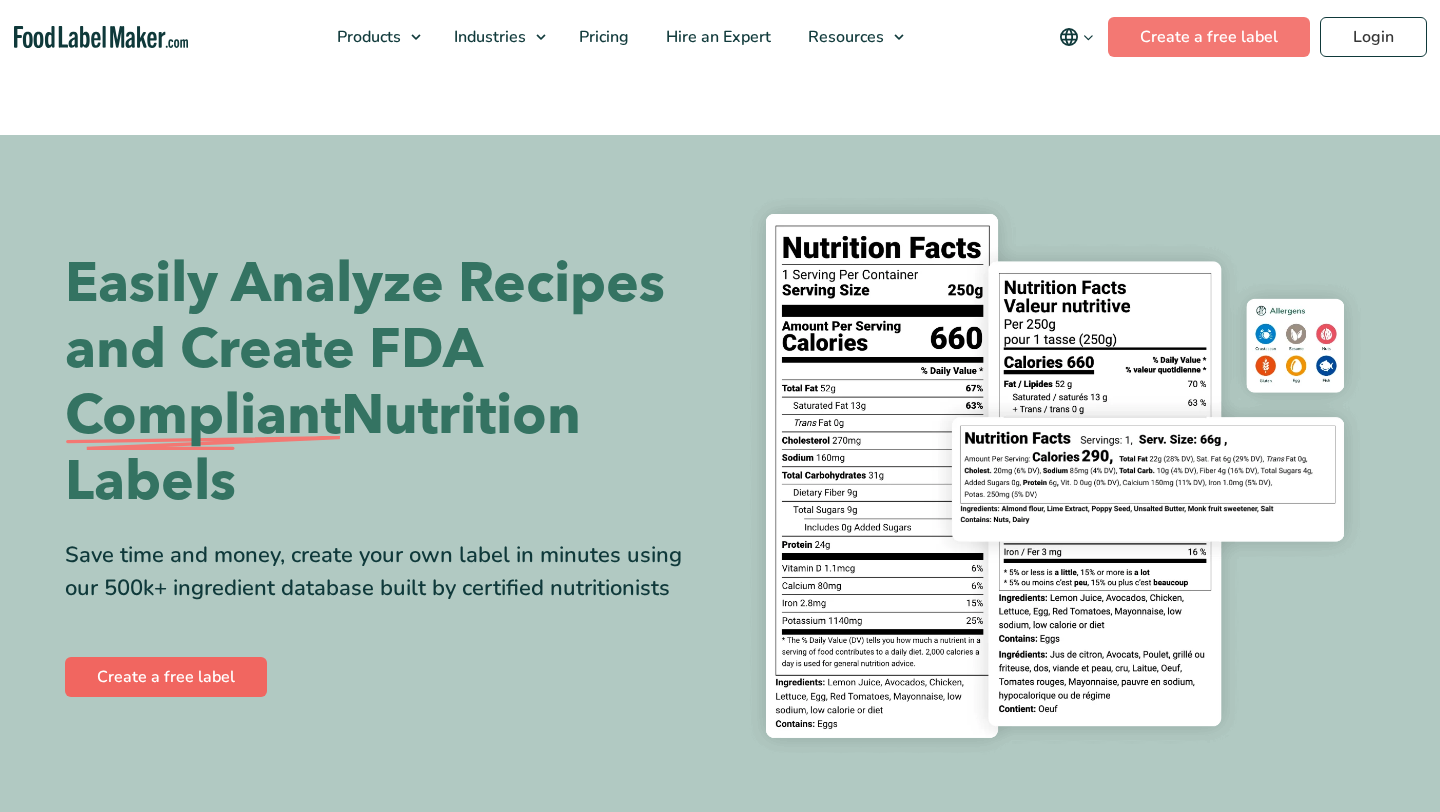 scroll, scrollTop: 0, scrollLeft: 0, axis: both 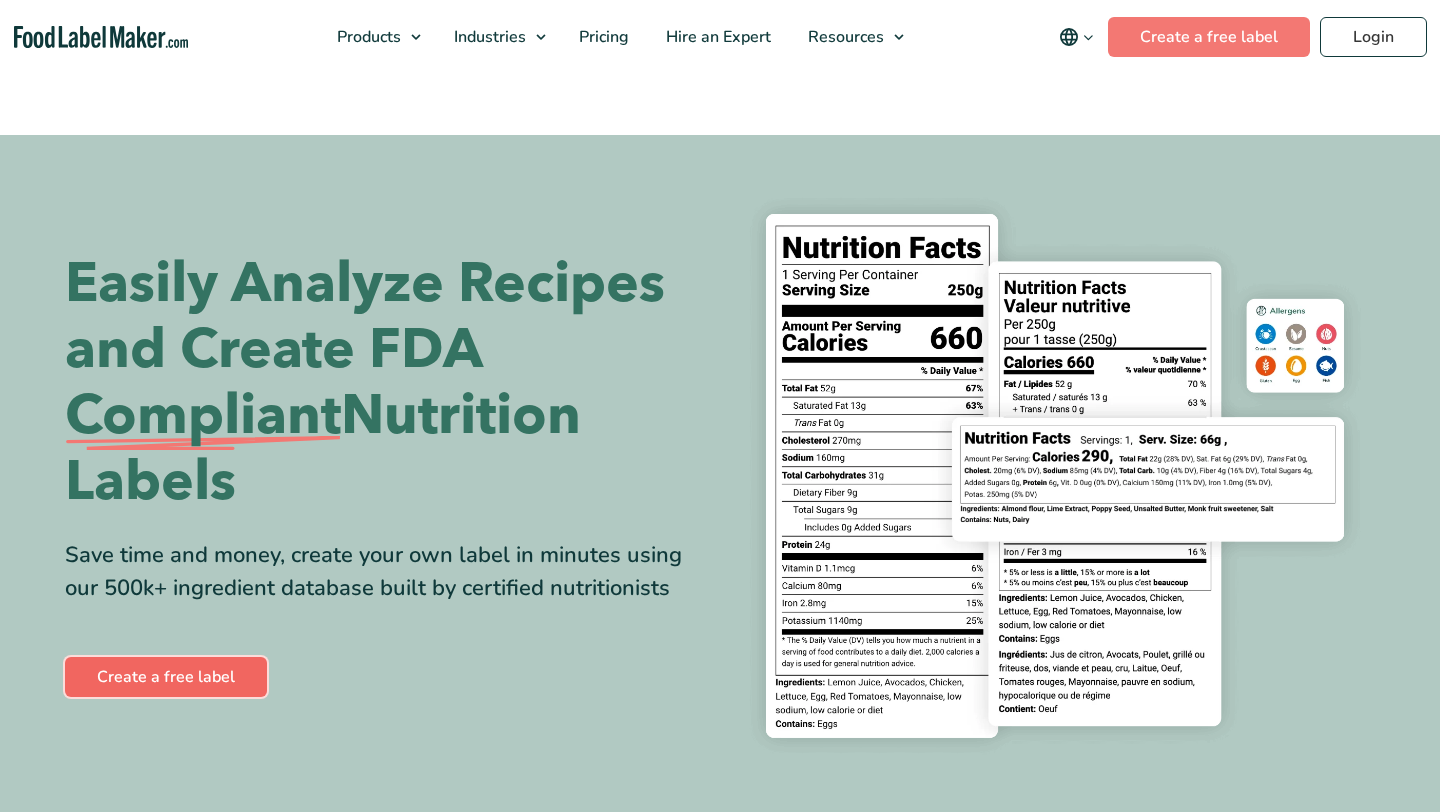 click on "Create a free label" at bounding box center (166, 677) 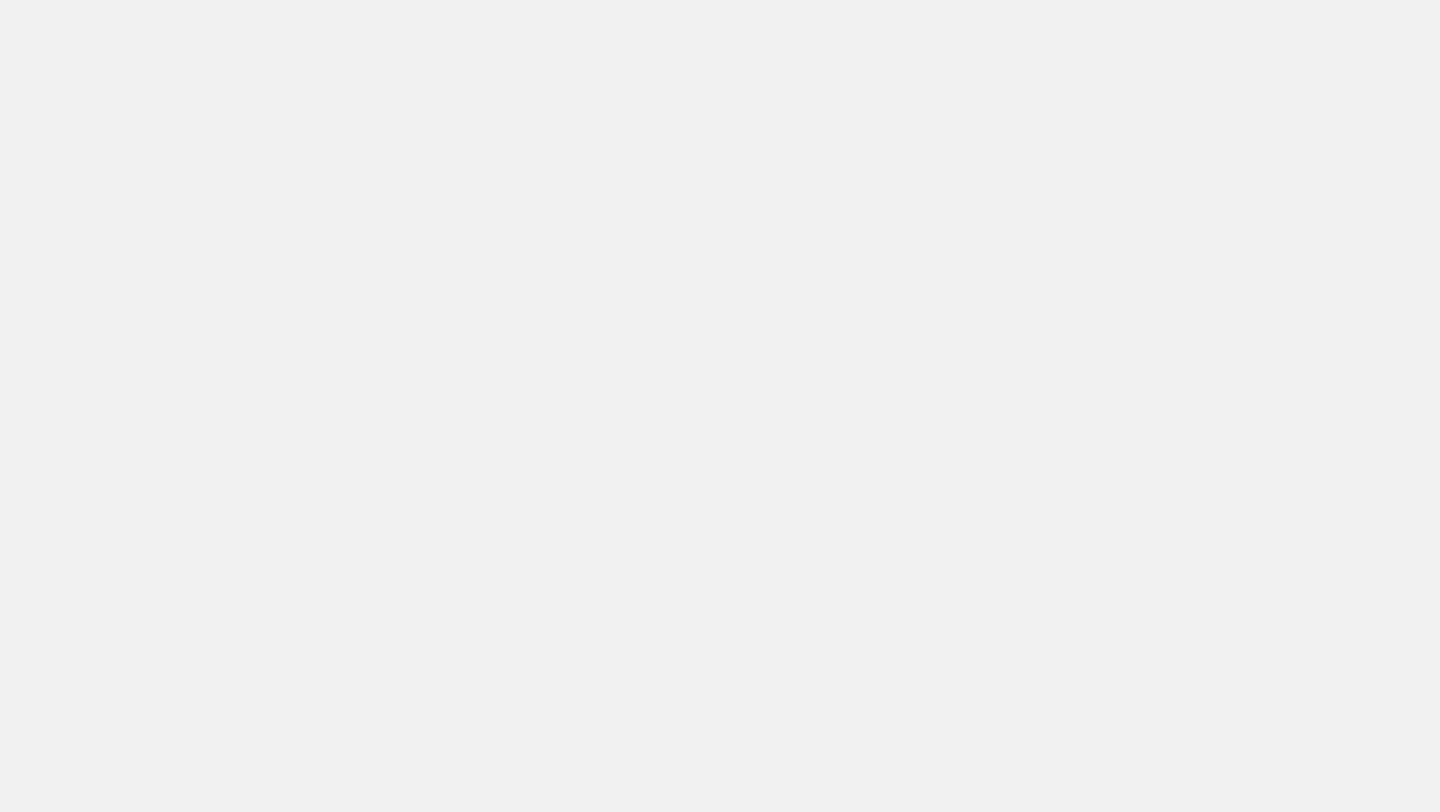 scroll, scrollTop: 0, scrollLeft: 0, axis: both 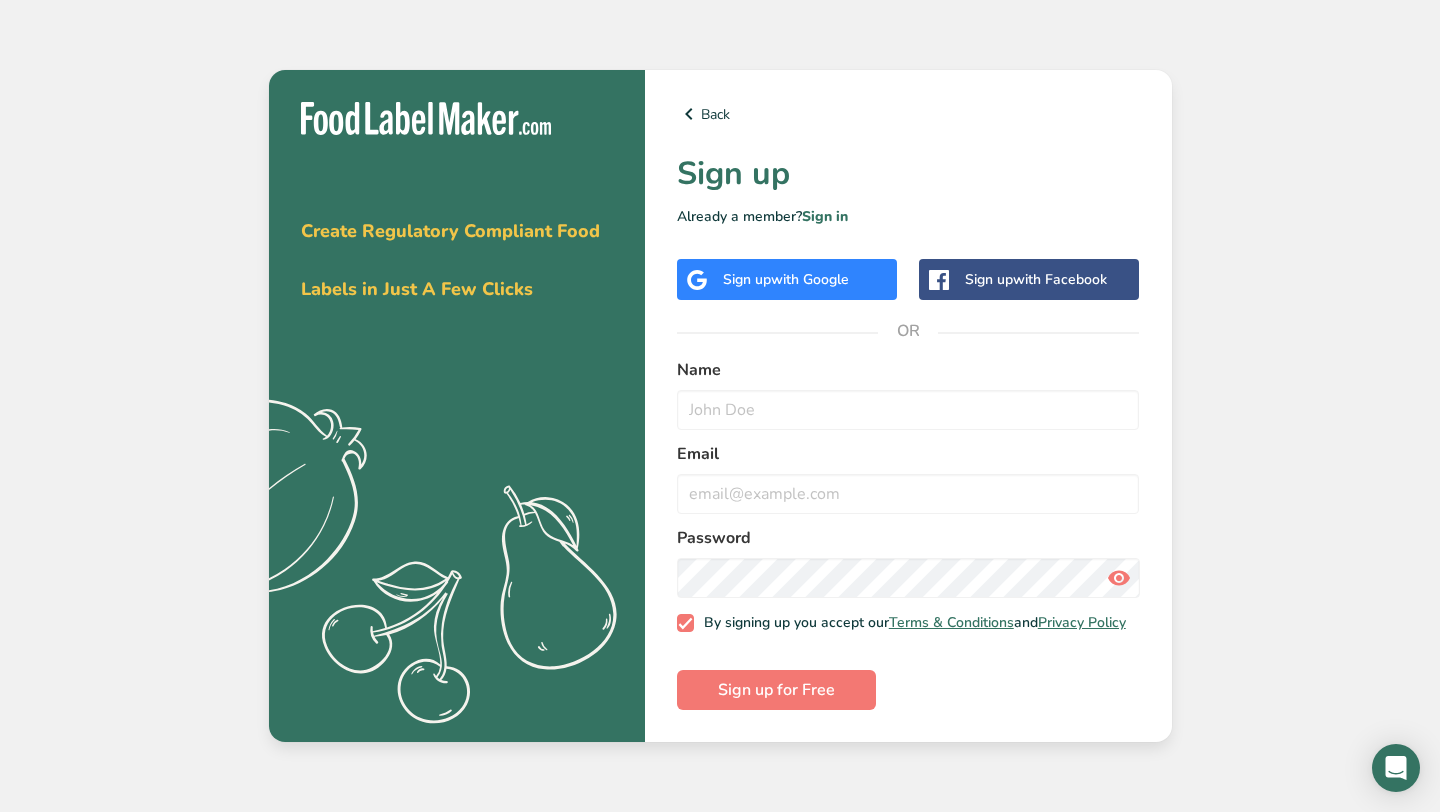 click on "Sign up  with Google" at bounding box center (787, 279) 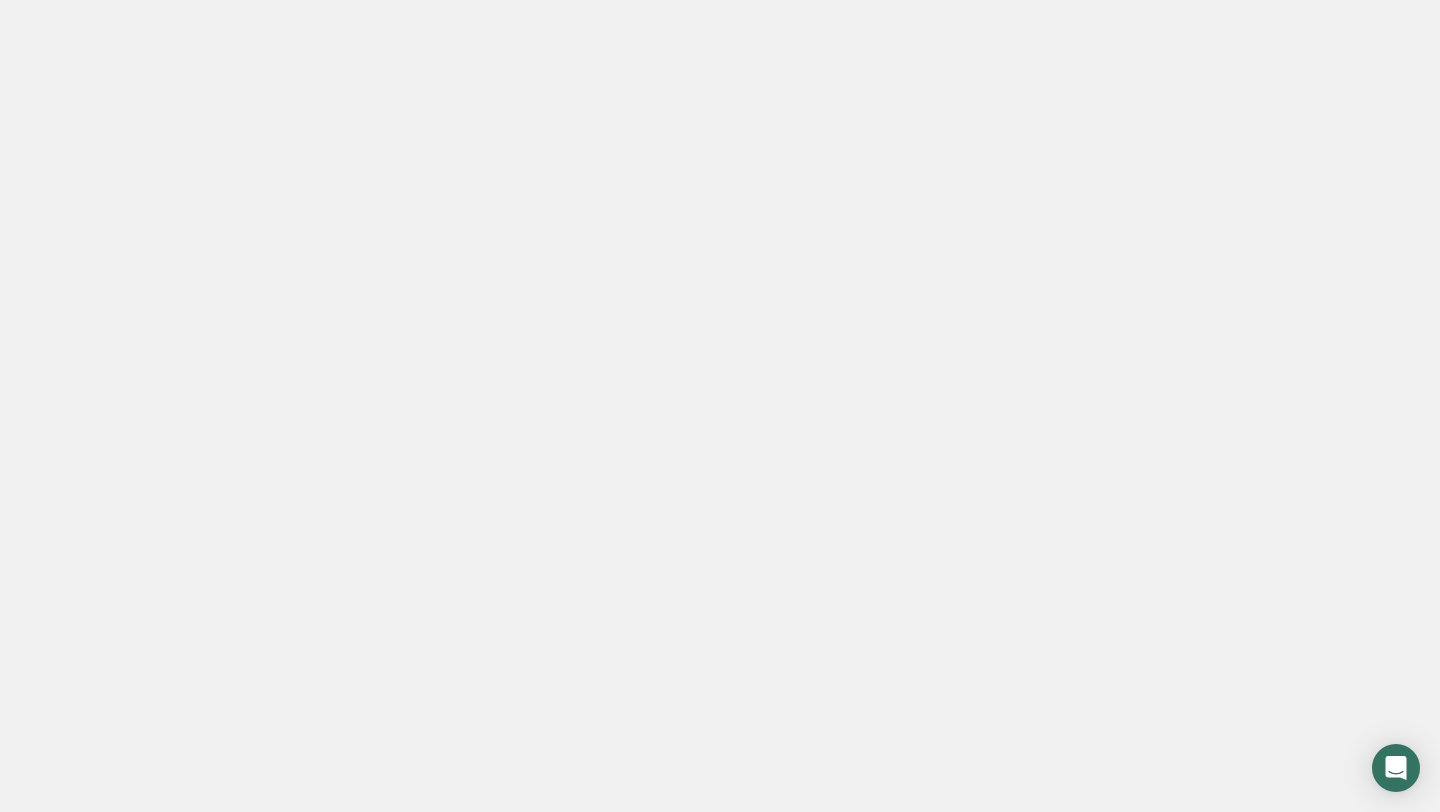 scroll, scrollTop: 0, scrollLeft: 0, axis: both 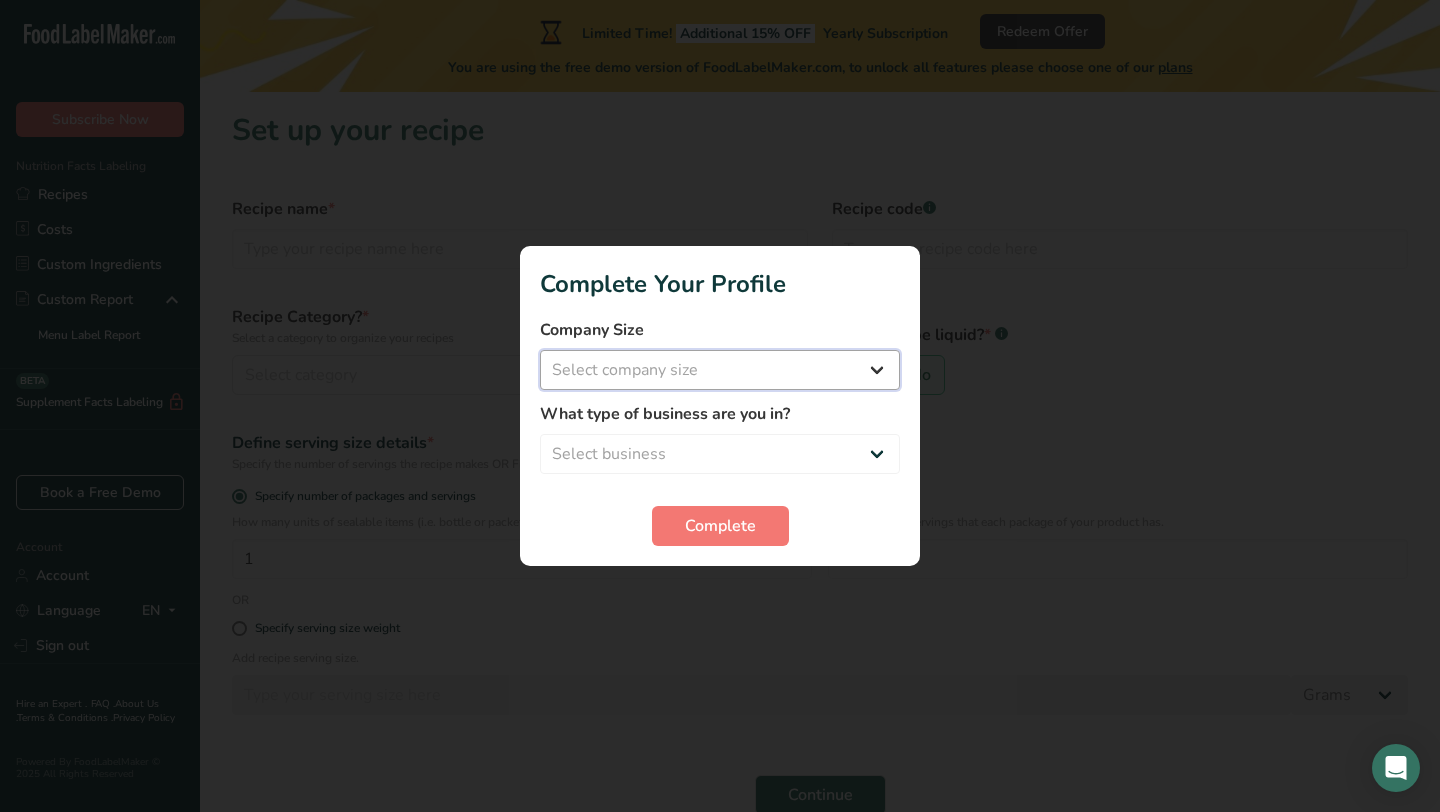 click on "Select company size
Fewer than 10 Employees
10 to 50 Employees
51 to 500 Employees
Over 500 Employees" at bounding box center [720, 370] 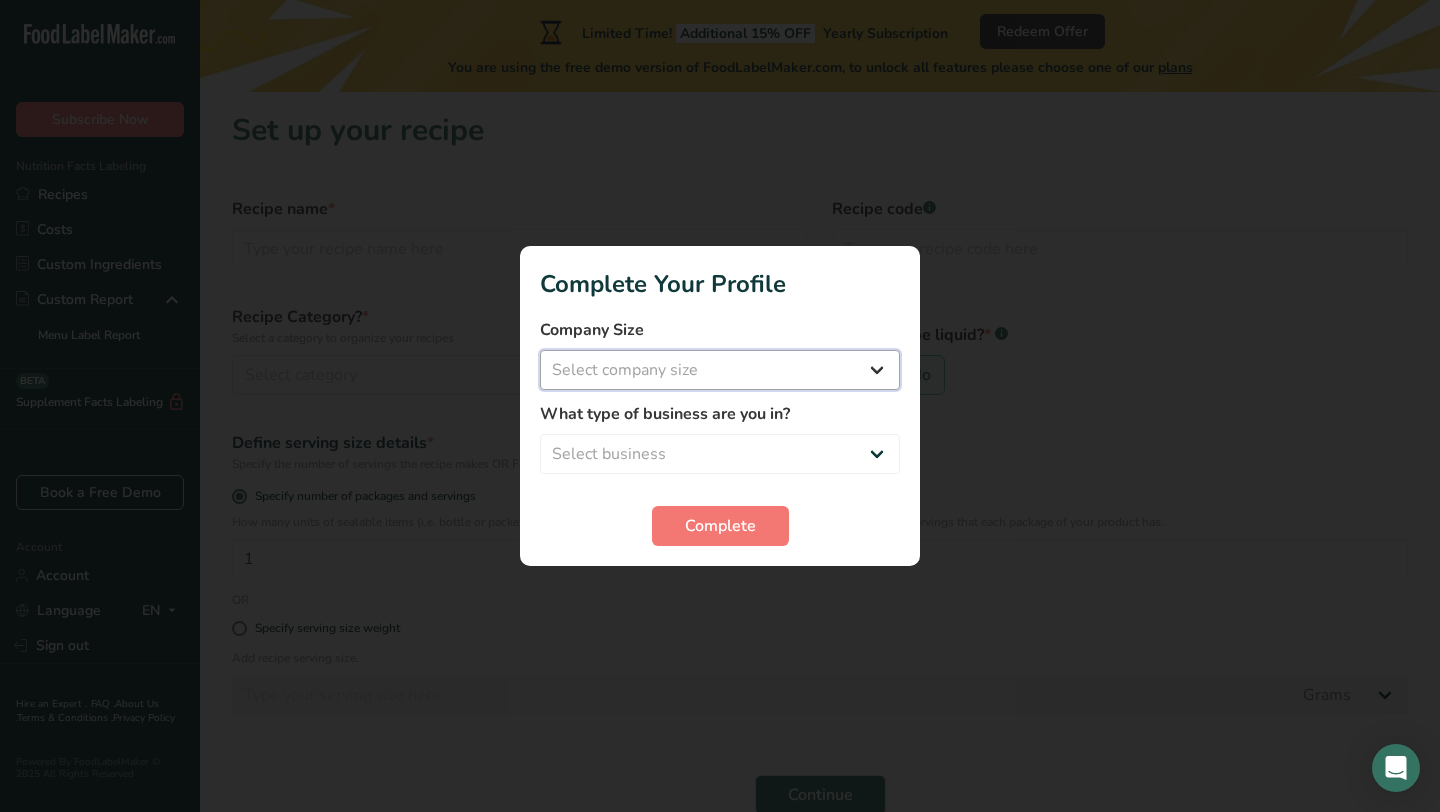 select on "1" 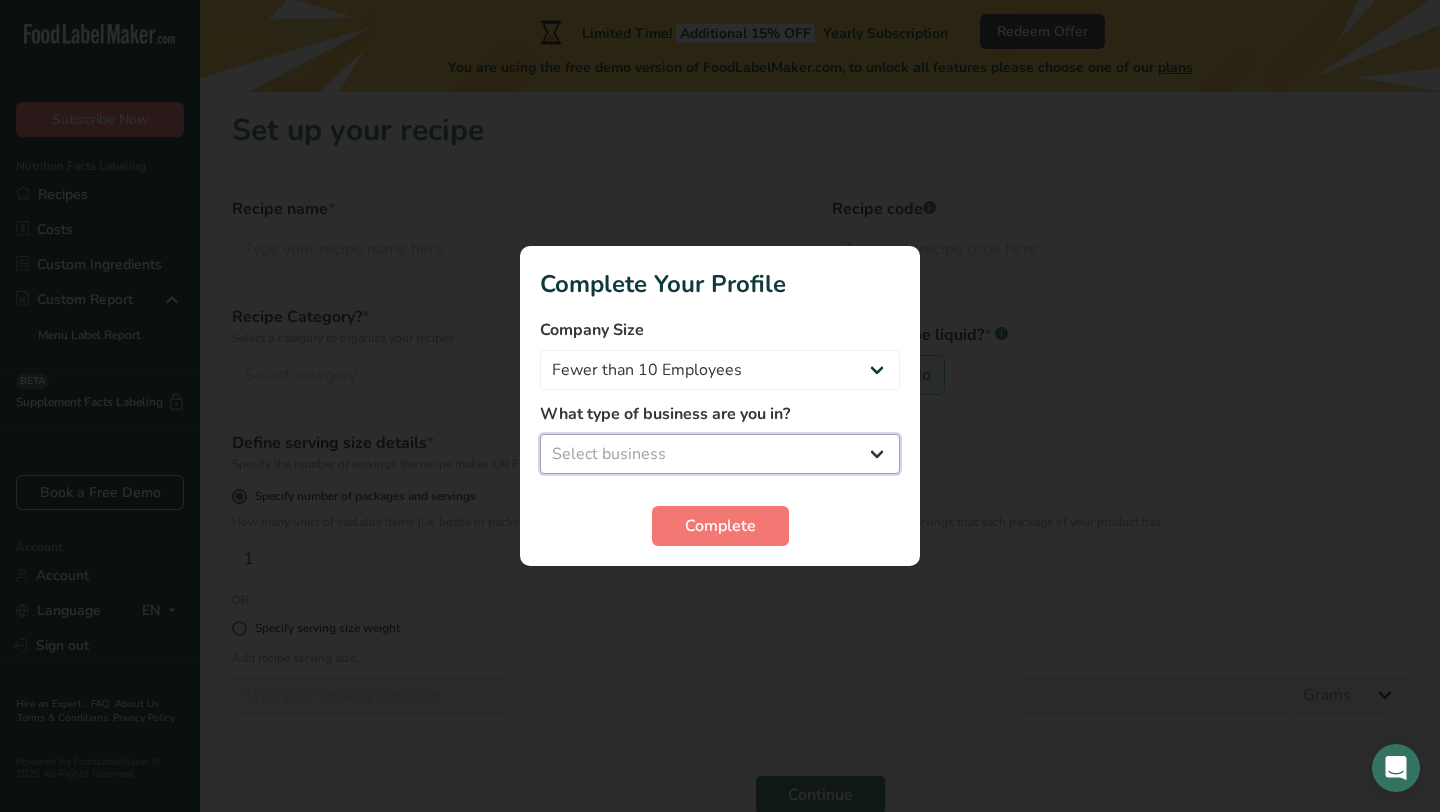 click on "Select business
Packaged Food Manufacturer
Restaurant & Cafe
Bakery
Meal Plans & Catering Company
Nutritionist
Food Blogger
Personal Trainer
Other" at bounding box center [720, 454] 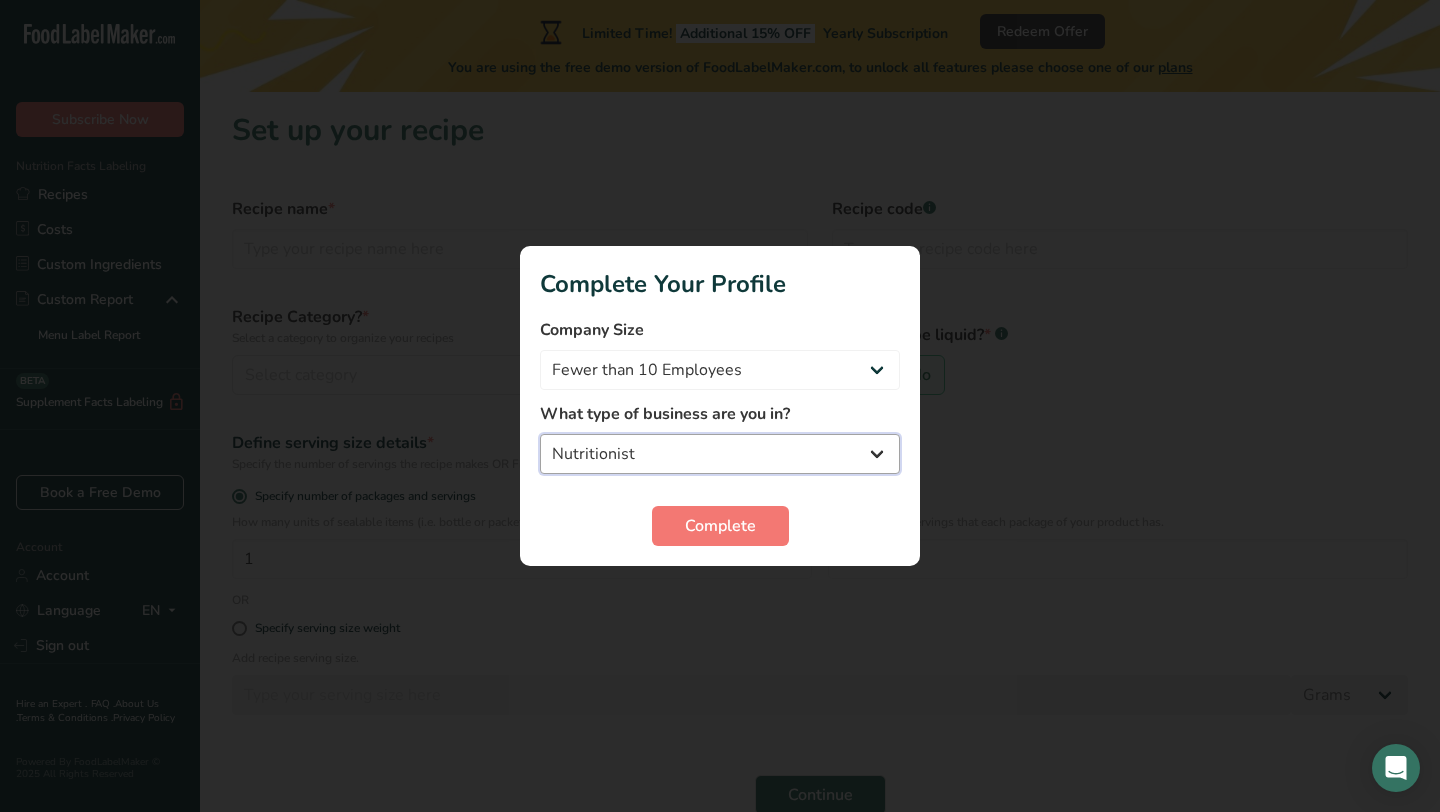 click on "Packaged Food Manufacturer
Restaurant & Cafe
Bakery
Meal Plans & Catering Company
Nutritionist
Food Blogger
Personal Trainer
Other" at bounding box center (720, 454) 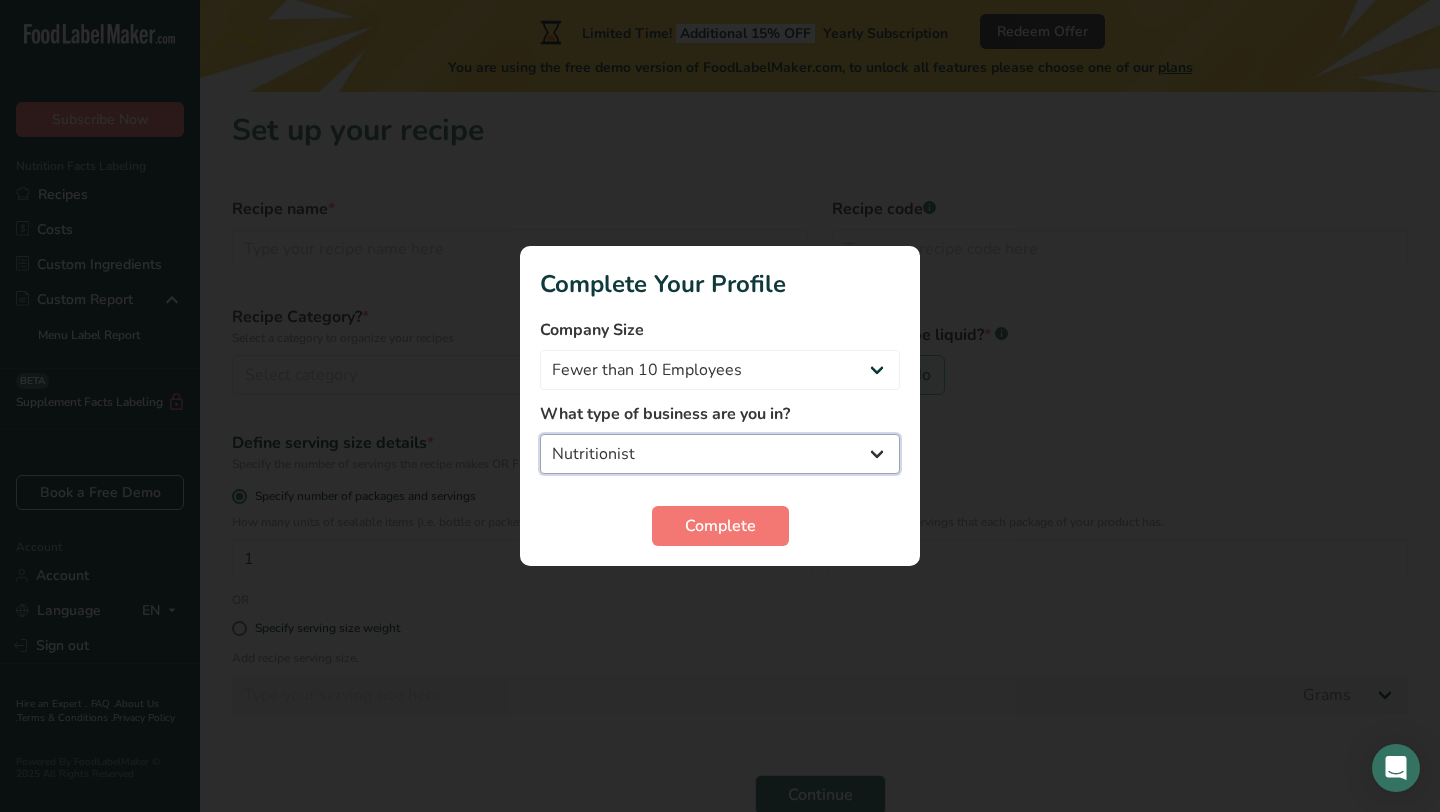 select on "6" 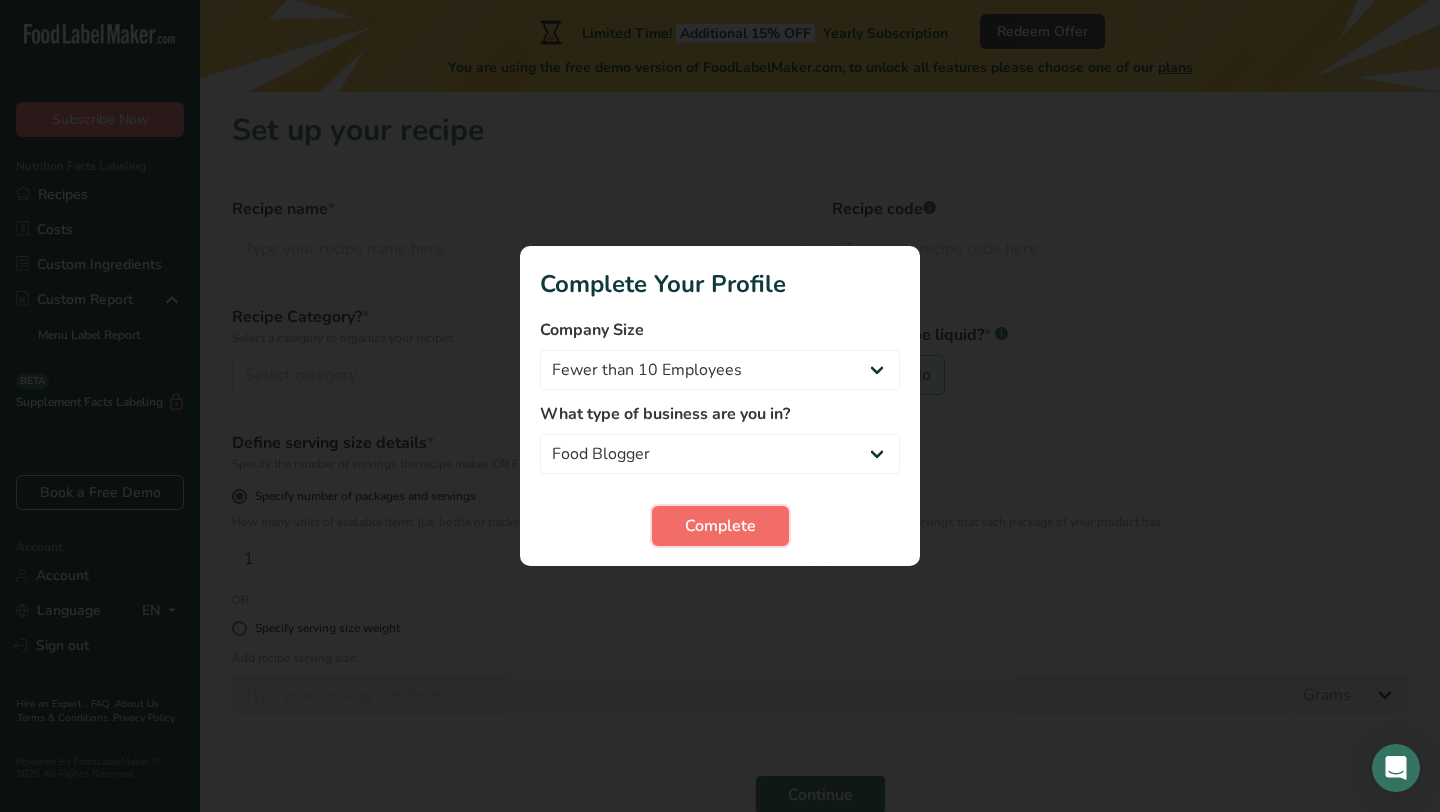 click on "Complete" at bounding box center [720, 526] 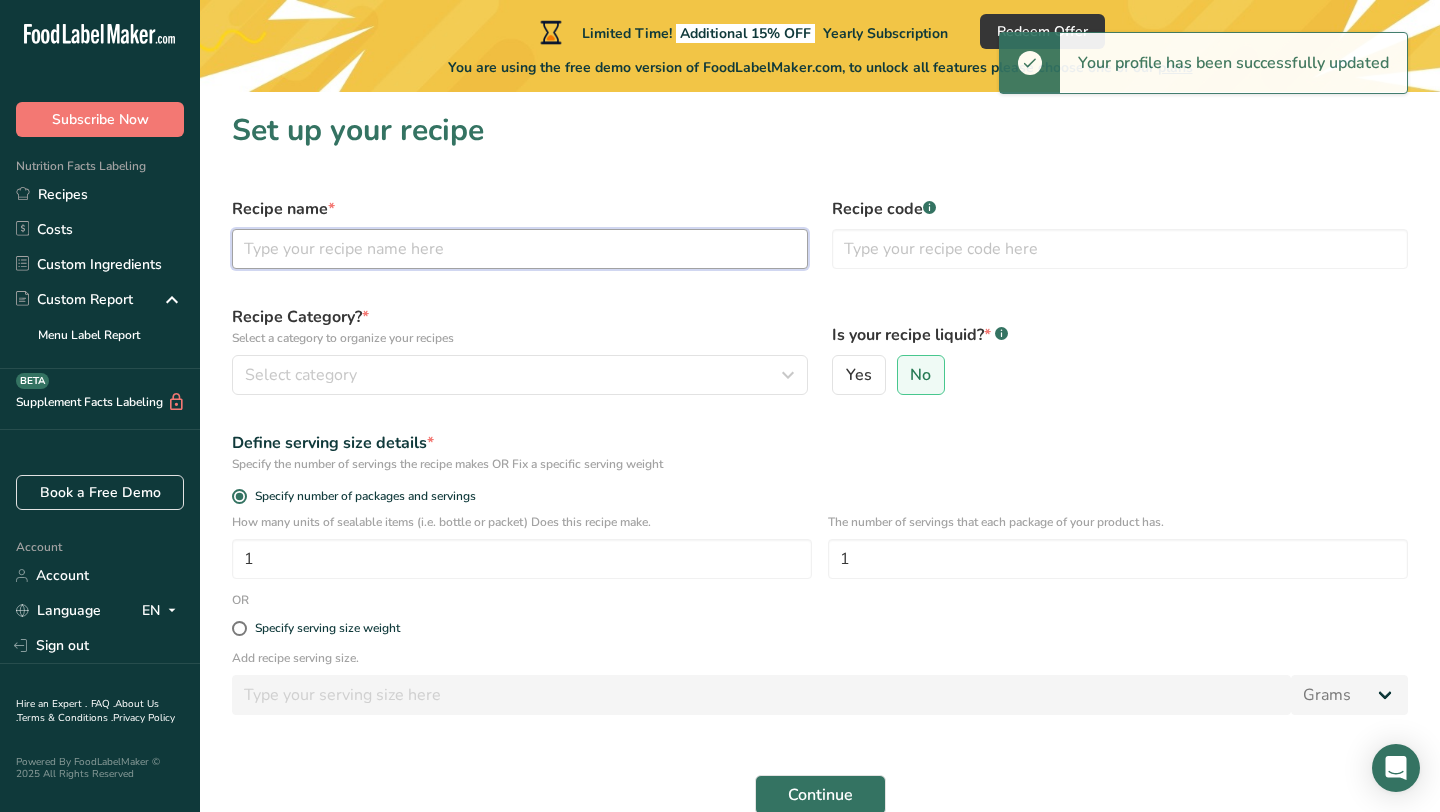click at bounding box center (520, 249) 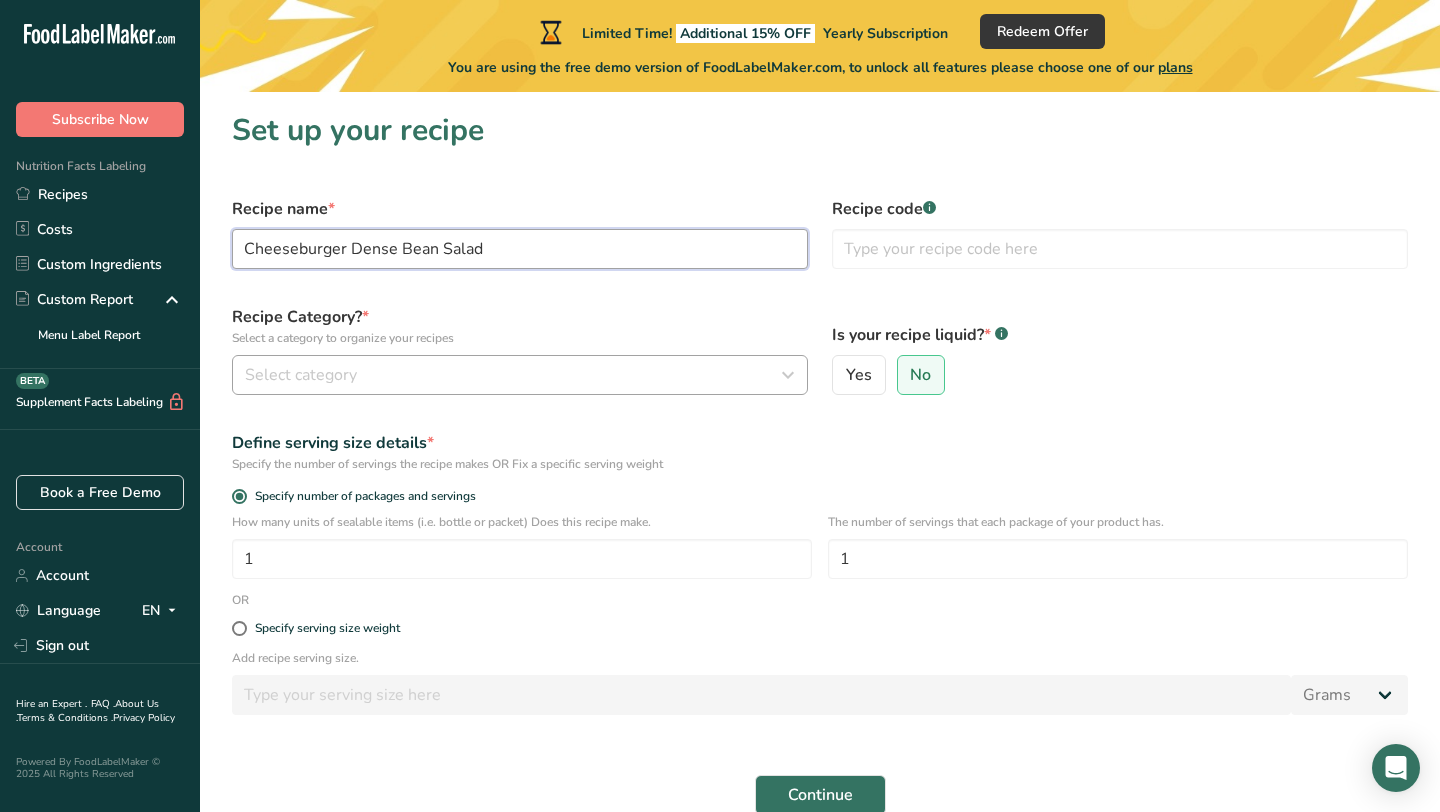 type on "Cheeseburger Dense Bean Salad" 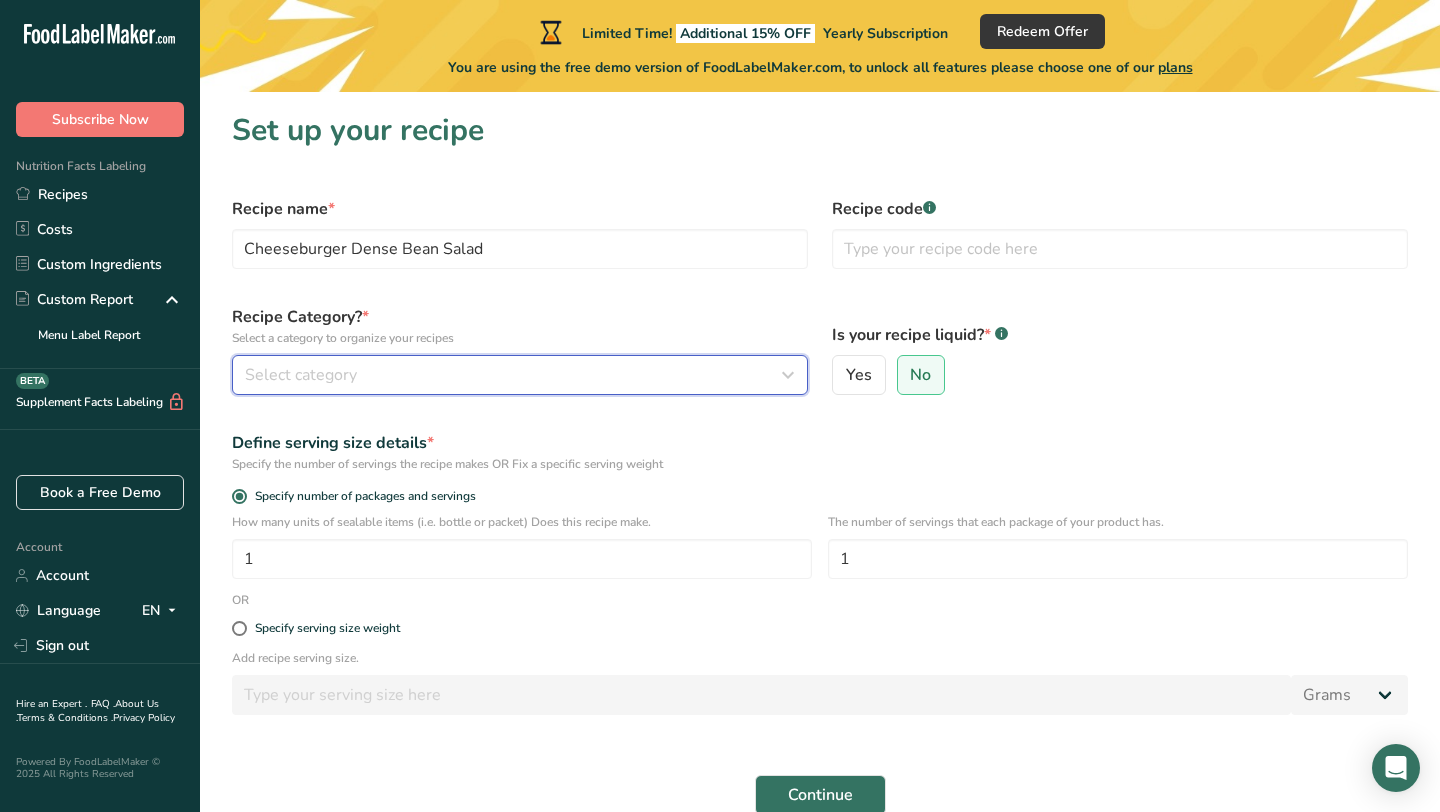 click on "Select category" at bounding box center (514, 375) 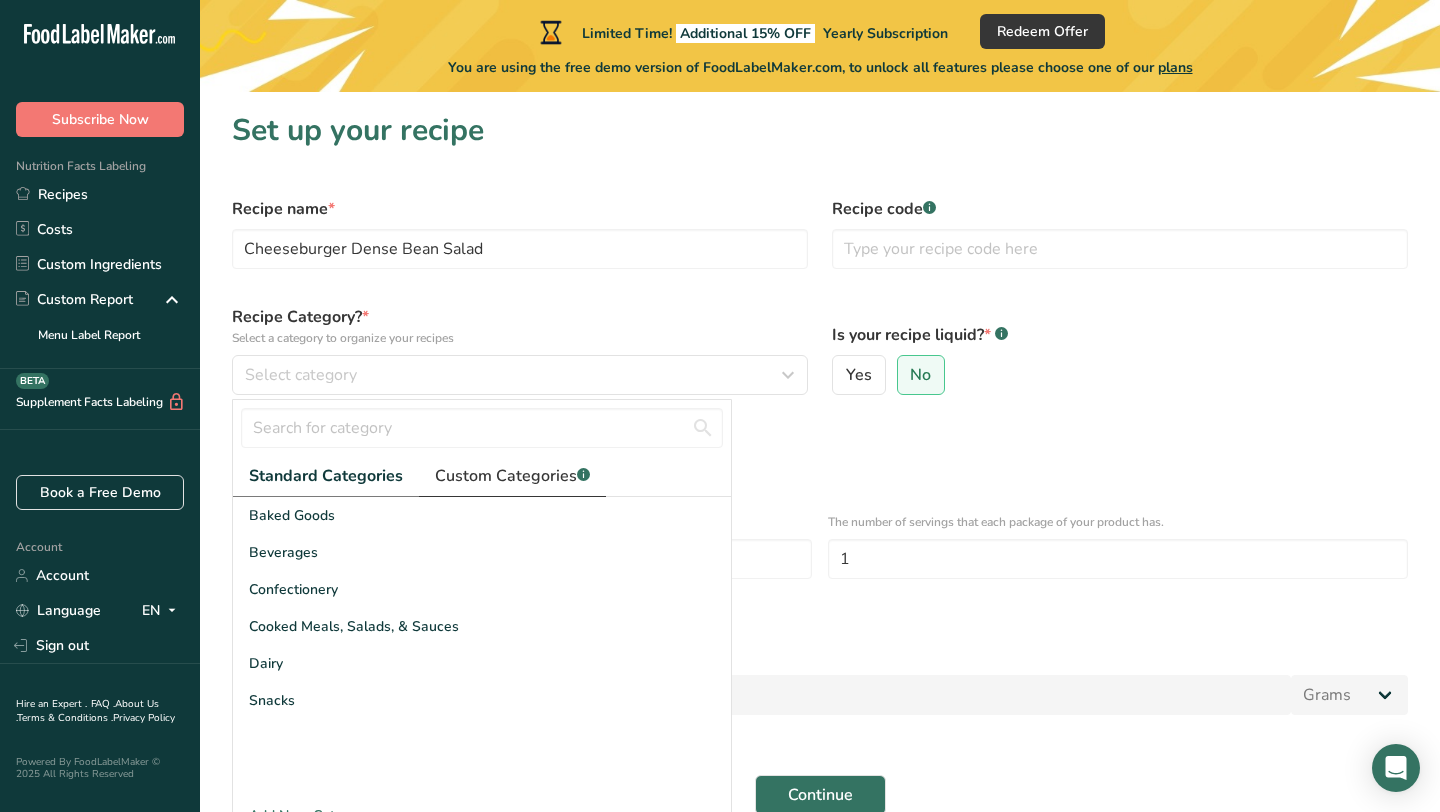 click on "Custom Categories
.a-a{fill:#347362;}.b-a{fill:#fff;}" at bounding box center (512, 476) 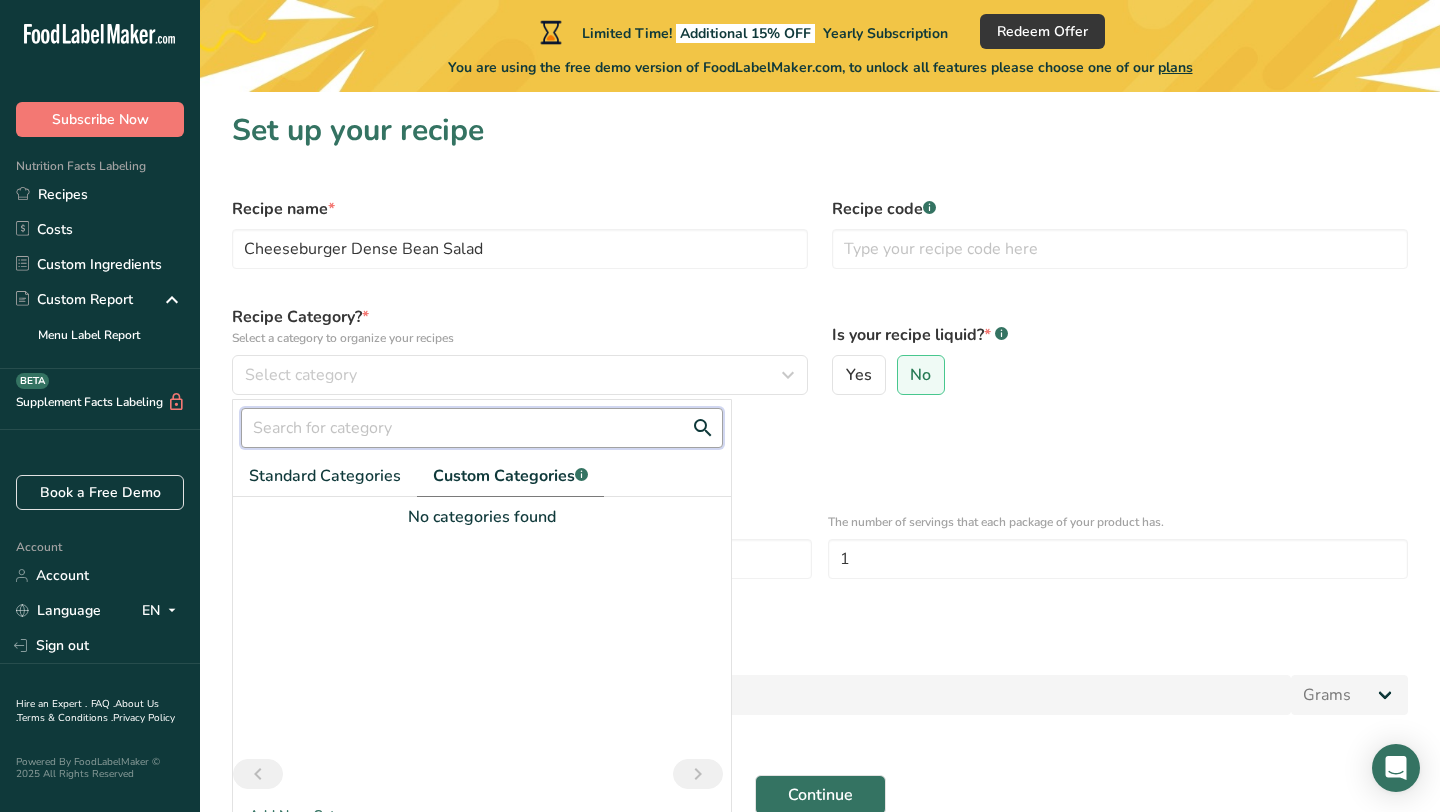 click at bounding box center [482, 428] 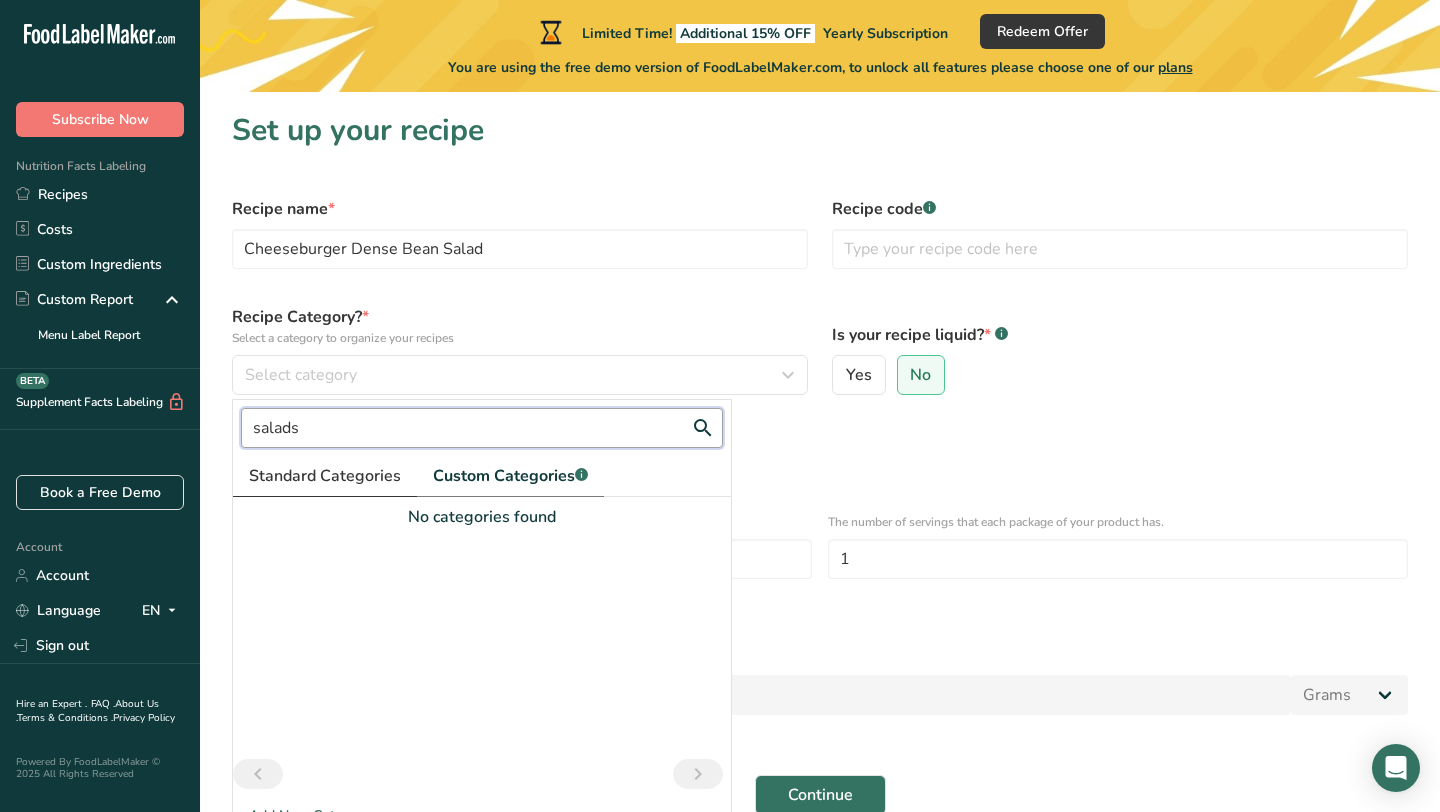 type on "salads" 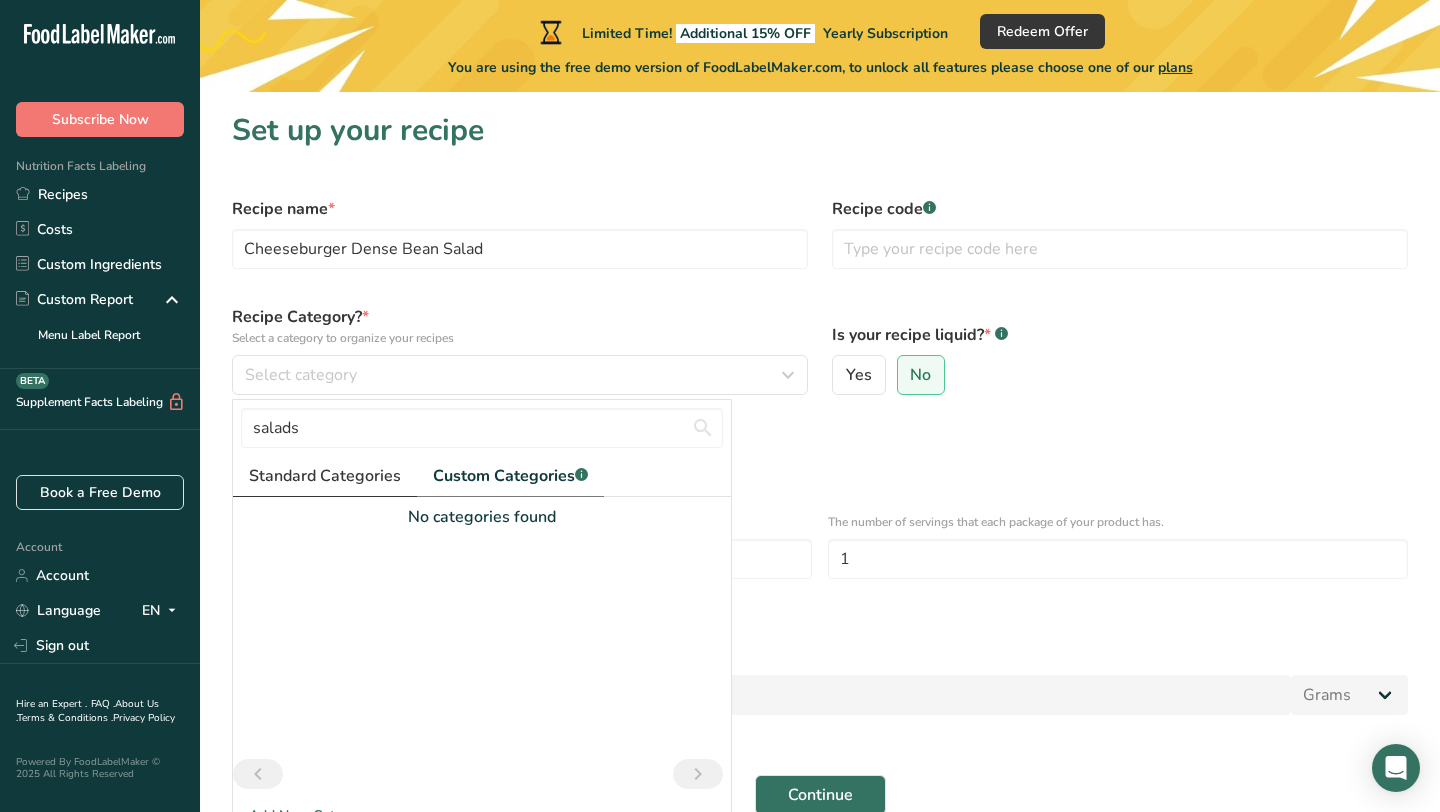 click on "Standard Categories" at bounding box center [325, 476] 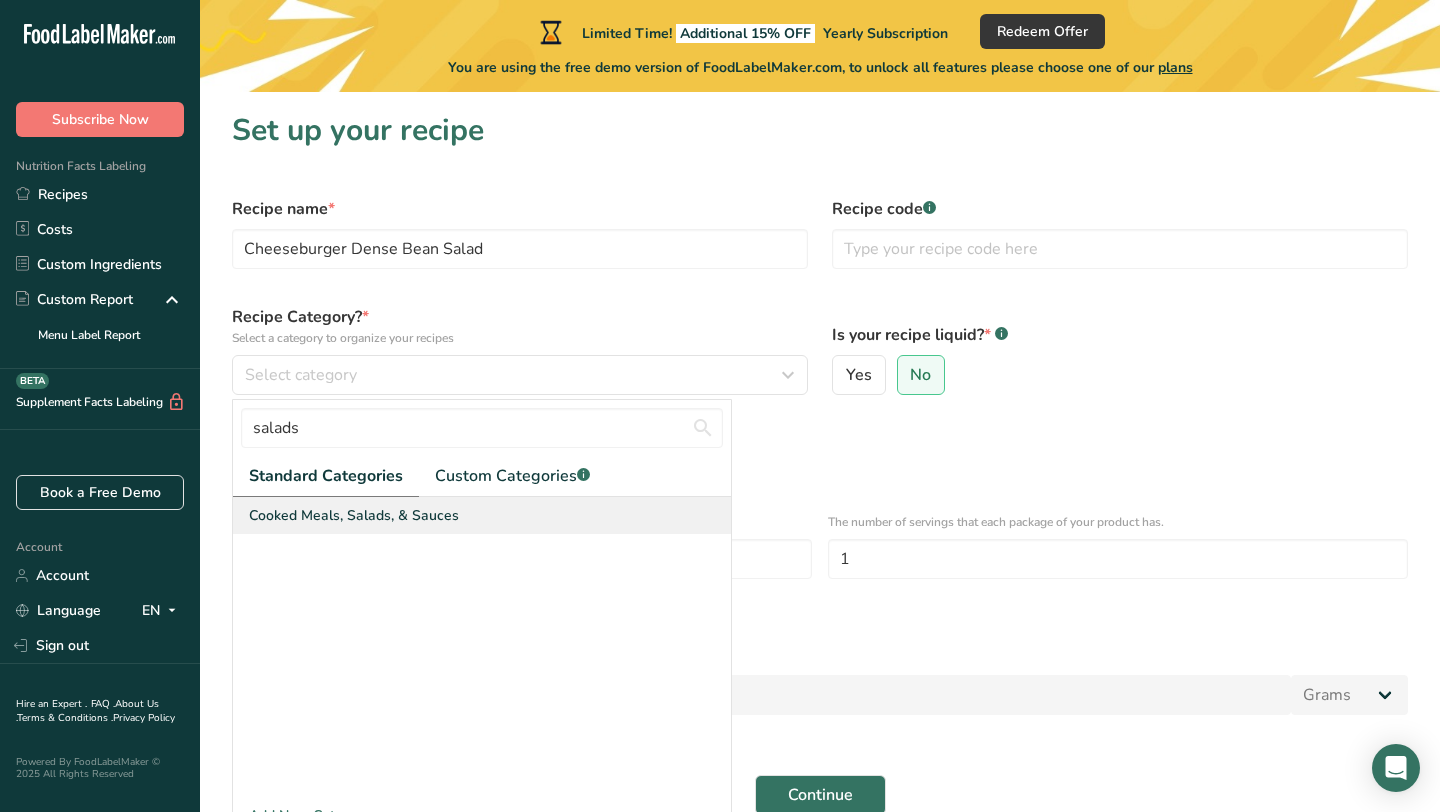 click on "Cooked Meals, Salads, & Sauces" at bounding box center [354, 515] 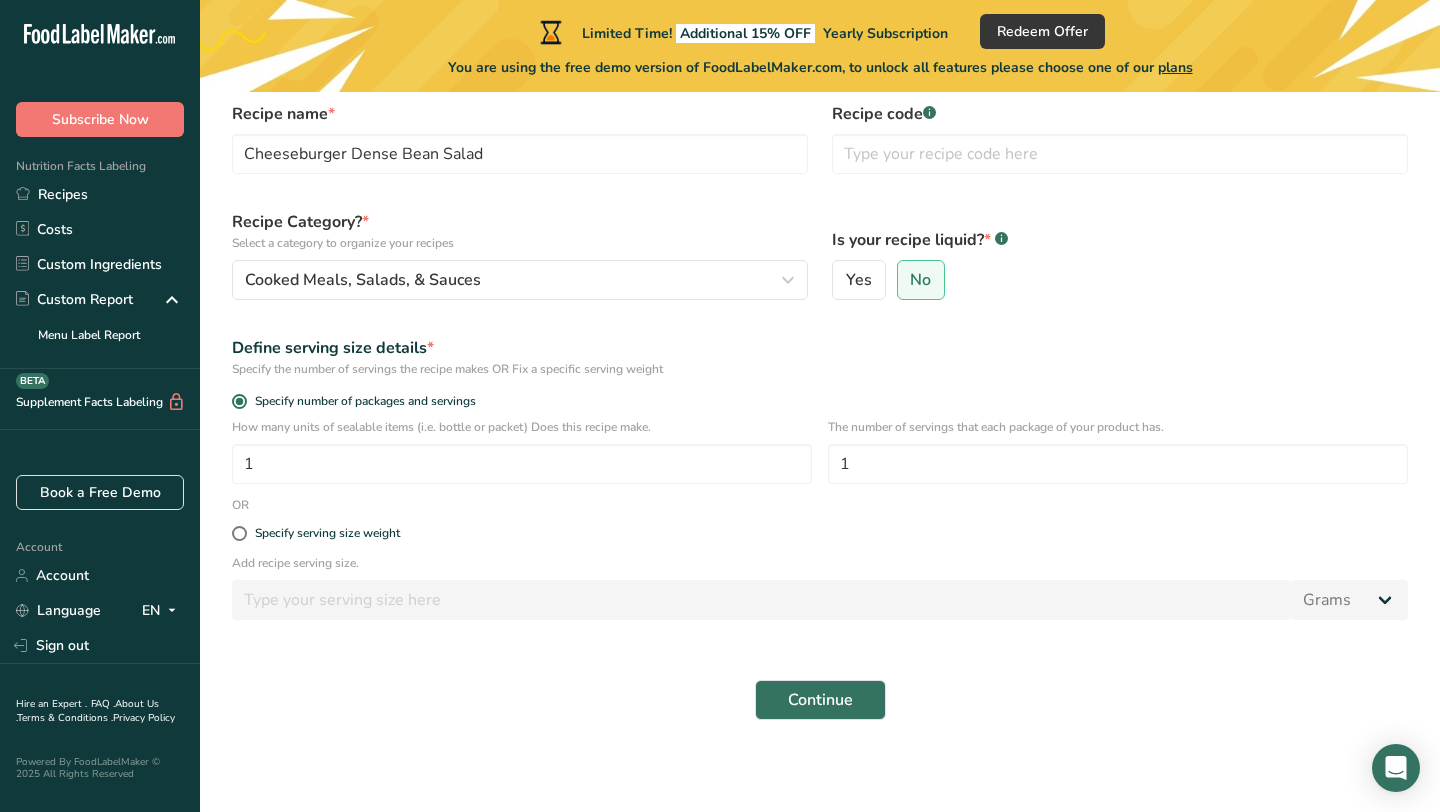 scroll, scrollTop: 99, scrollLeft: 0, axis: vertical 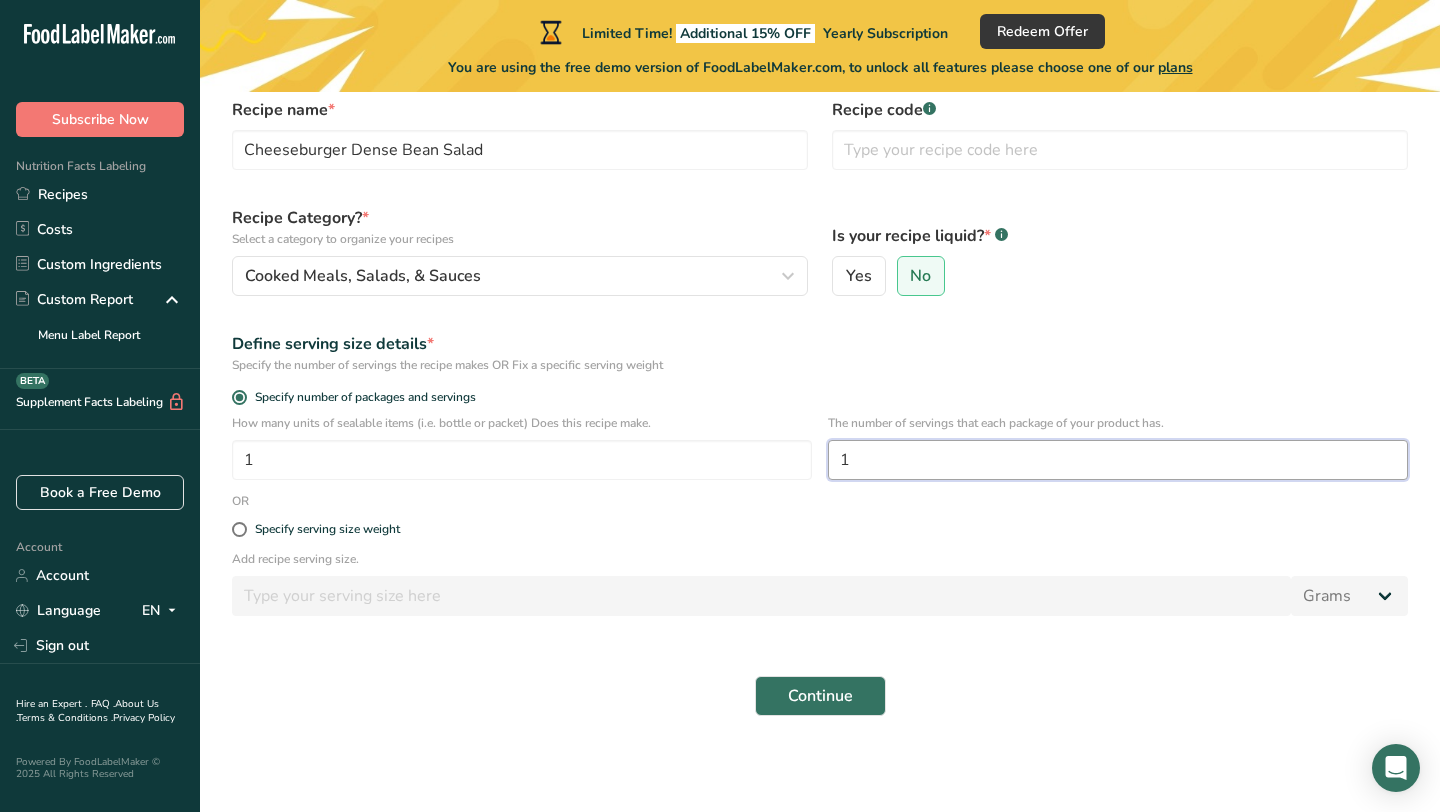 click on "1" at bounding box center [1118, 460] 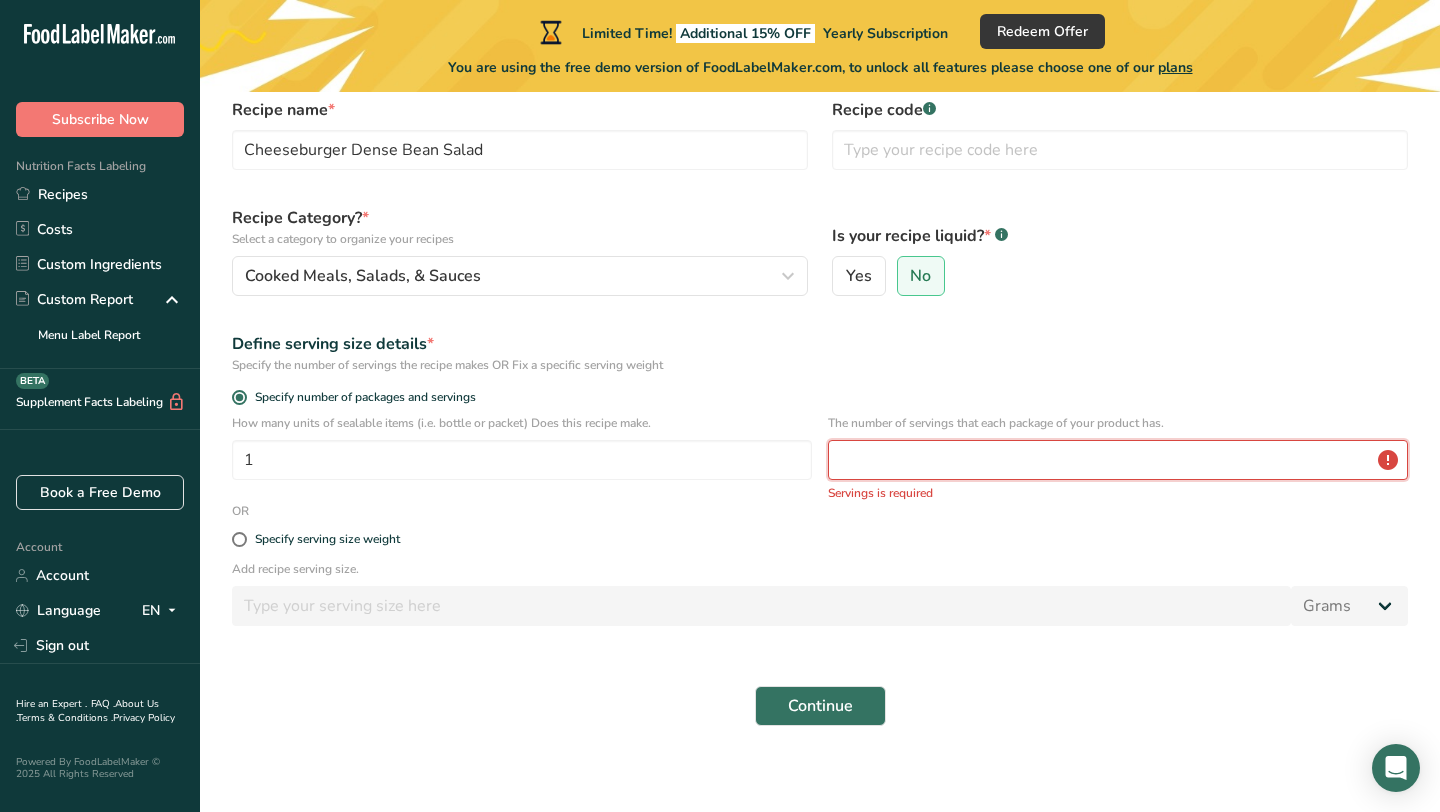 type on "0" 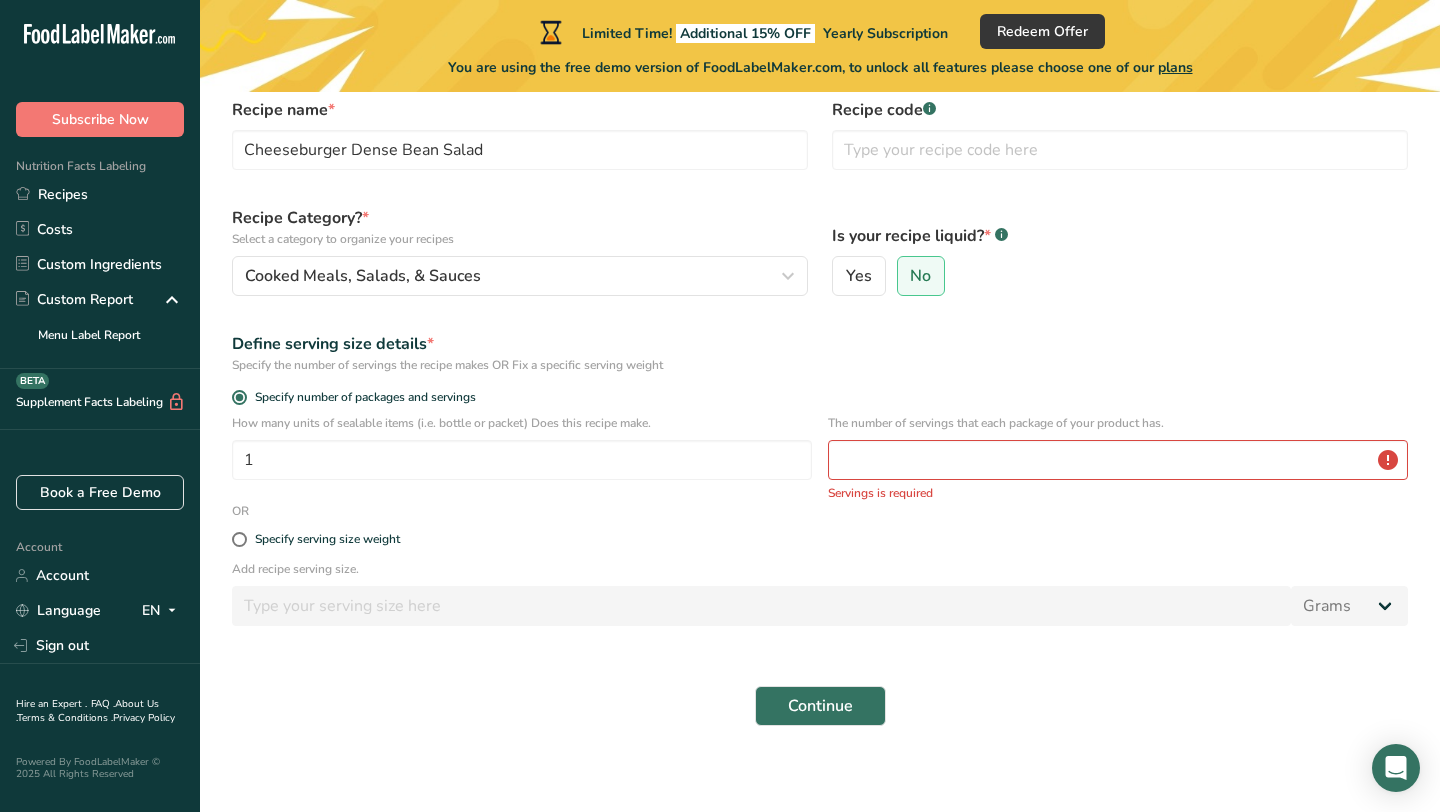 click on "Recipe name *   [FOOD_ITEM]
Recipe code
.a-a{fill:#347362;}.b-a{fill:#fff;}
Recipe Category? *
Select a category to organize your recipes
Cooked Meals, Salads, & Sauces
salads
Standard Categories
Custom Categories
.a-a{fill:#347362;}.b-a{fill:#fff;}
Cooked Meals, Salads, & Sauces
No categories found
Add New Category
Is your recipe liquid? *   .a-a{fill:#347362;}.b-a{fill:#fff;}           Yes   No
Define serving size details *
Specify the number of servings the recipe makes OR Fix a specific serving weight
Specify number of packages and servings
How many units of sealable items (i.e. bottle or packet) Does this recipe make.
1      Servings is required
OR" at bounding box center [820, 412] 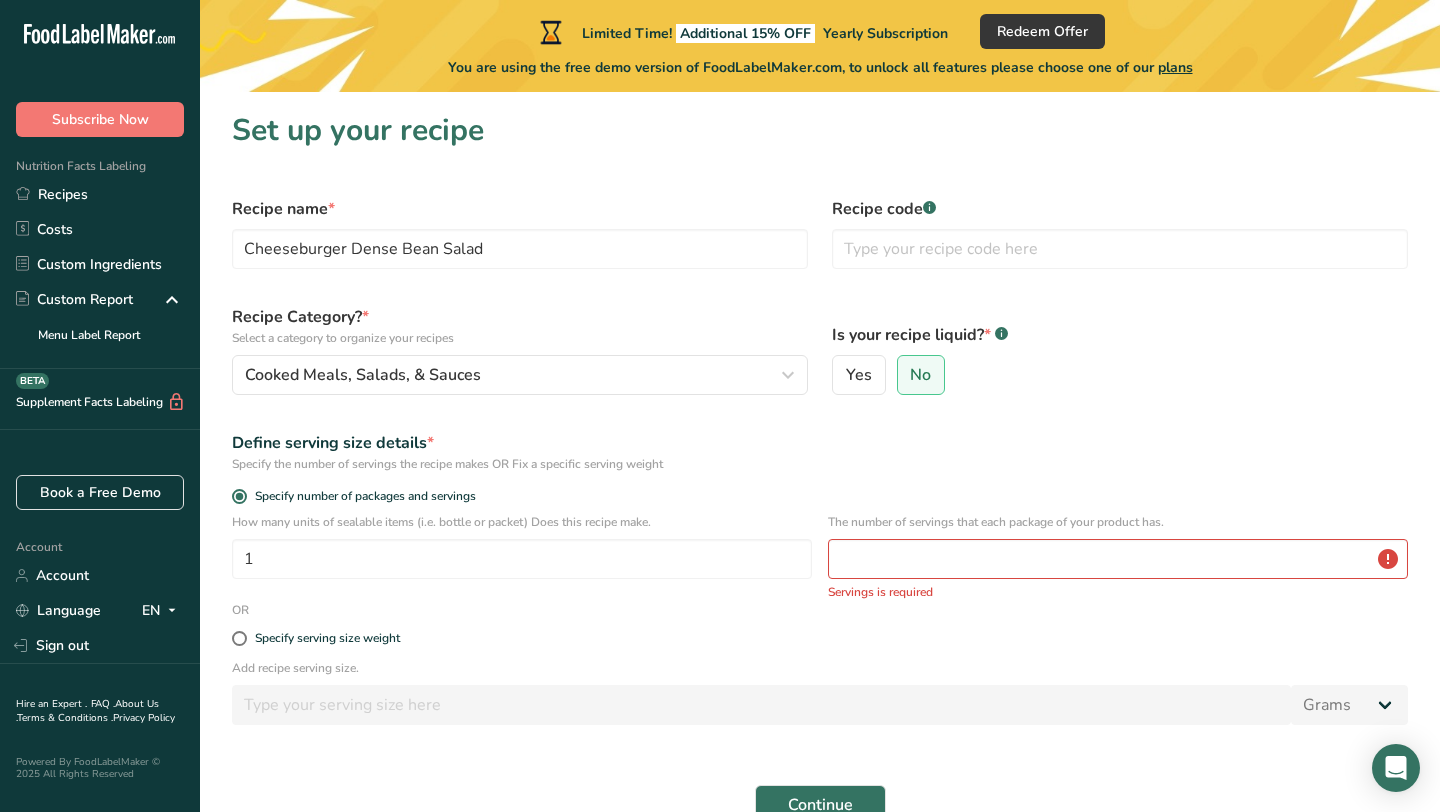 scroll, scrollTop: 109, scrollLeft: 0, axis: vertical 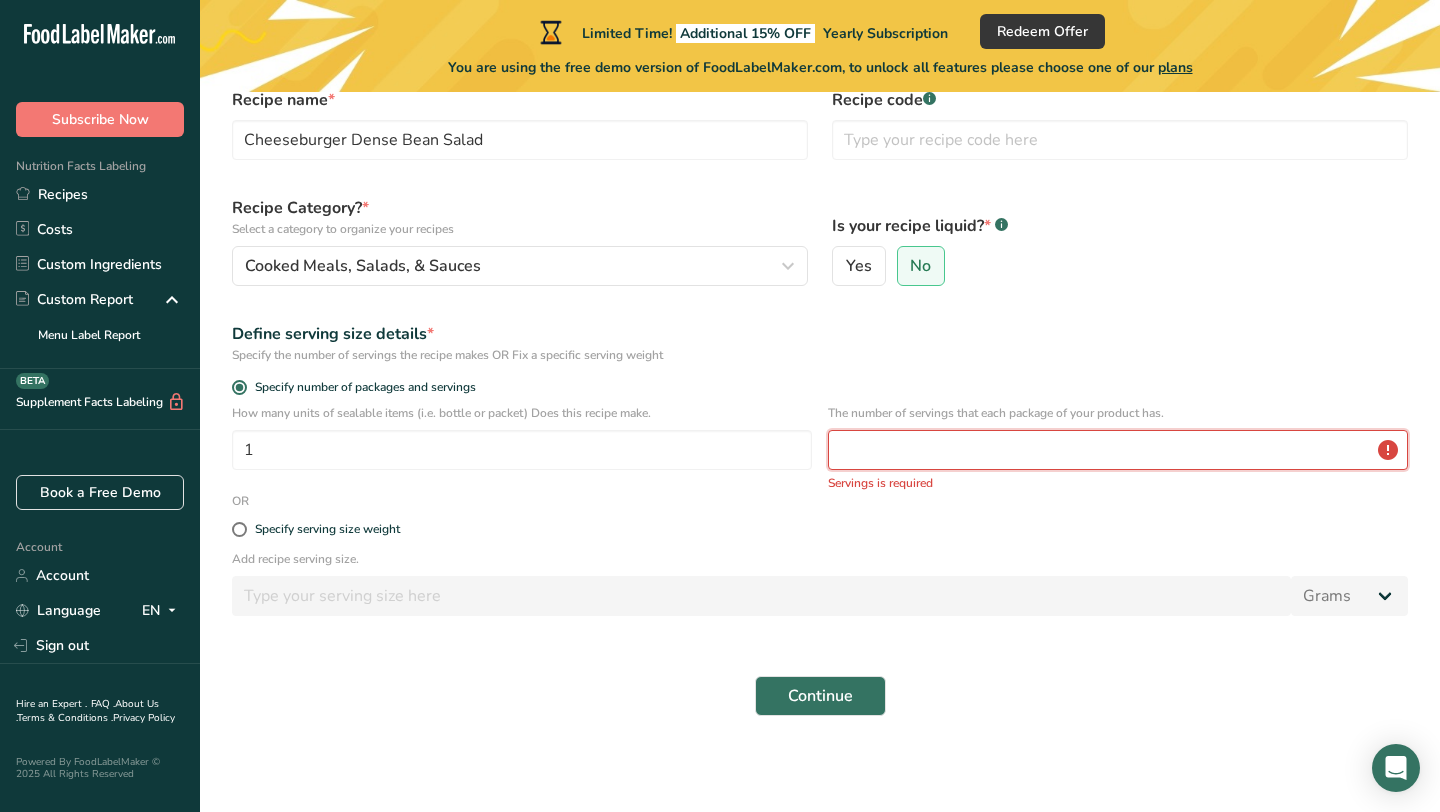 click at bounding box center [1118, 450] 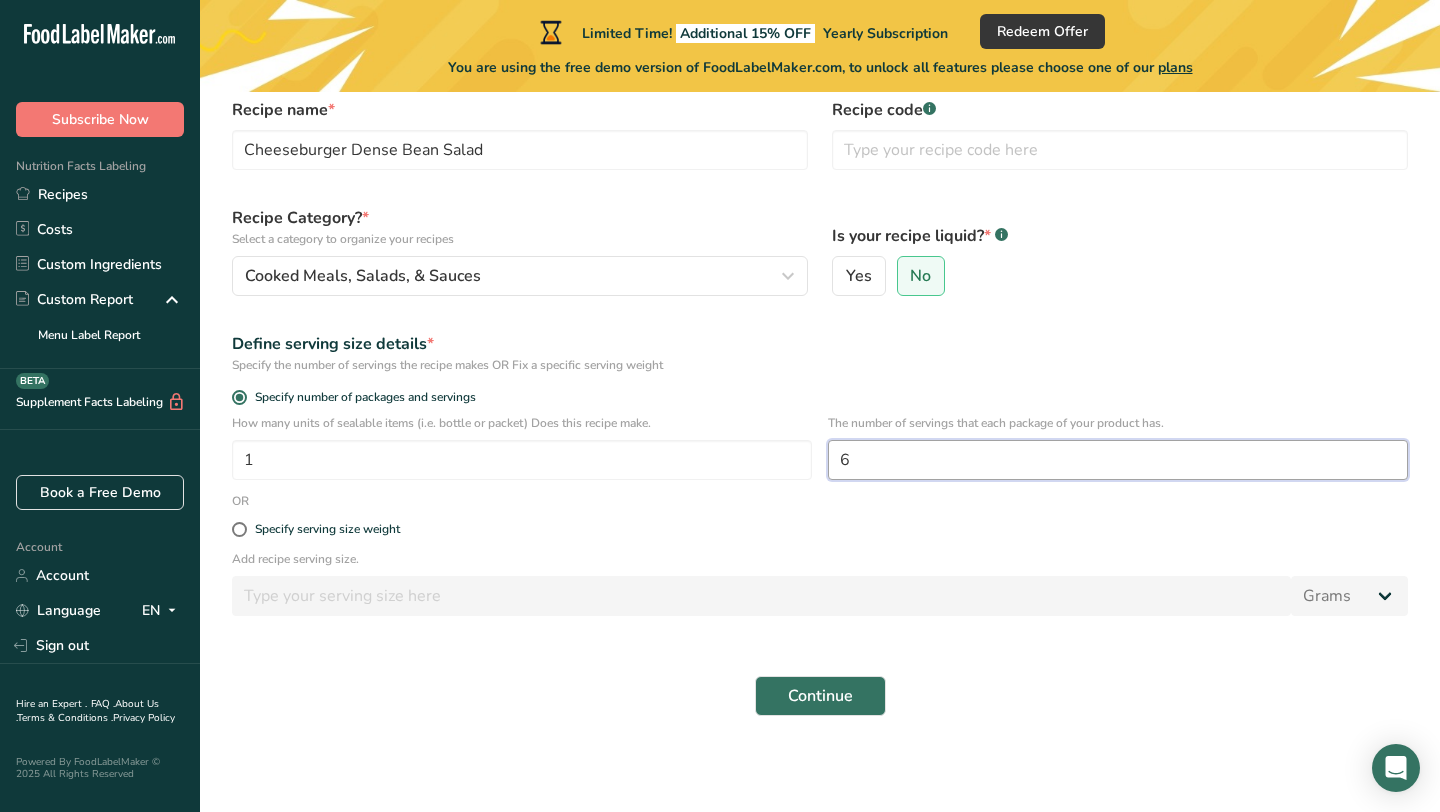 scroll, scrollTop: 99, scrollLeft: 0, axis: vertical 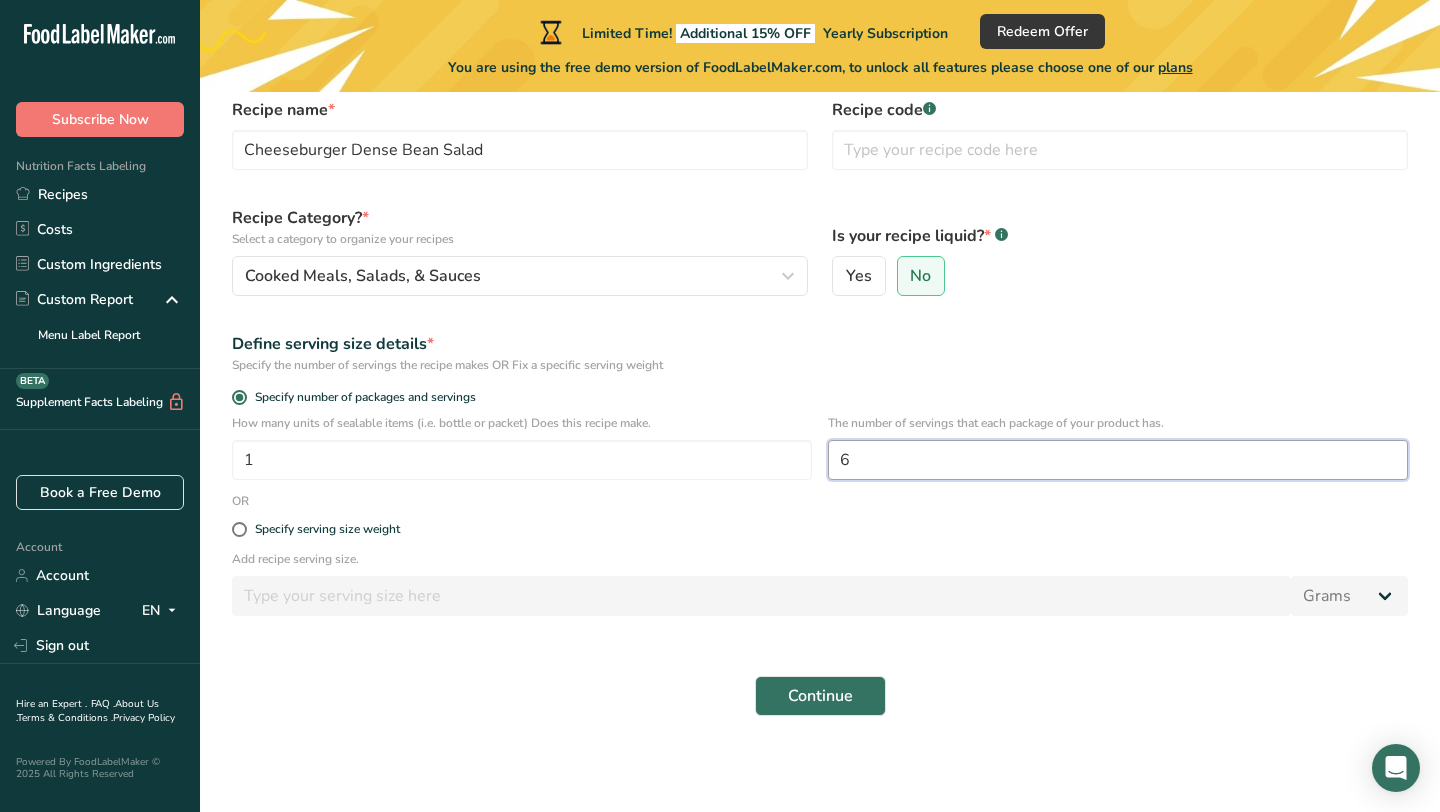 type on "6" 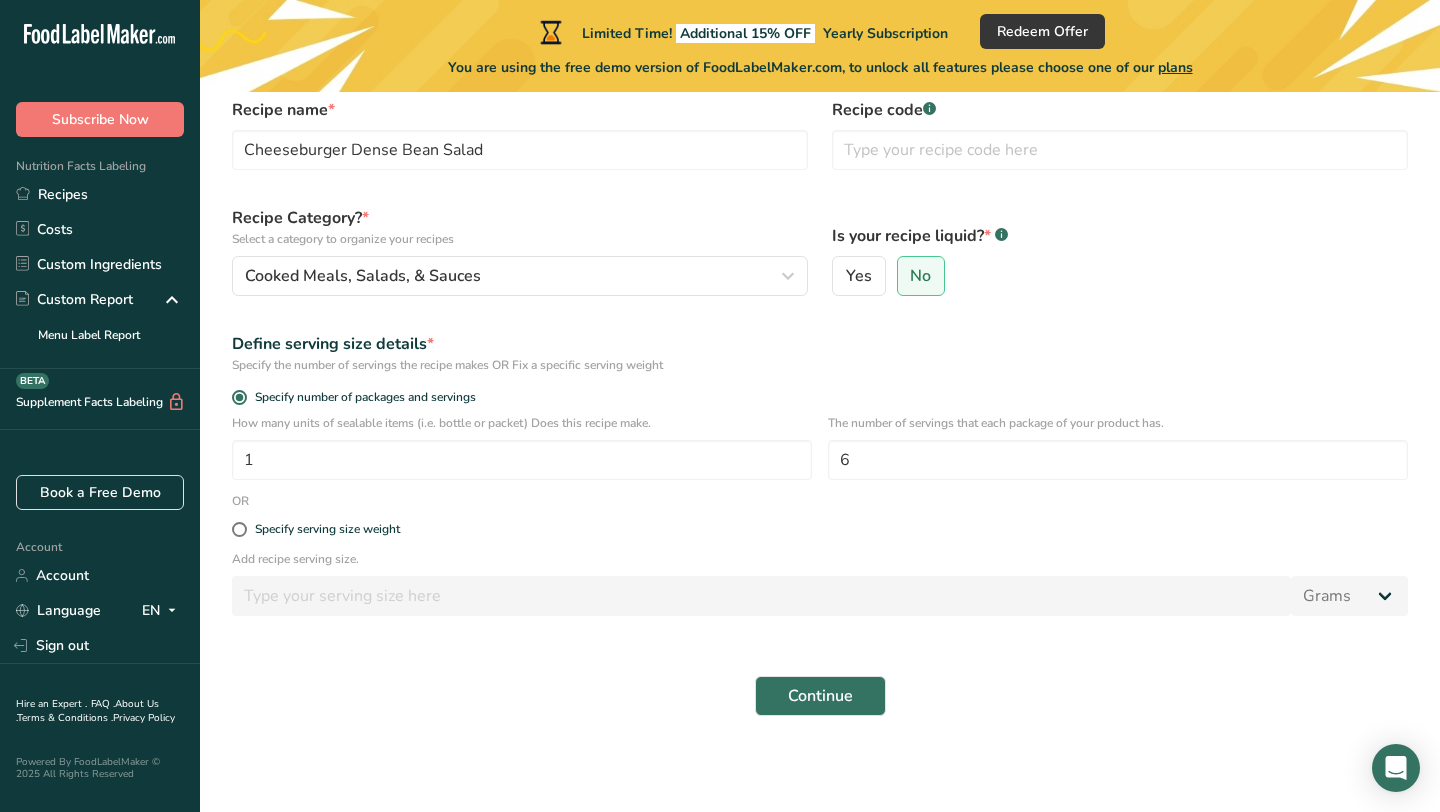 click on "Recipe name *   Cheeseburger Dense Bean Salad
Recipe code
.a-a{fill:#347362;}.b-a{fill:#fff;}
Recipe Category? *
Select a category to organize your recipes
Cooked Meals, Salads, & Sauces
salads
Standard Categories
Custom Categories
.a-a{fill:#347362;}.b-a{fill:#fff;}
Cooked Meals, Salads, & Sauces
No categories found
Add New Category
Is your recipe liquid? *   .a-a{fill:#347362;}.b-a{fill:#fff;}           Yes   No
Define serving size details *
Specify the number of servings the recipe makes OR Fix a specific serving weight
Specify number of packages and servings
How many units of sealable items (i.e. bottle or packet) Does this recipe make.
1     6
OR" at bounding box center [820, 407] 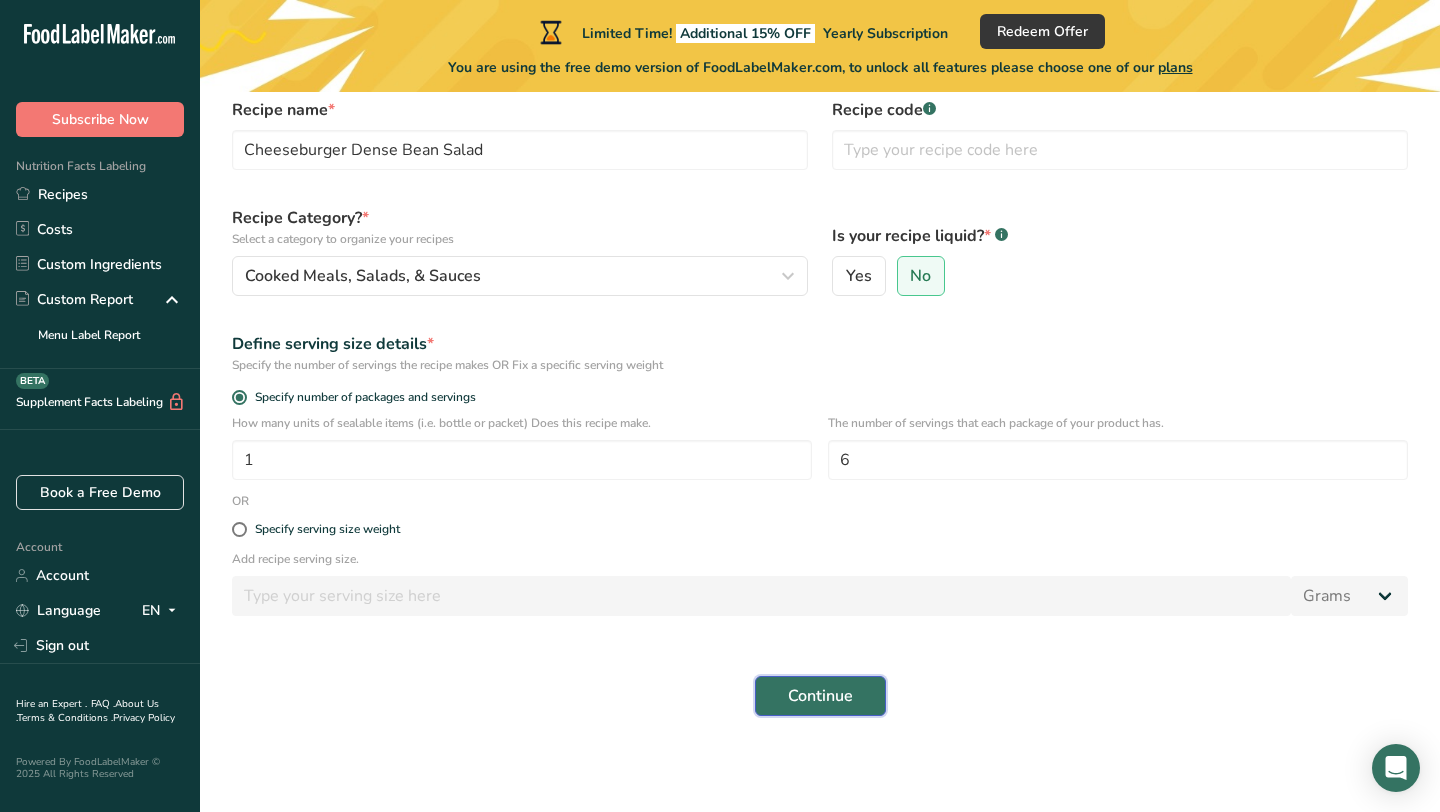 click on "Continue" at bounding box center [820, 696] 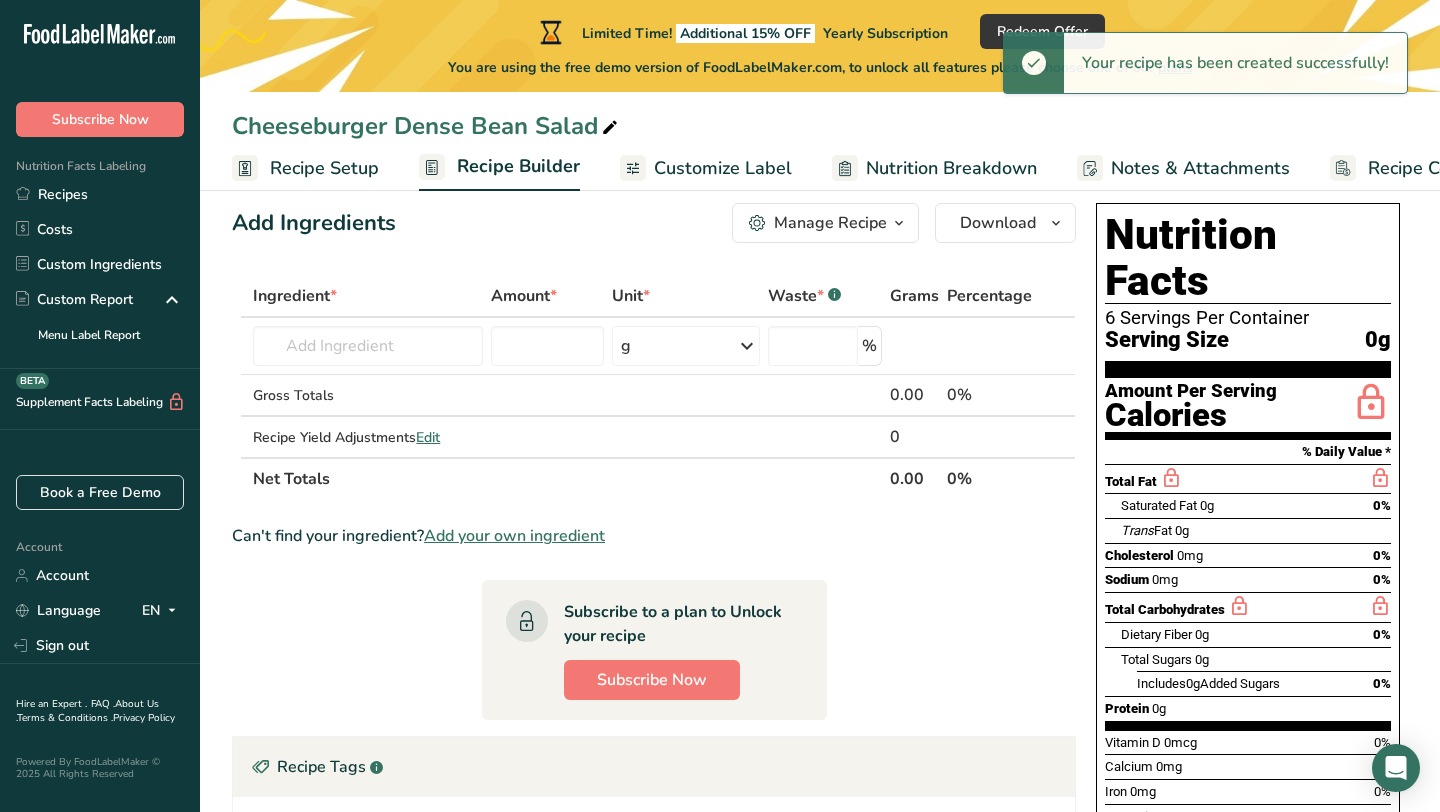 scroll, scrollTop: 47, scrollLeft: 0, axis: vertical 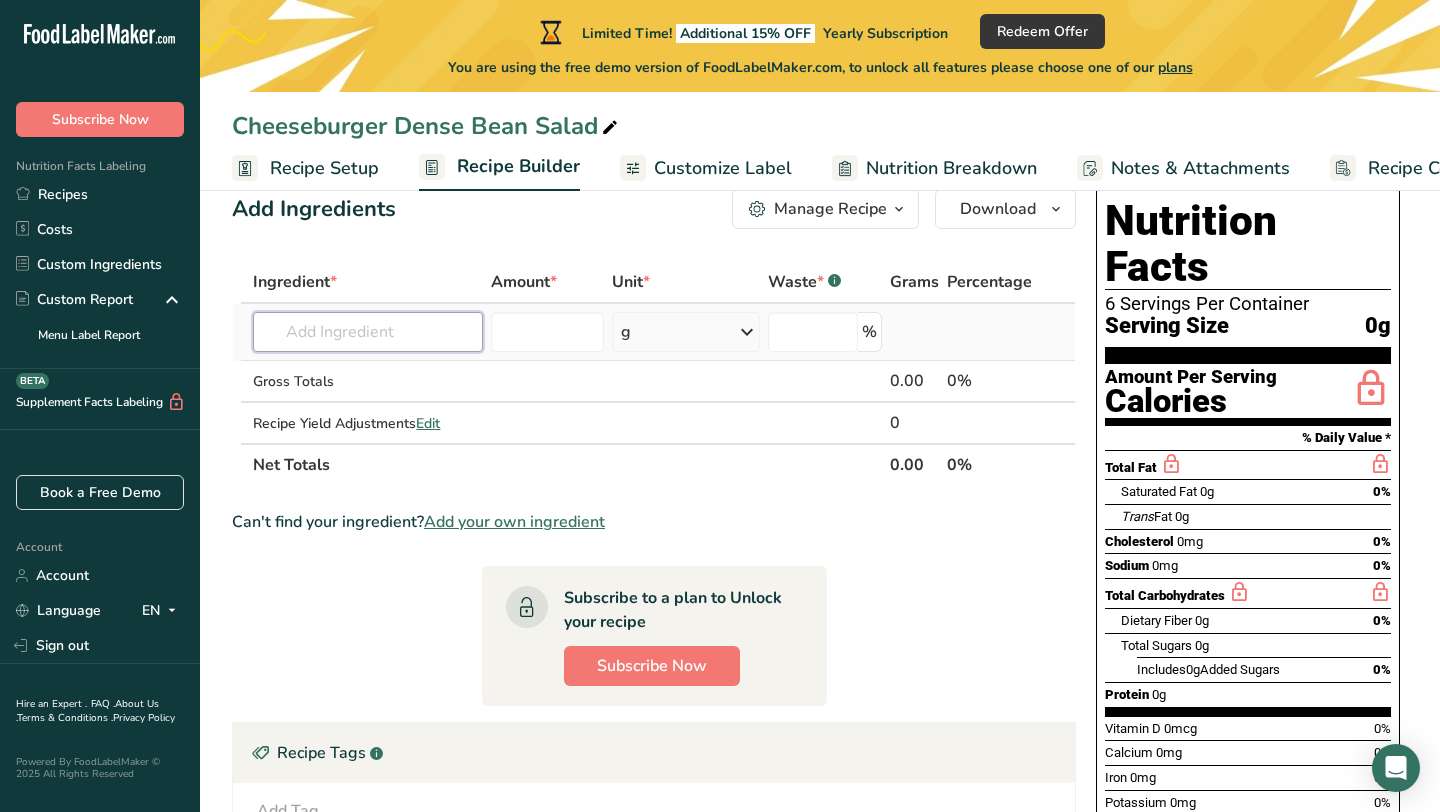 click at bounding box center (368, 332) 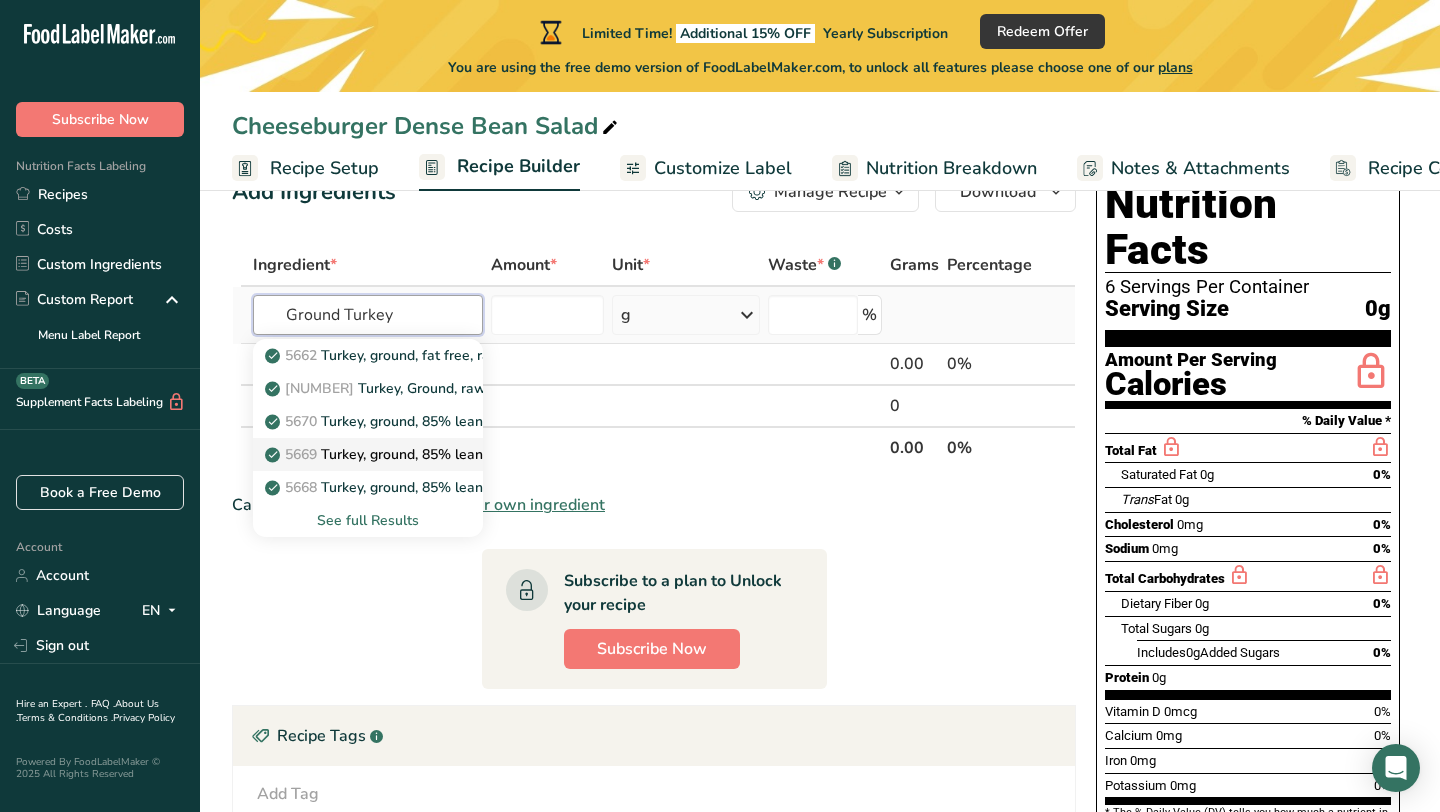 scroll, scrollTop: 65, scrollLeft: 0, axis: vertical 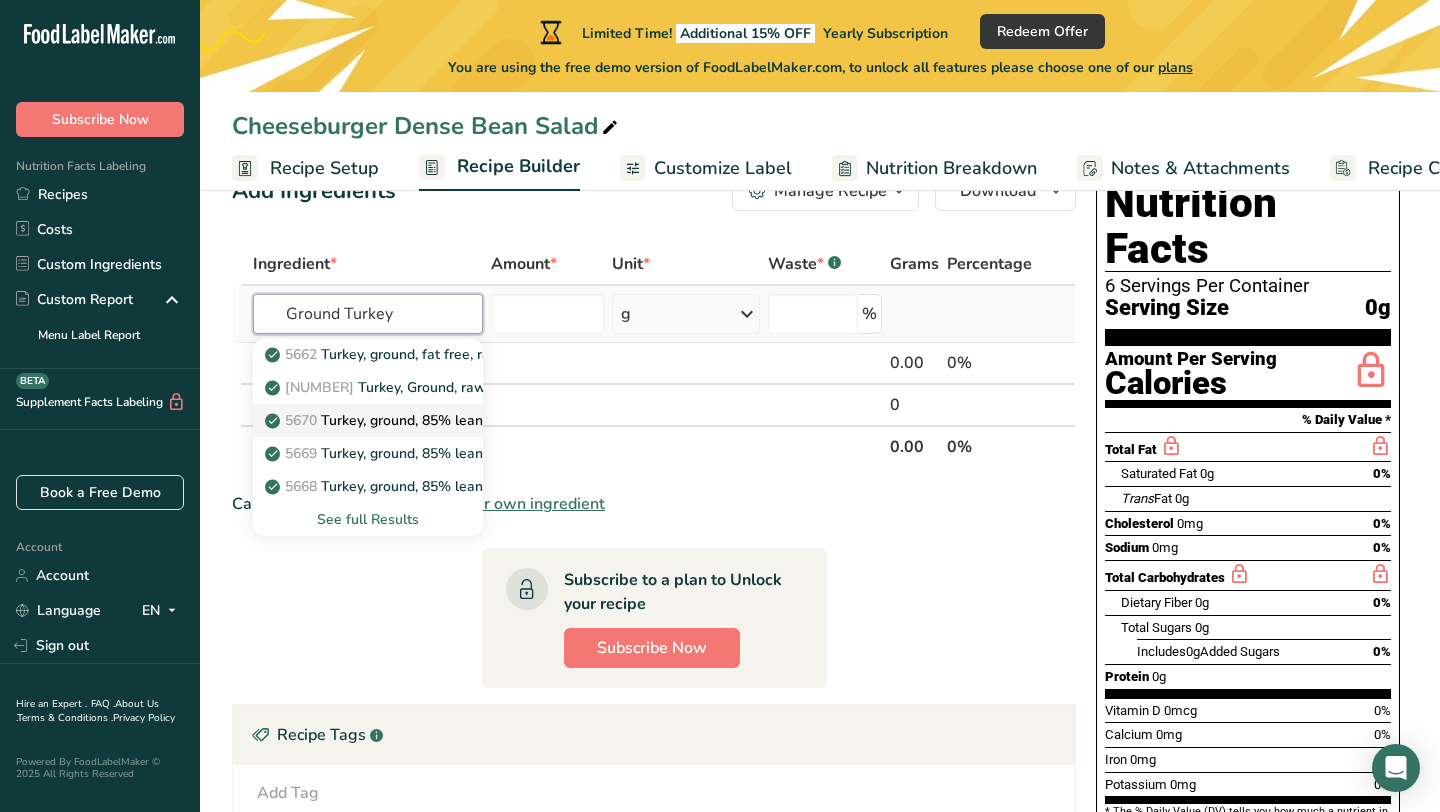 type on "Ground Turkey" 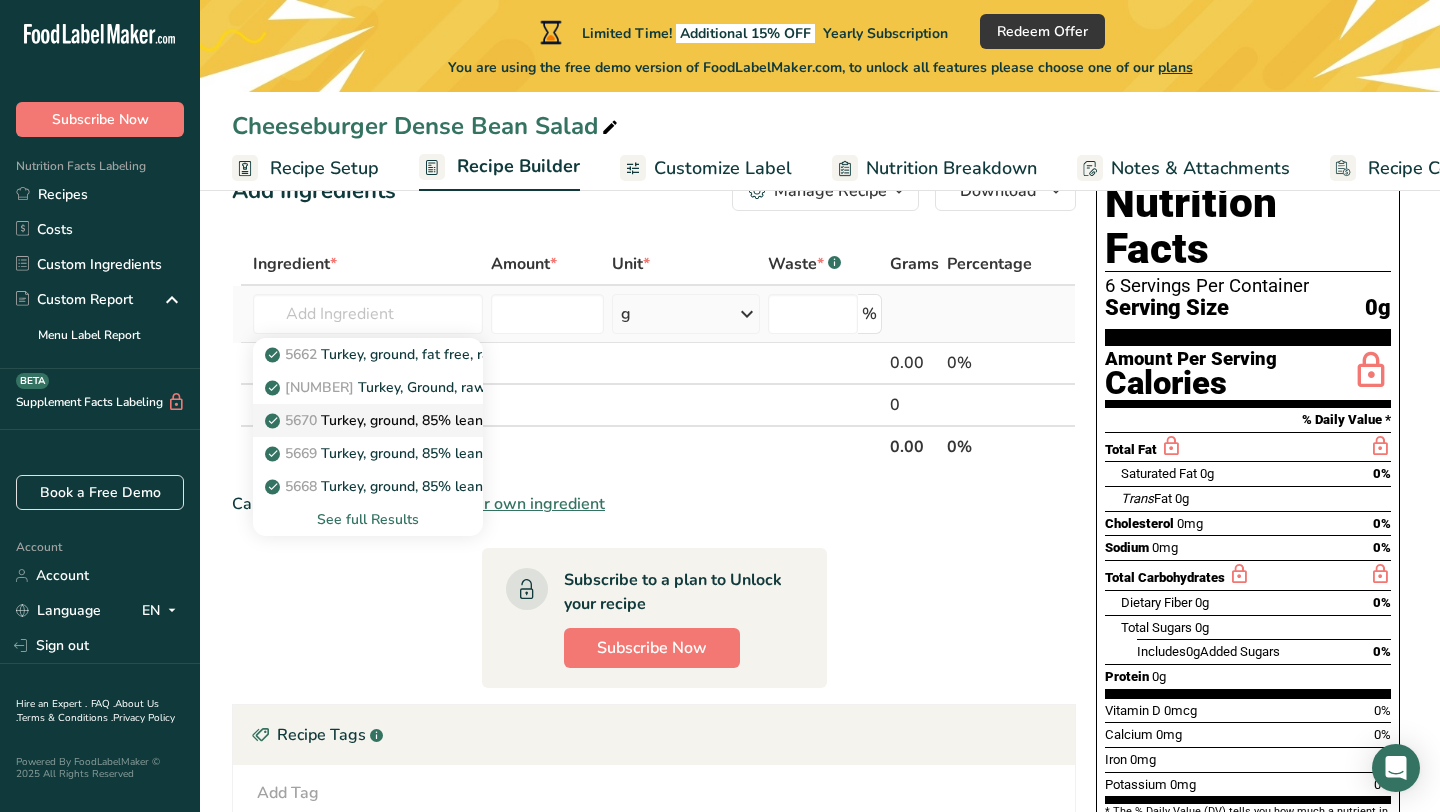 click on "Turkey, ground, 85% lean, 15% fat, patties, broiled" at bounding box center [456, 420] 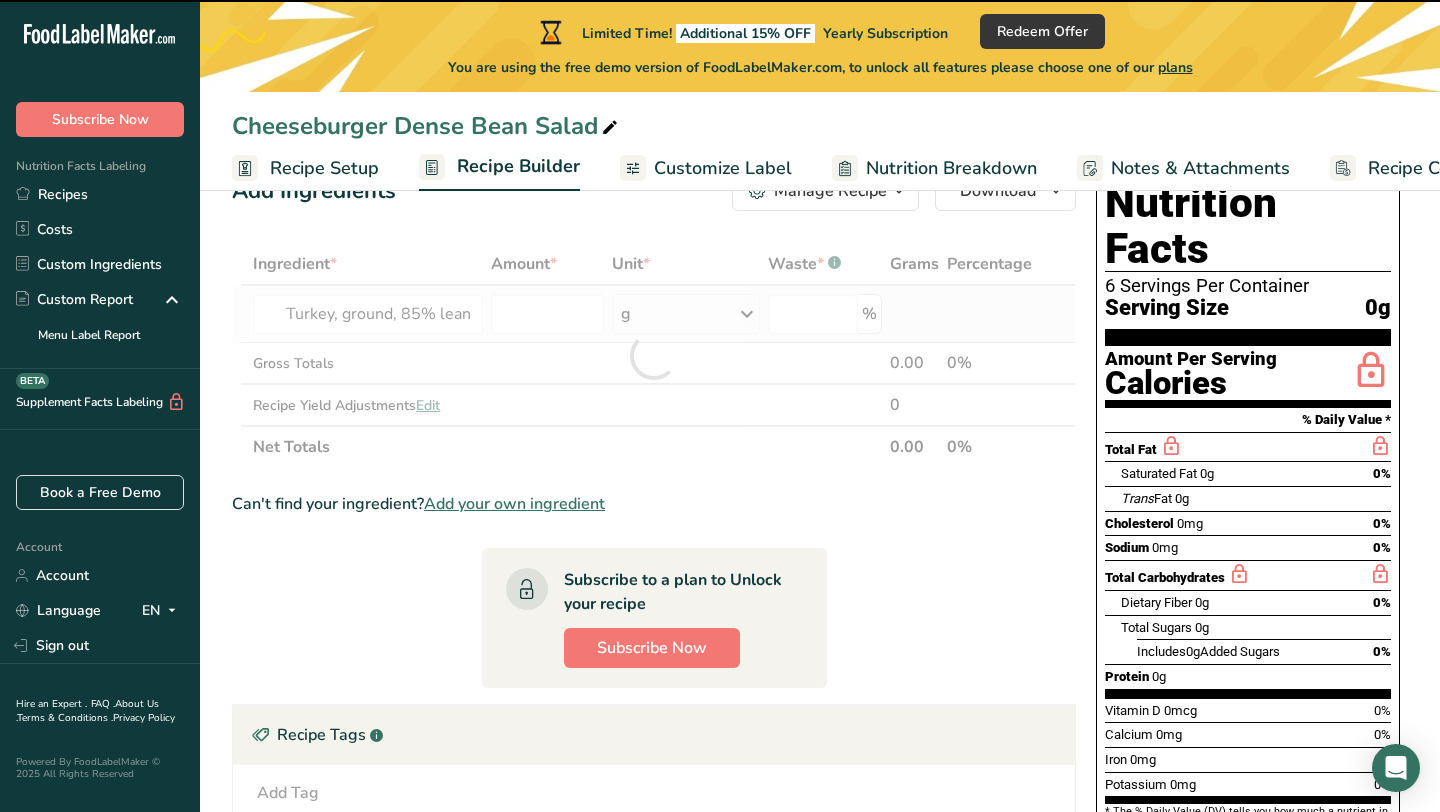 type on "0" 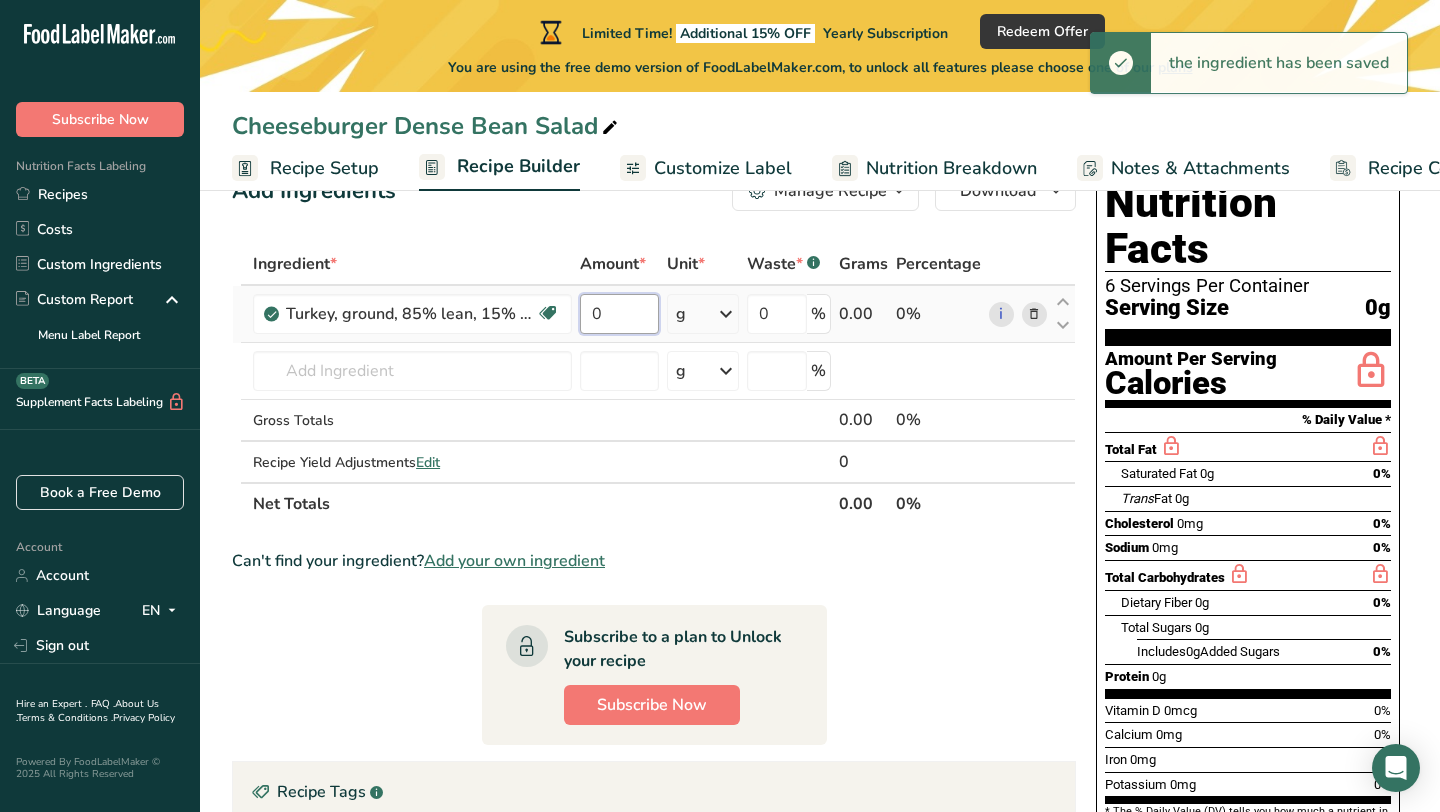 click on "0" at bounding box center [619, 314] 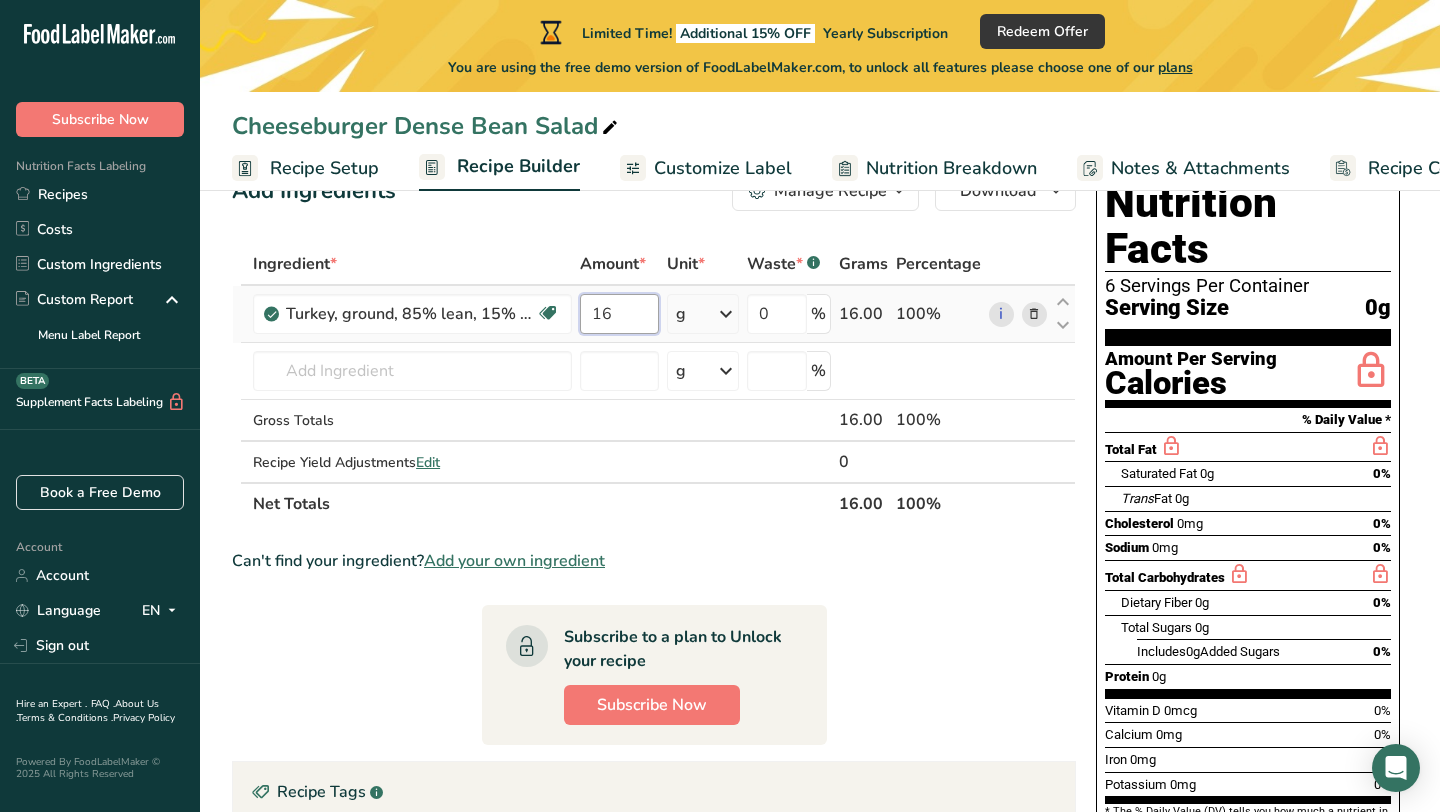 type on "16" 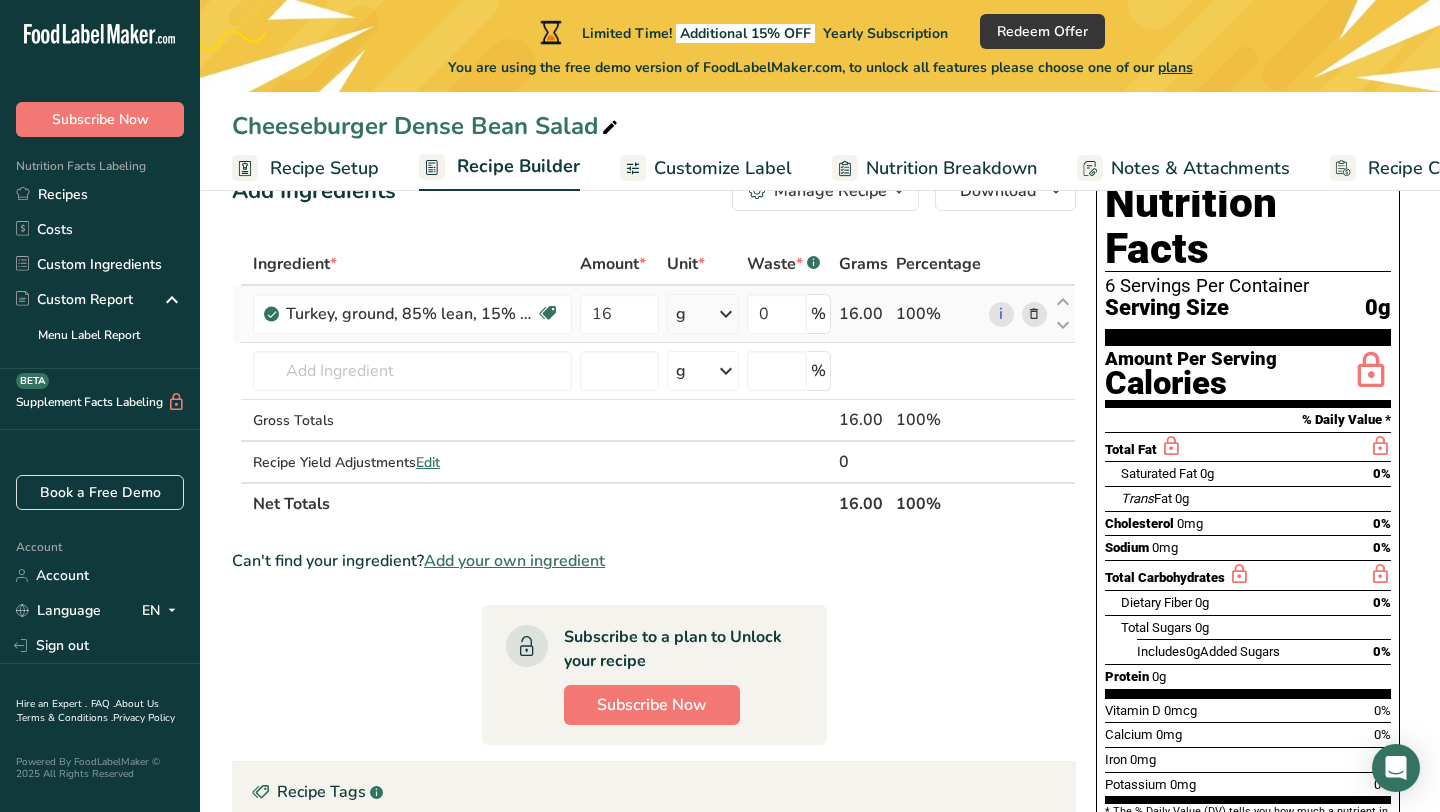 click on "Ingredient *
Amount *
Unit *
Waste *   .a-a{fill:#347362;}.b-a{fill:#fff;}          Grams
Percentage
Turkey, ground, 85% lean, 15% fat, patties, broiled
Dairy free
Gluten free
Soy free
Source of B-Vitamins
16
g
Portions
3 oz
Weight Units
g
kg
mg
See more
Volume Units
l
Volume units require a density conversion. If you know your ingredient's density enter it below. Otherwise, click on "RIA" our AI Regulatory bot - she will be able to help you
lb/ft3
g/cm3
Confirm
mL
lb/ft3" at bounding box center (654, 384) 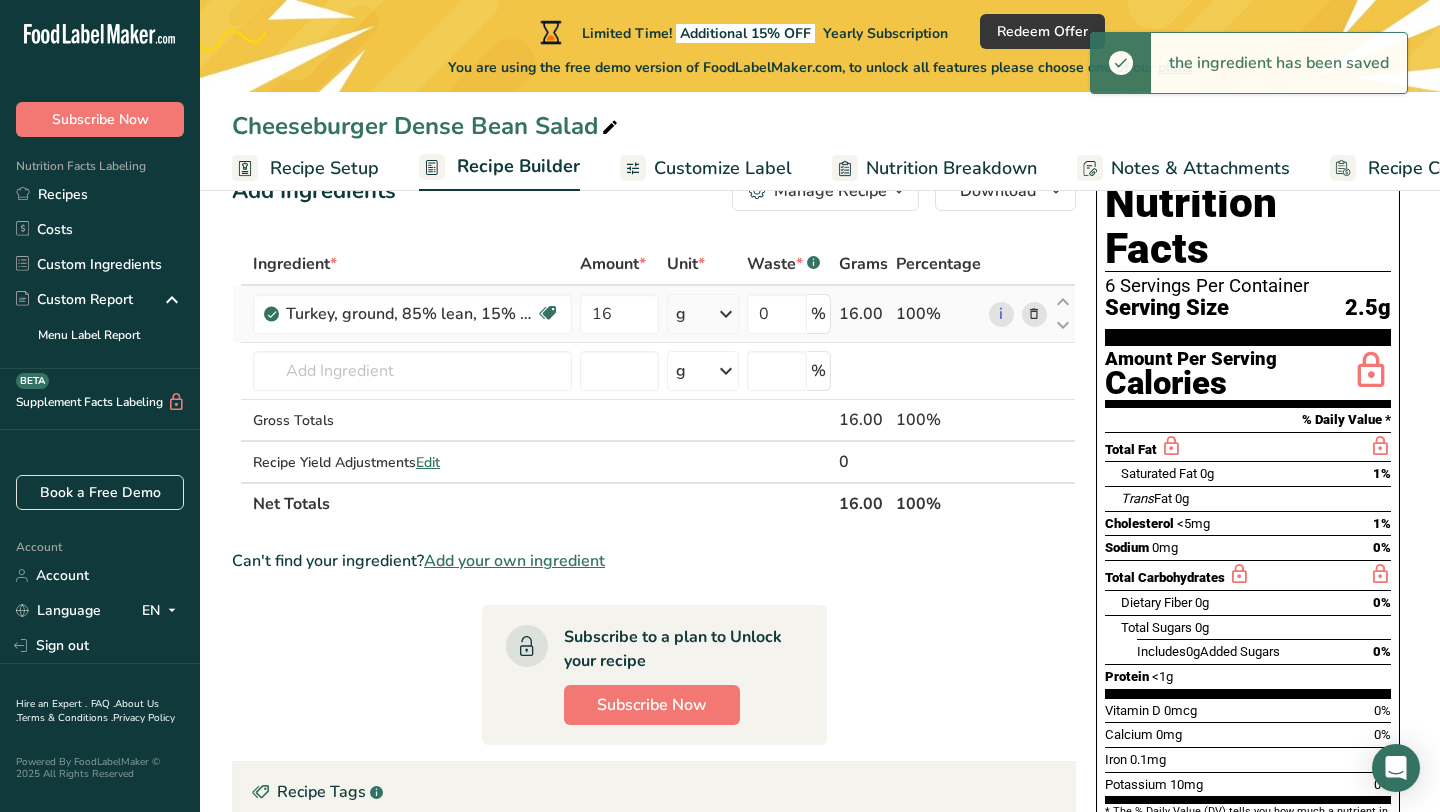 click on "g" at bounding box center [703, 314] 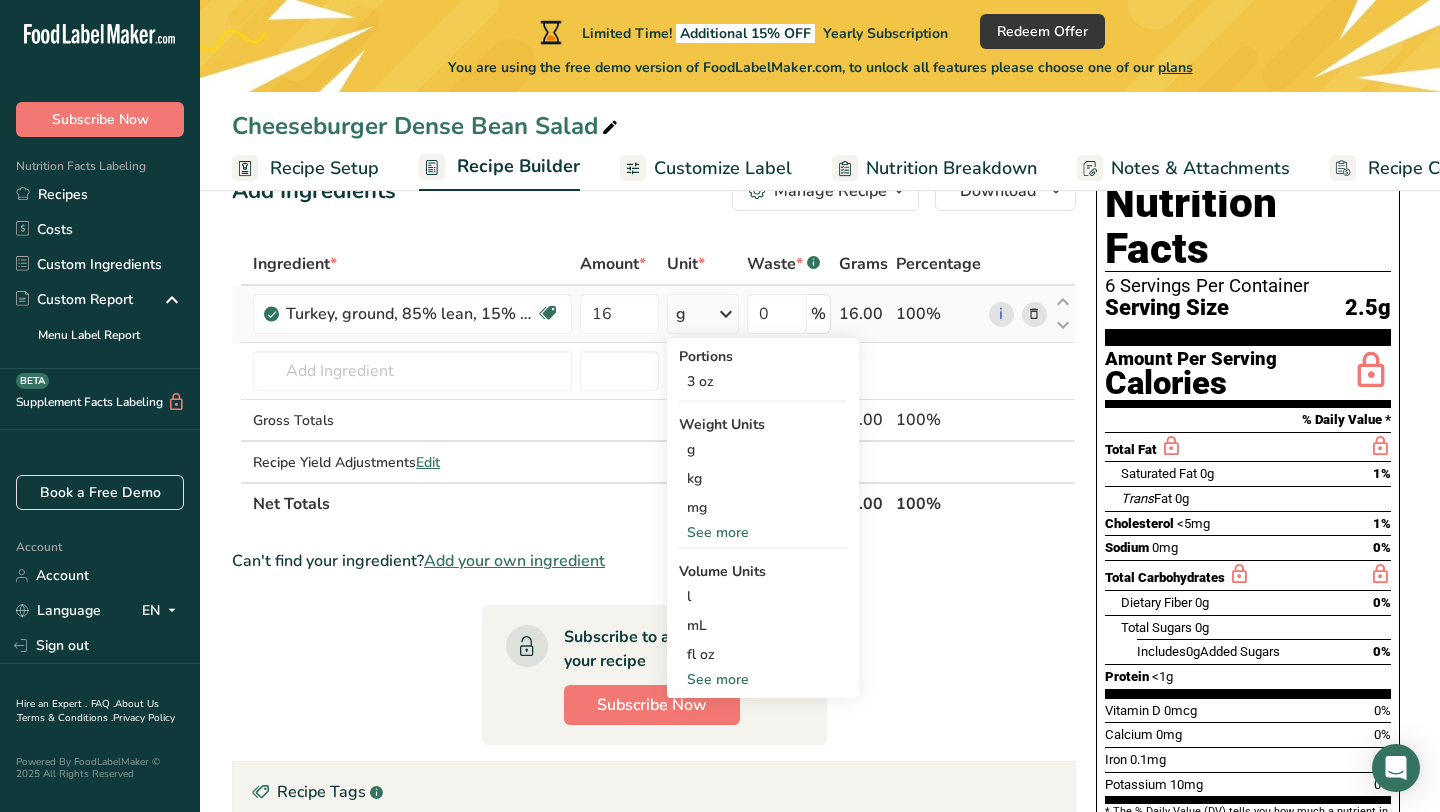click on "See more" at bounding box center [763, 532] 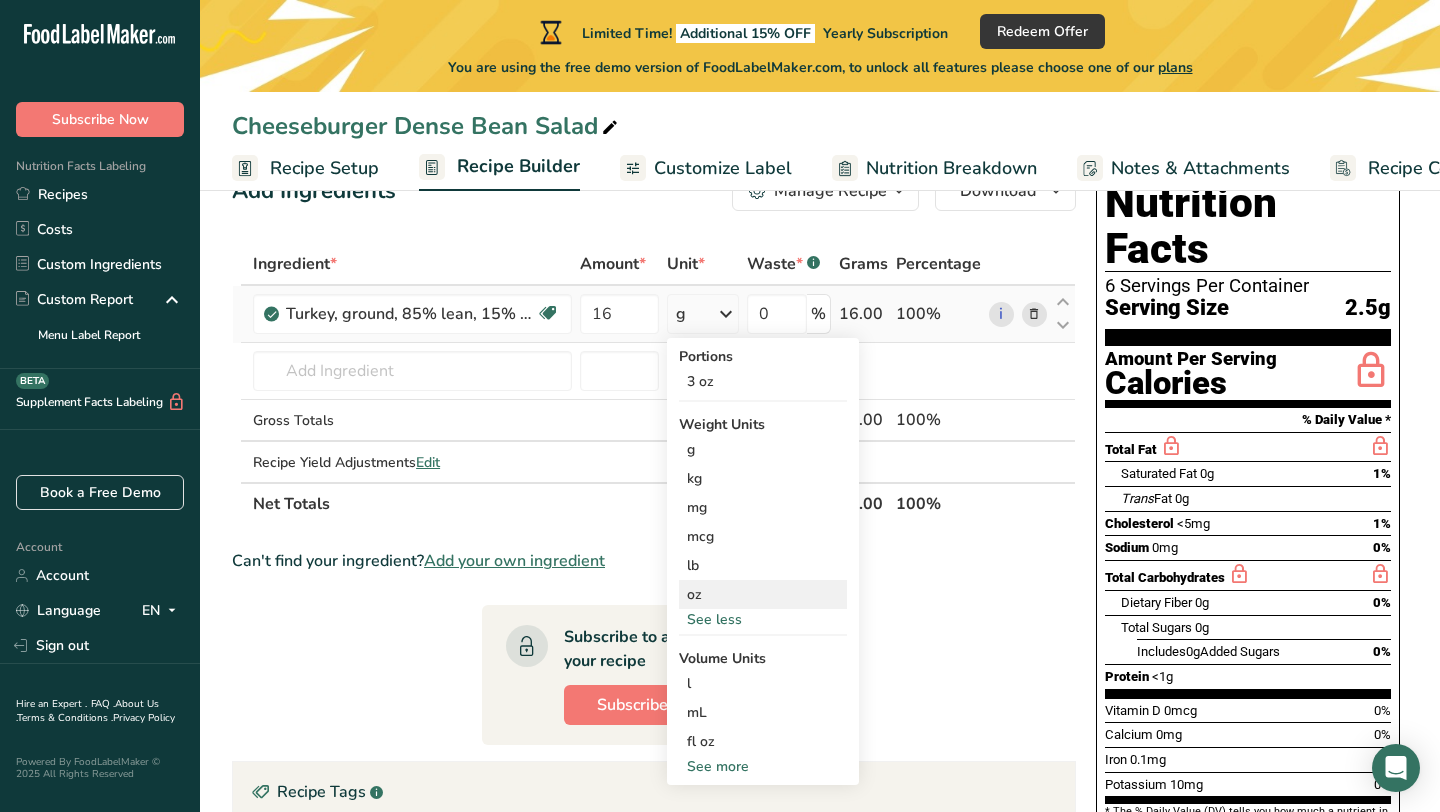 click on "oz" at bounding box center (763, 594) 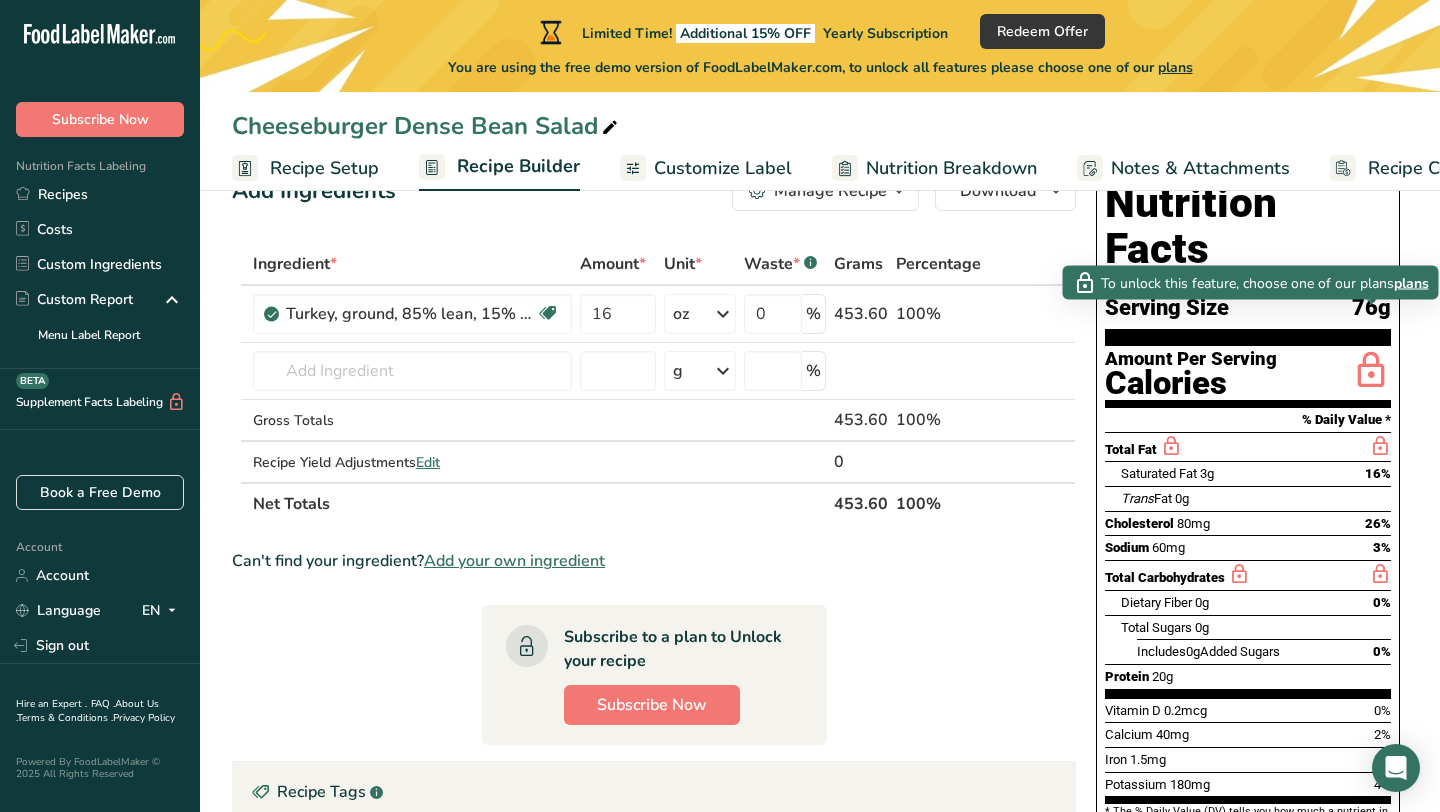 click at bounding box center (1371, 371) 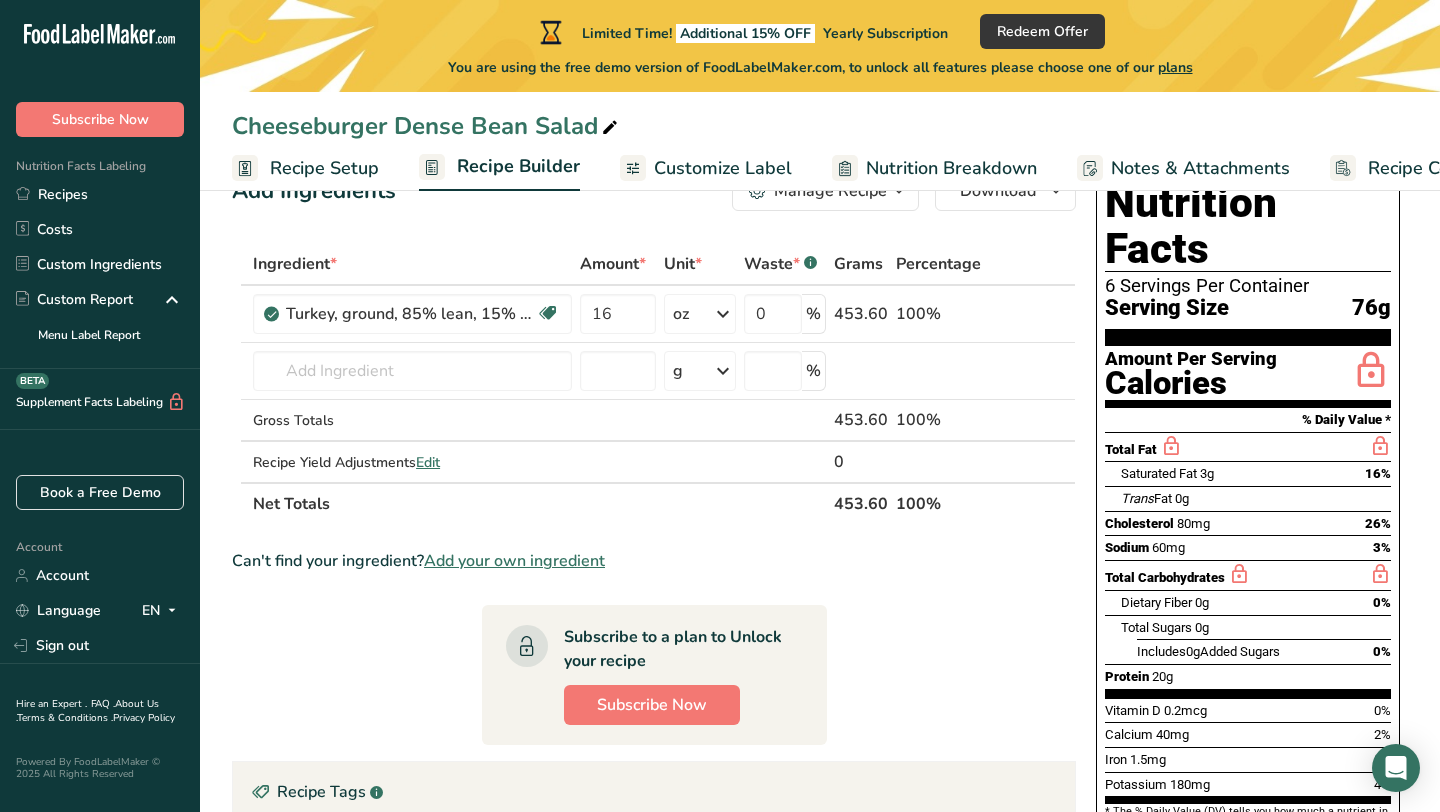click at bounding box center [1371, 371] 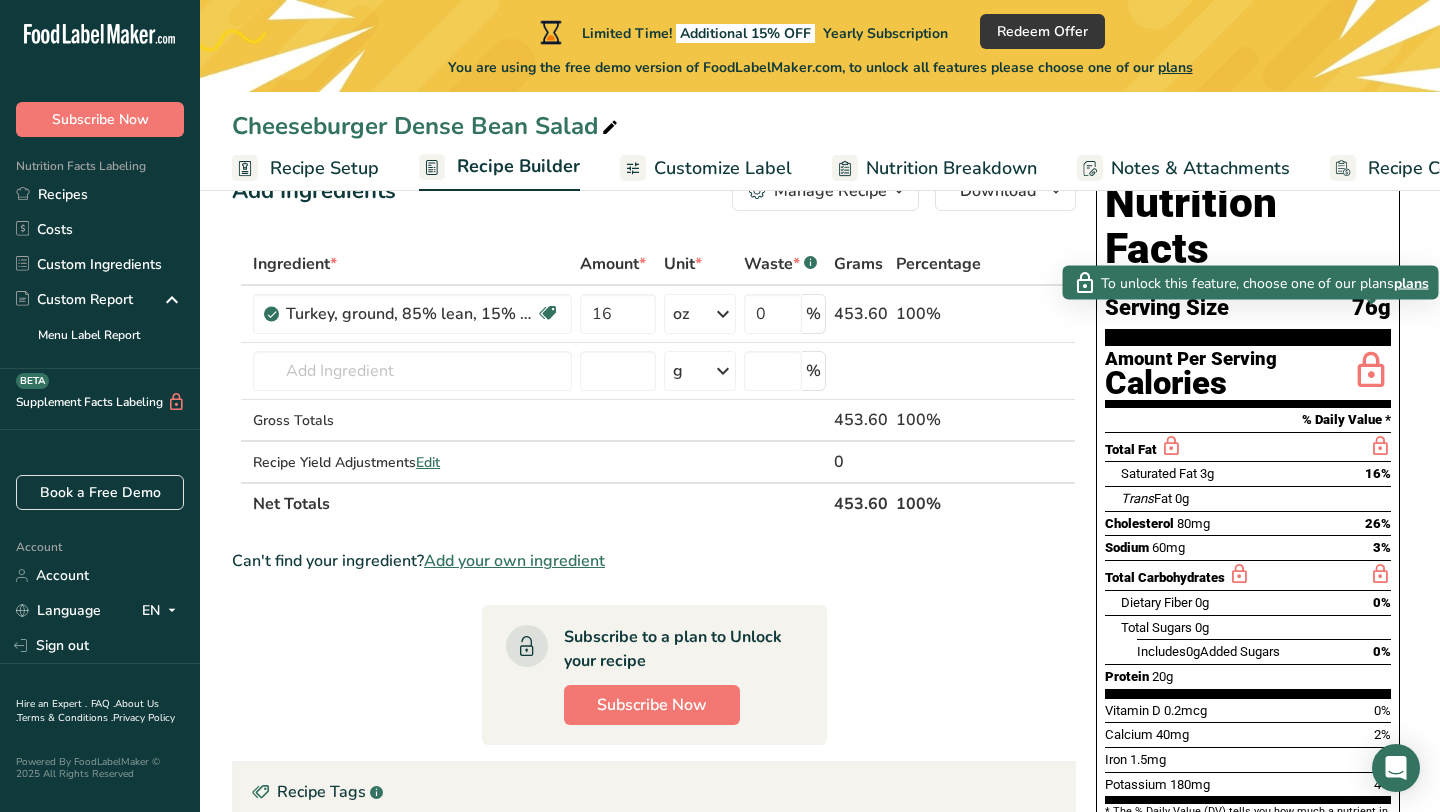 click on "Nutrition Facts
6 Servings Per Container
Serving Size
76g
Amount Per Serving
Calories
% Daily Value *
Total Fat
Saturated Fat
3g
16%
Trans  Fat
0g
Cholesterol
80mg
26%
Sodium
60mg
3%
Total Carbohydrates
Dietary Fiber
0g
0%
Total Sugars
0g
Includes" at bounding box center [1248, 526] 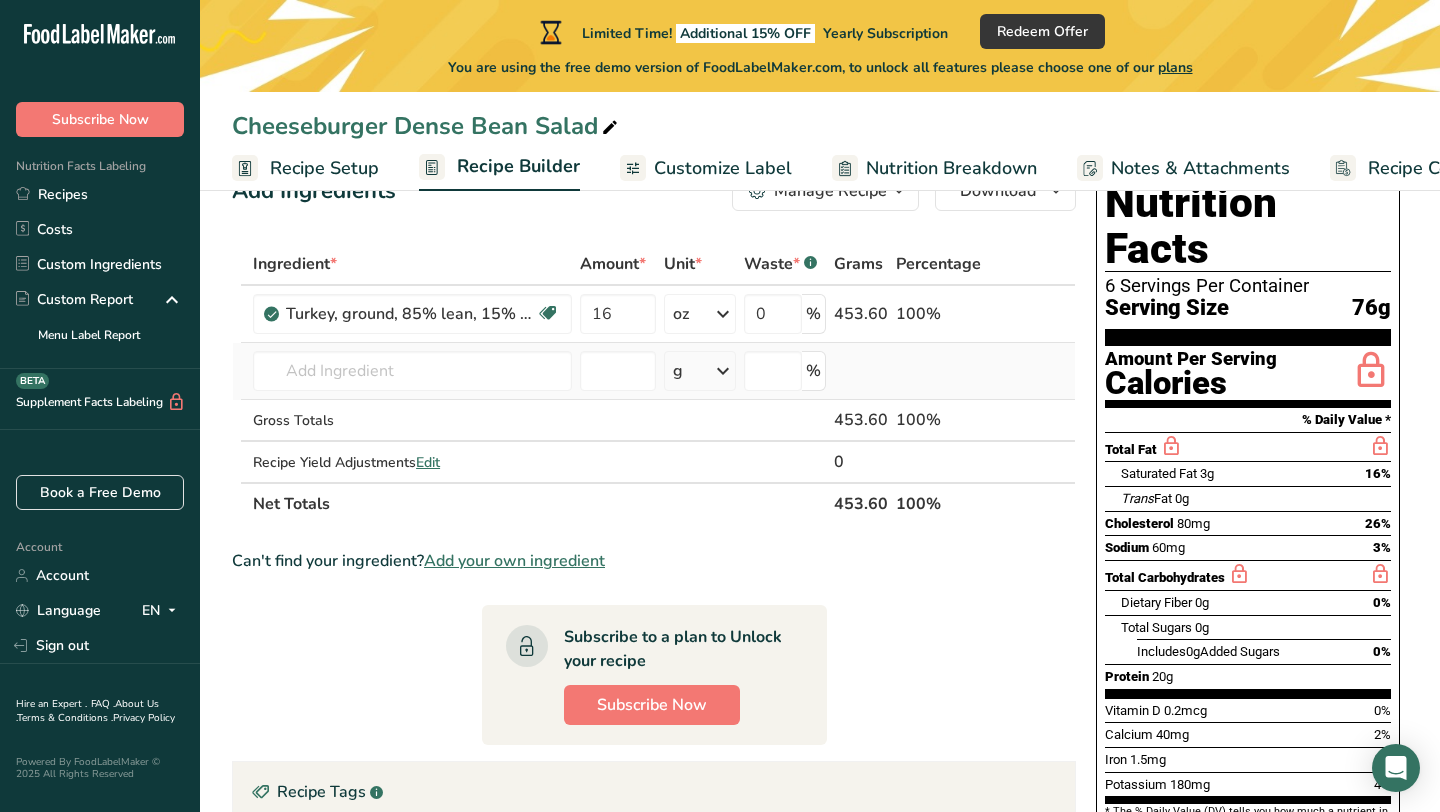 click on "5662
Turkey, ground, fat free, raw
5305
Turkey, Ground, raw
5670
Turkey, ground, 85% lean, 15% fat, patties, broiled
5669
Turkey, ground, 85% lean, 15% fat, pan-broiled crumbles
5668
Turkey, ground, 85% lean, 15% fat, raw
See full Results" at bounding box center (412, 371) 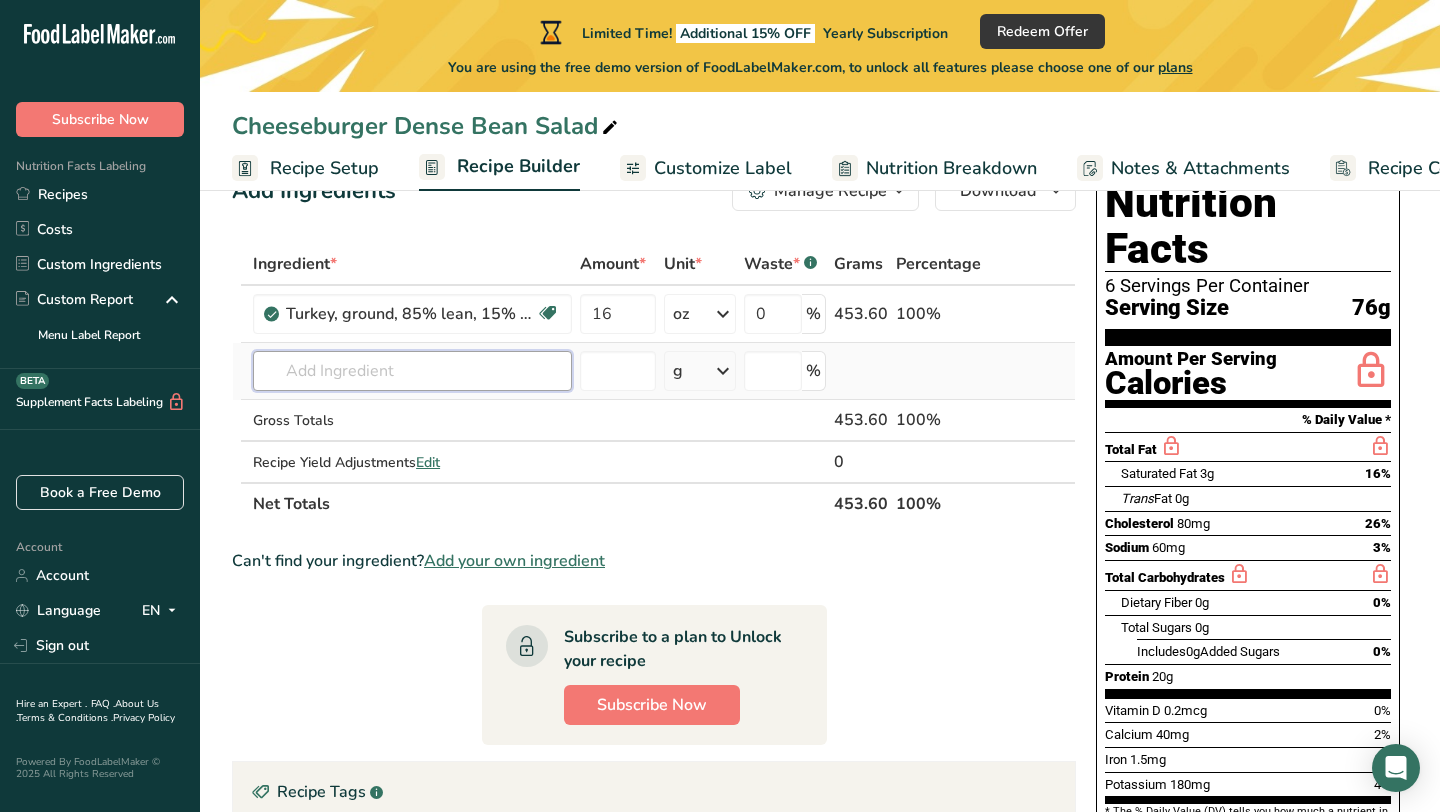 click at bounding box center (412, 371) 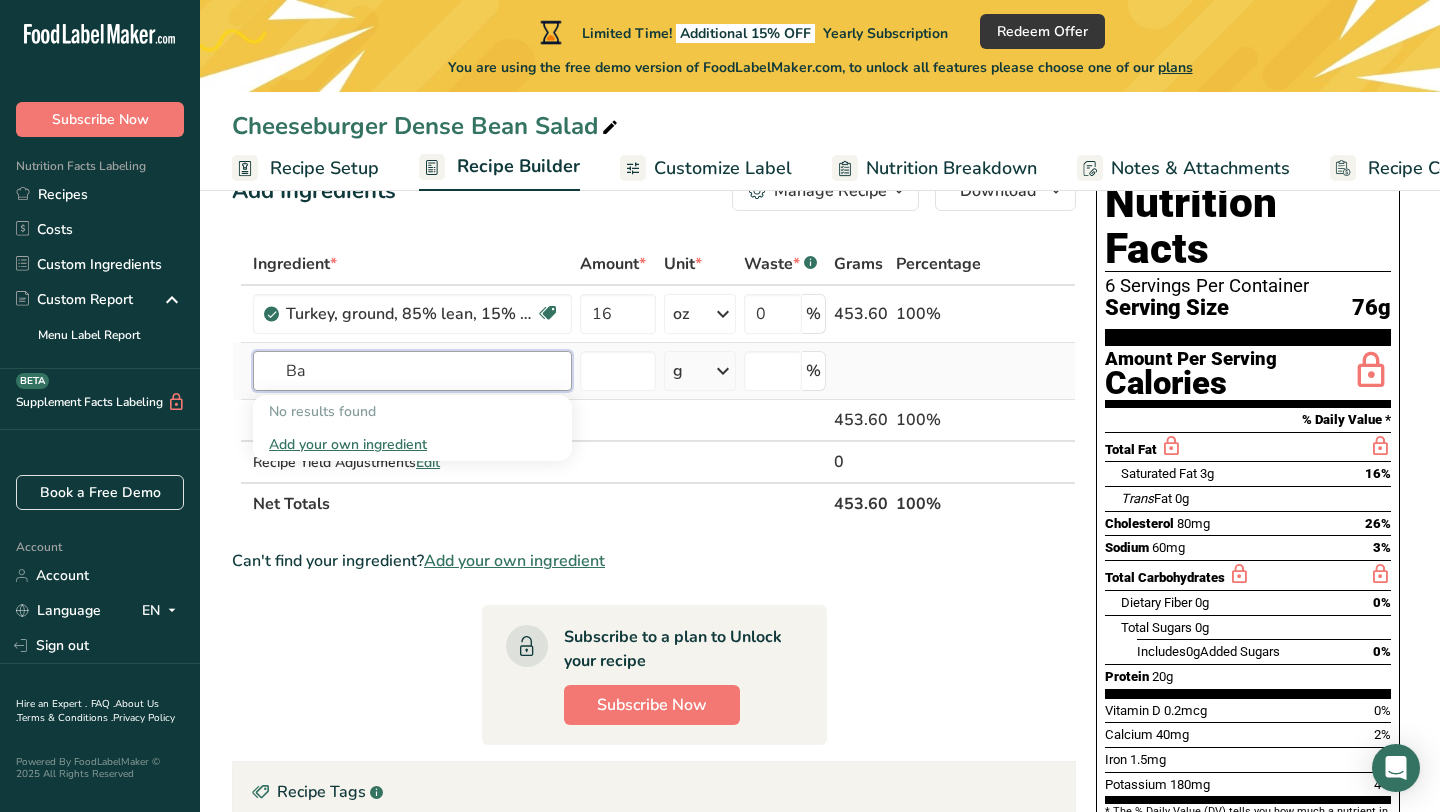 type on "B" 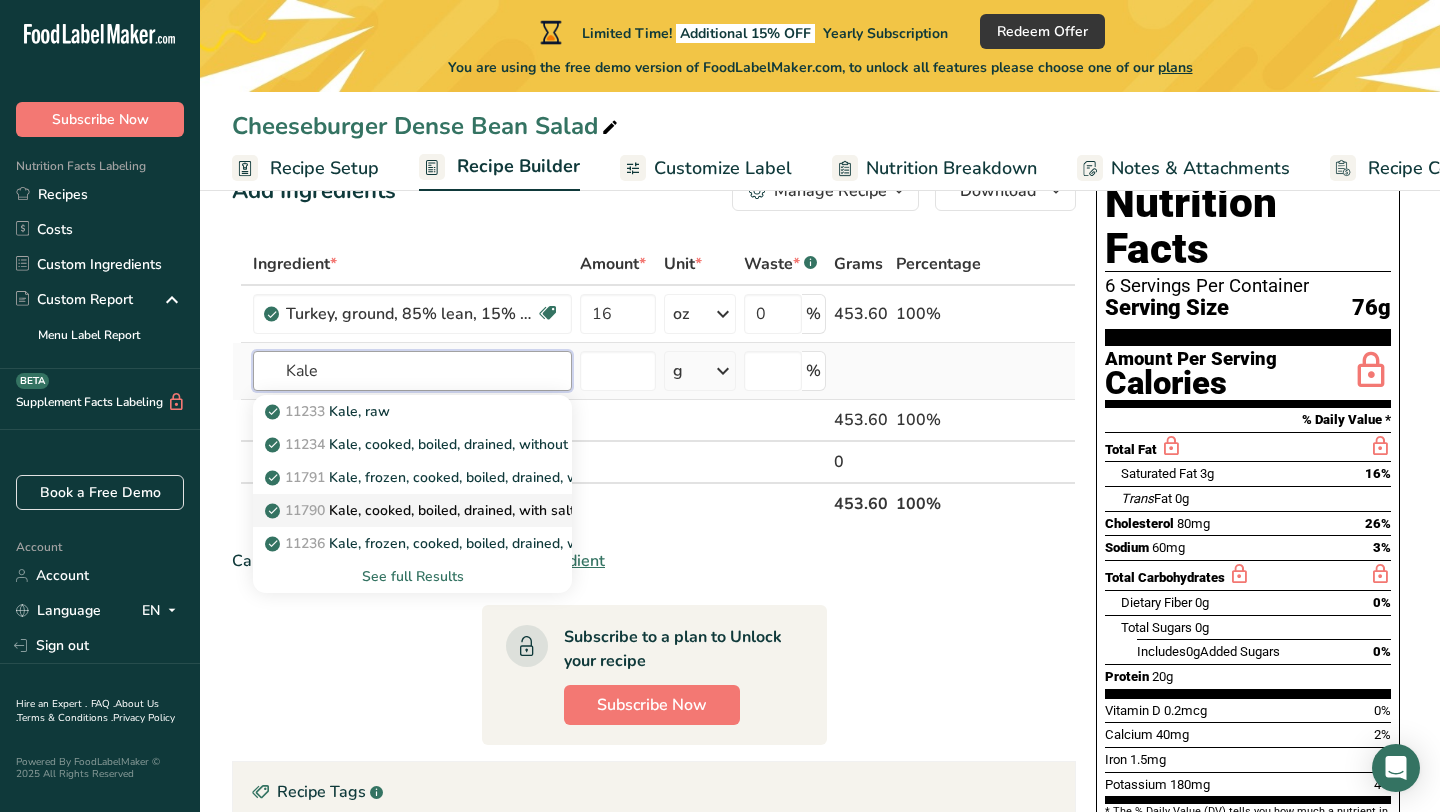 scroll, scrollTop: 77, scrollLeft: 0, axis: vertical 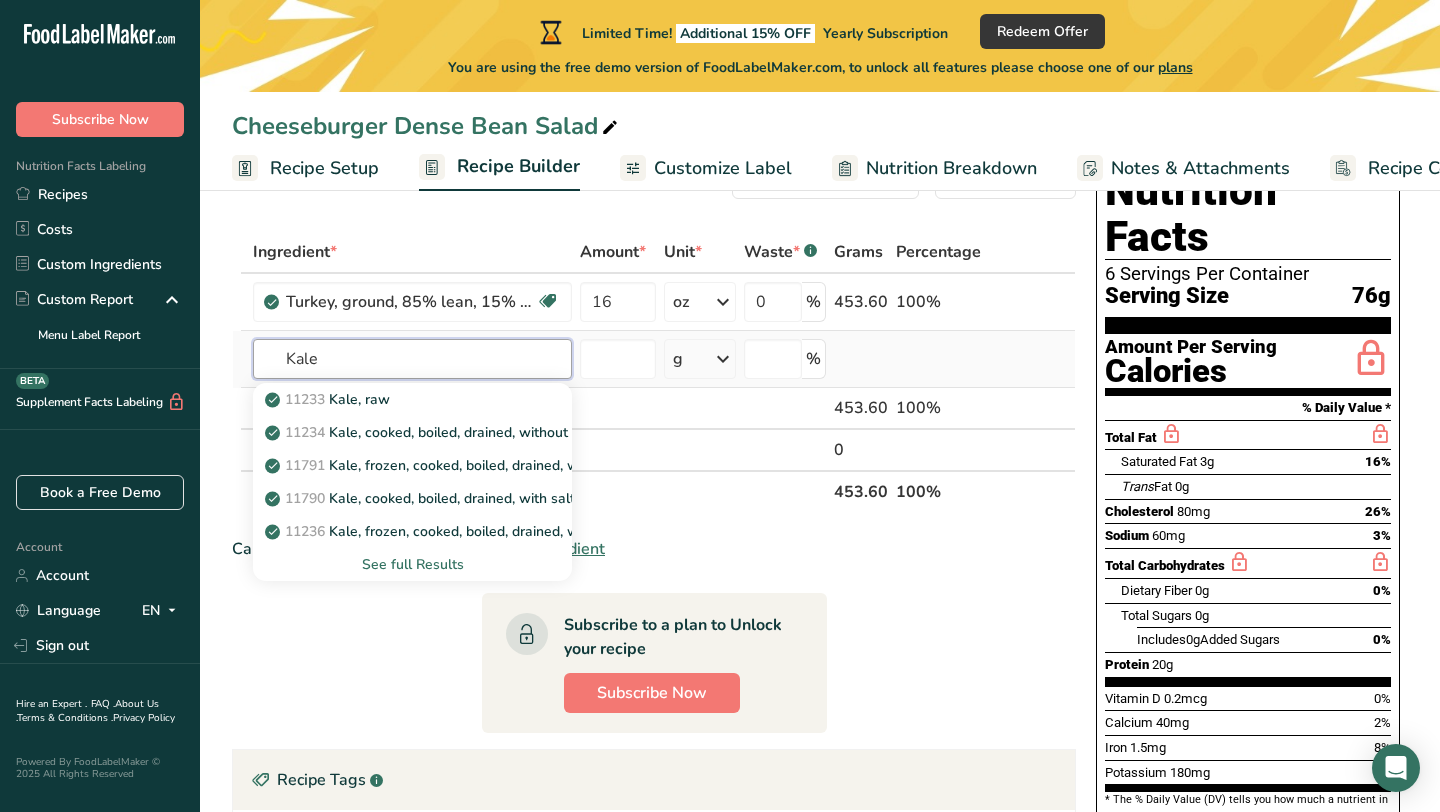 type on "Kale" 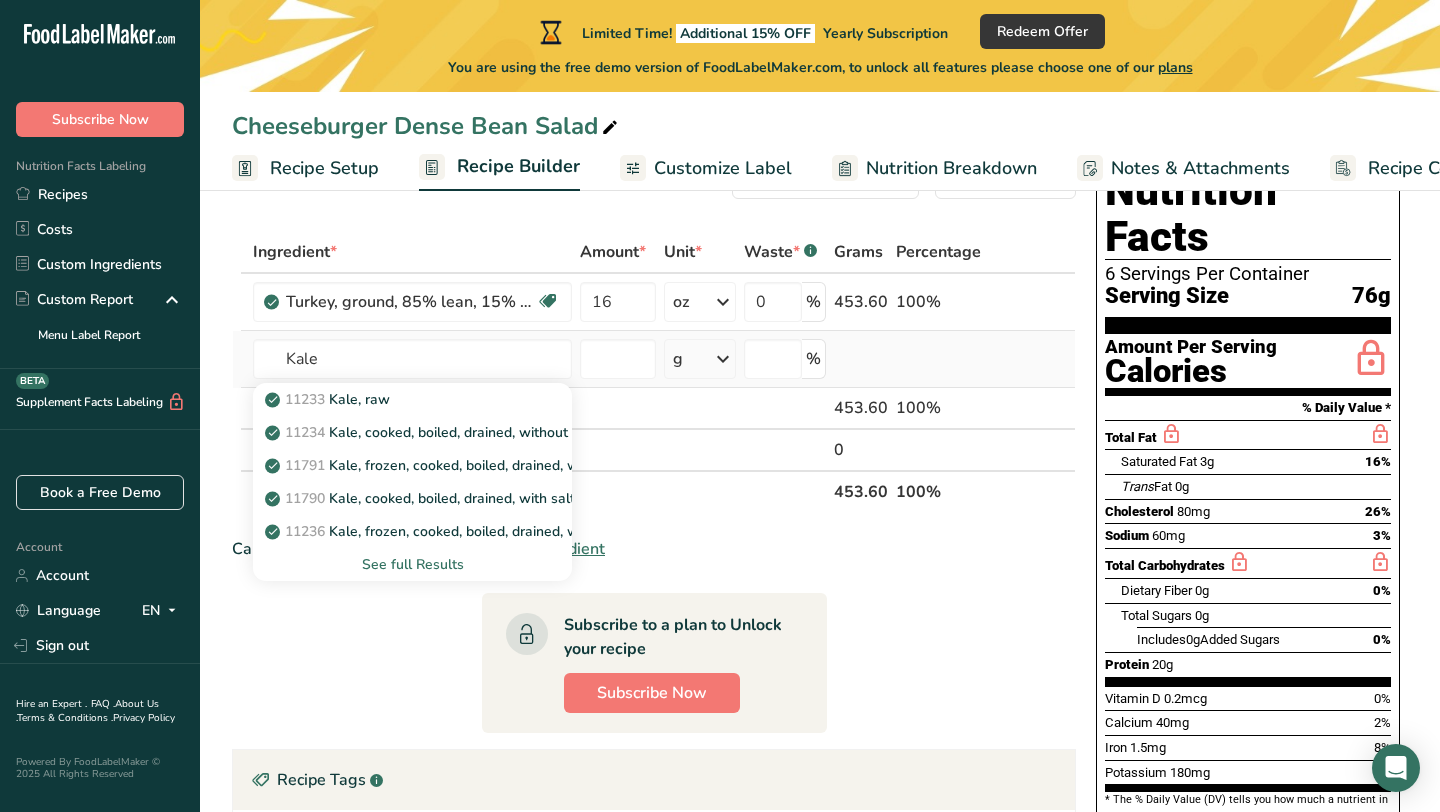 type 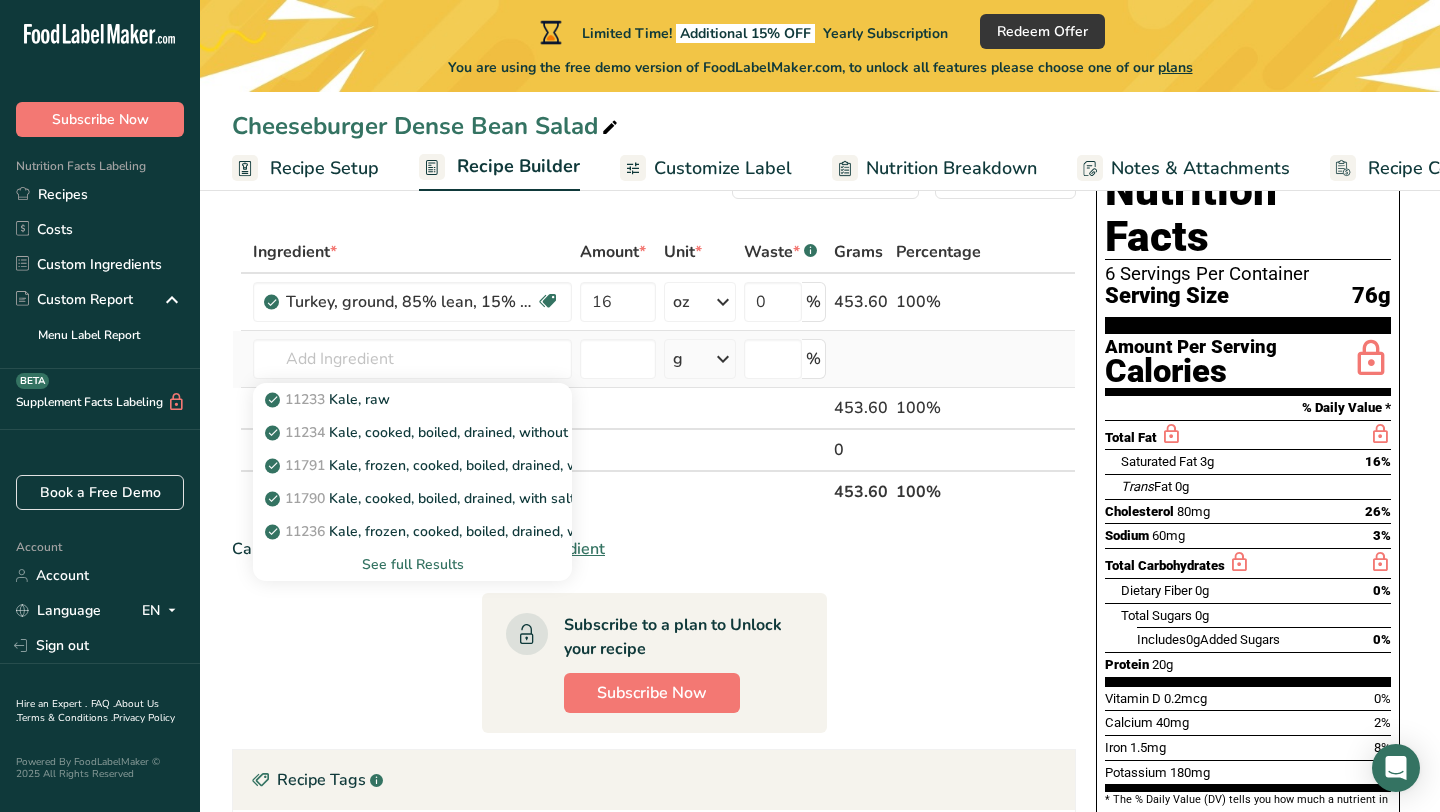 click on "See full Results" at bounding box center [412, 564] 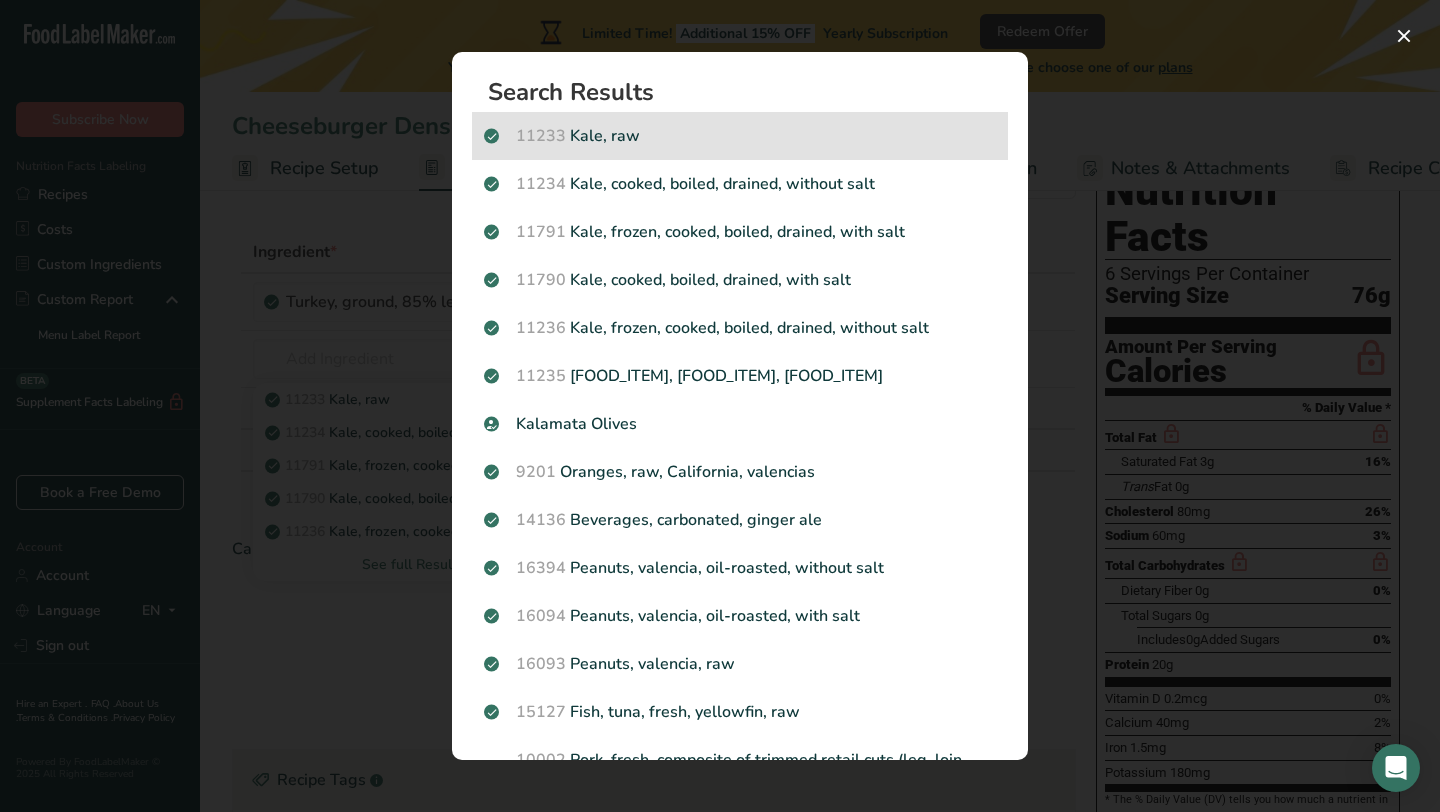 click on "Kale, raw" at bounding box center (740, 136) 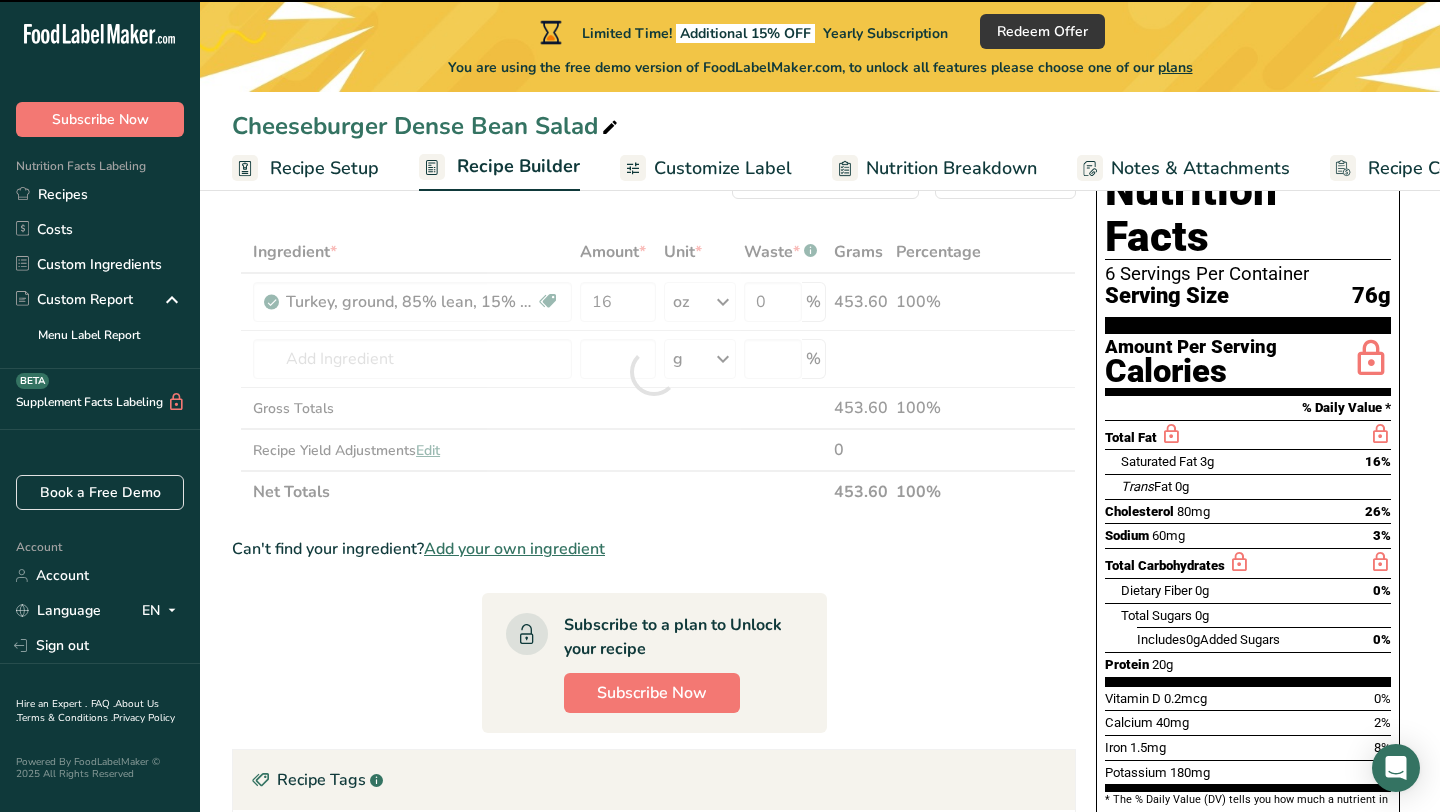 type on "0" 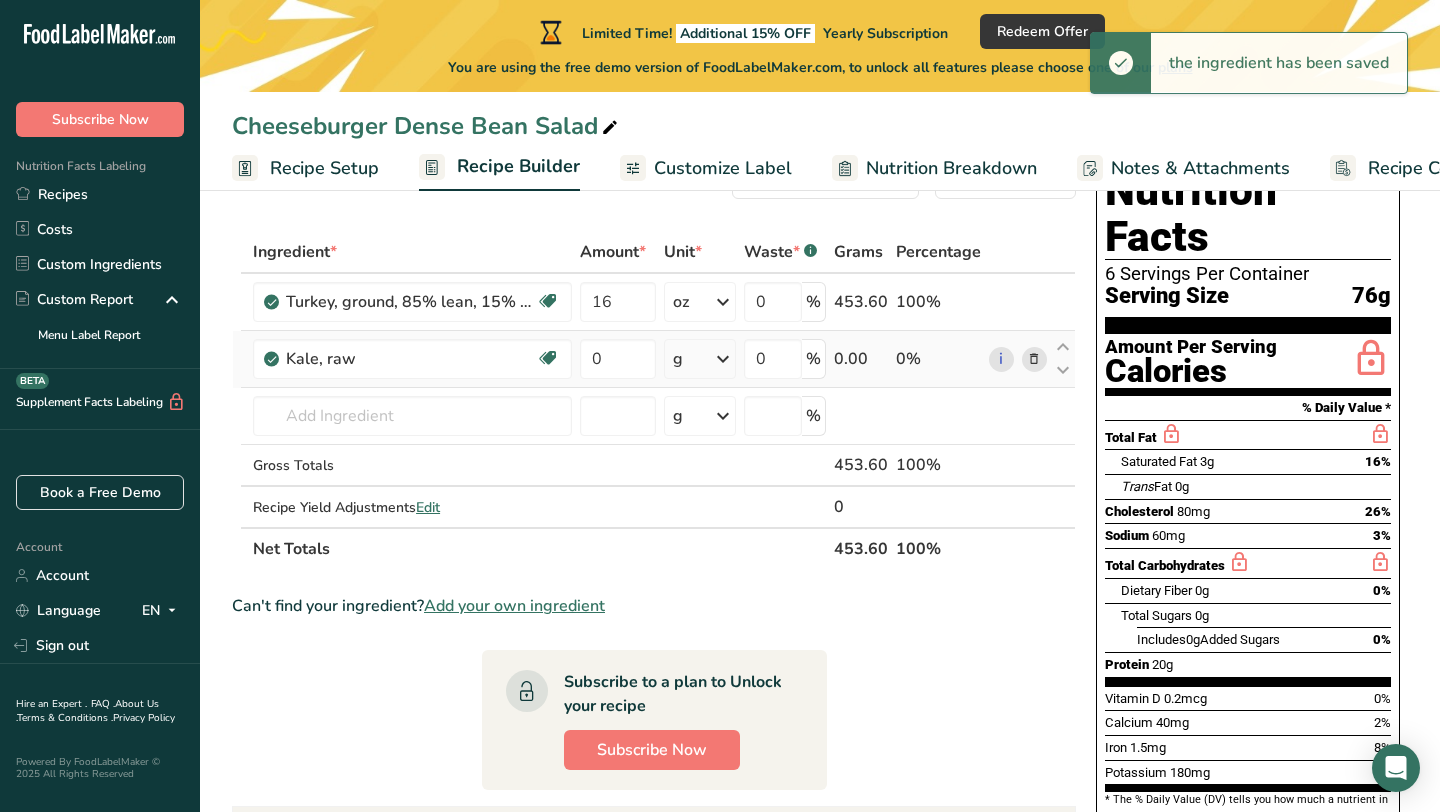 click on "g" at bounding box center (700, 359) 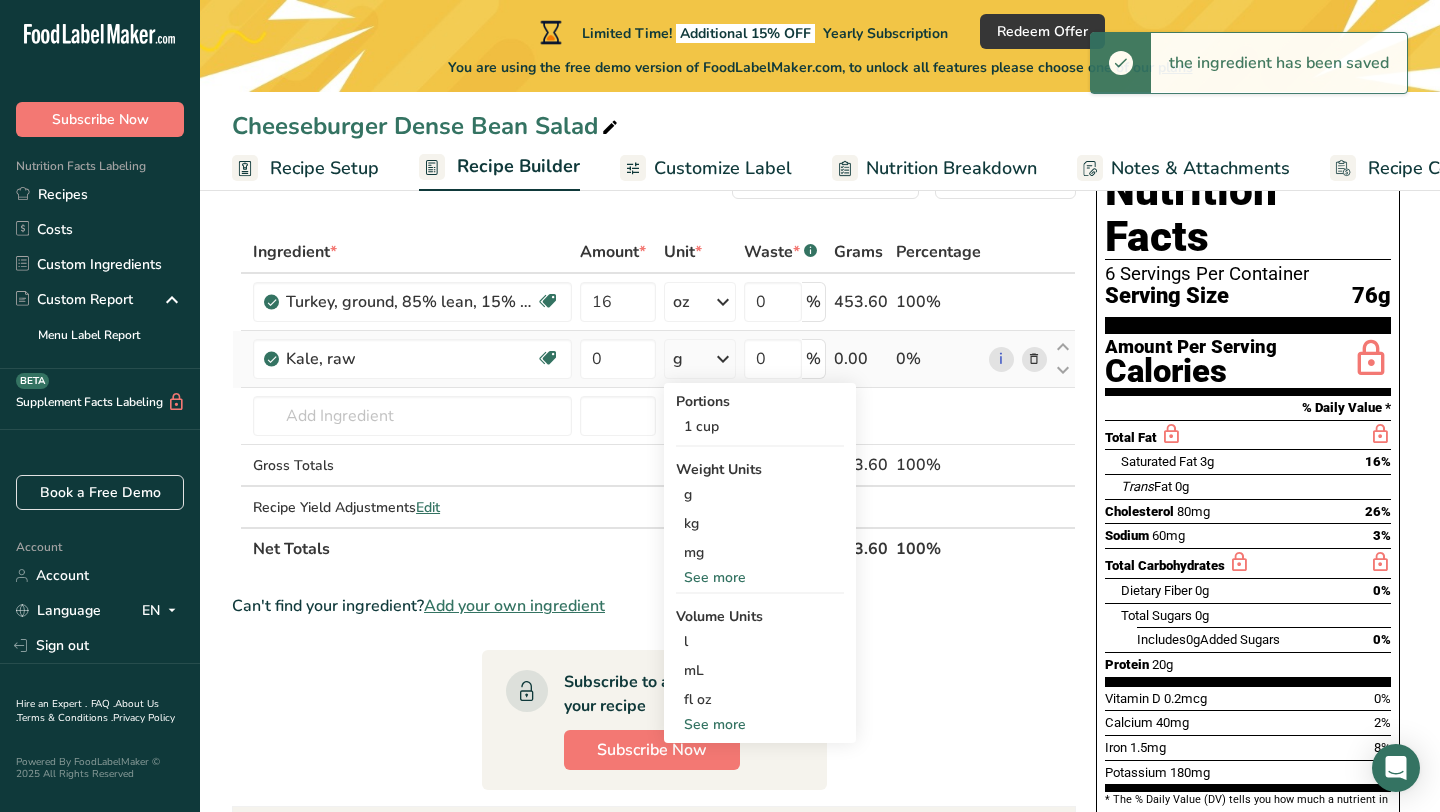 click on "See more" at bounding box center (760, 577) 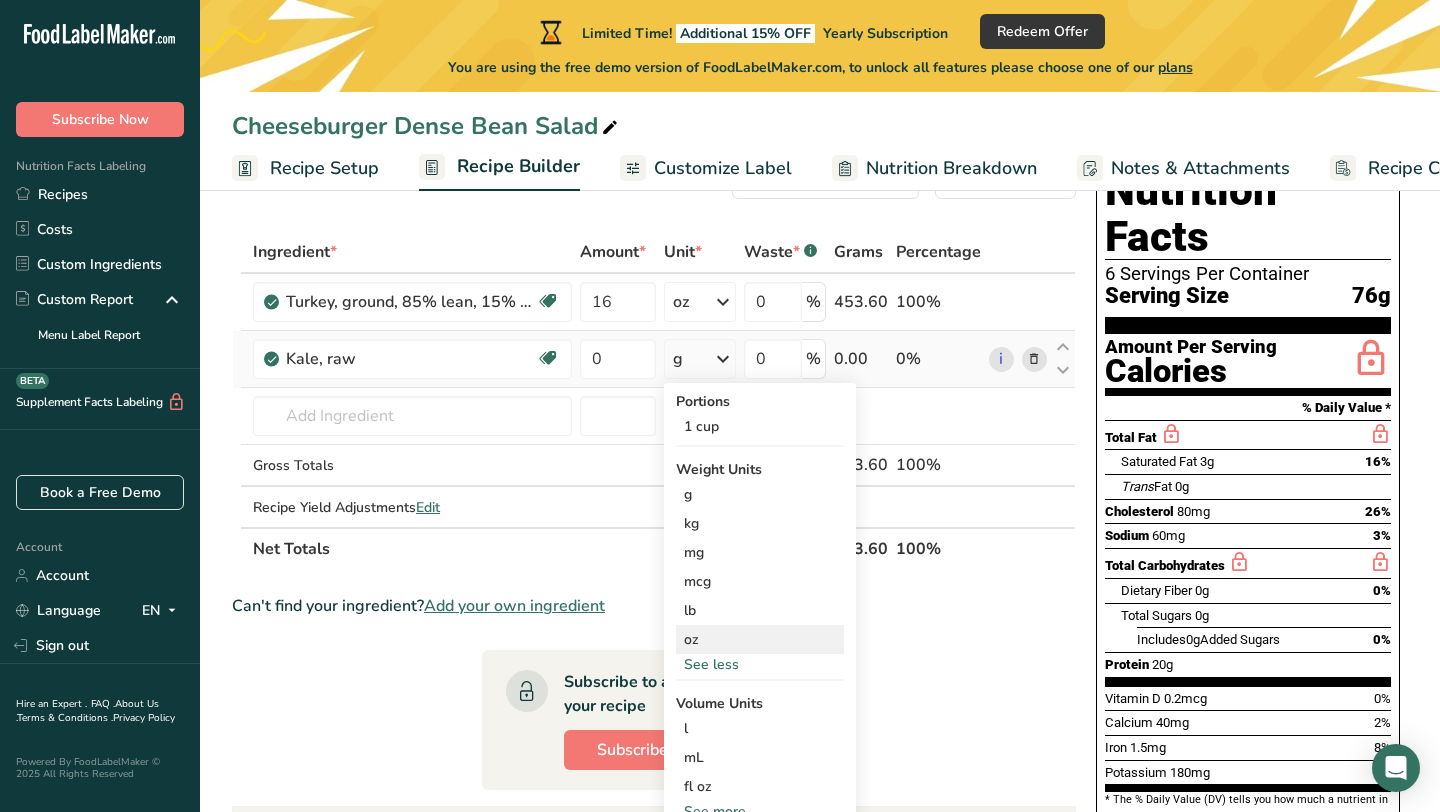 click on "oz" at bounding box center [760, 639] 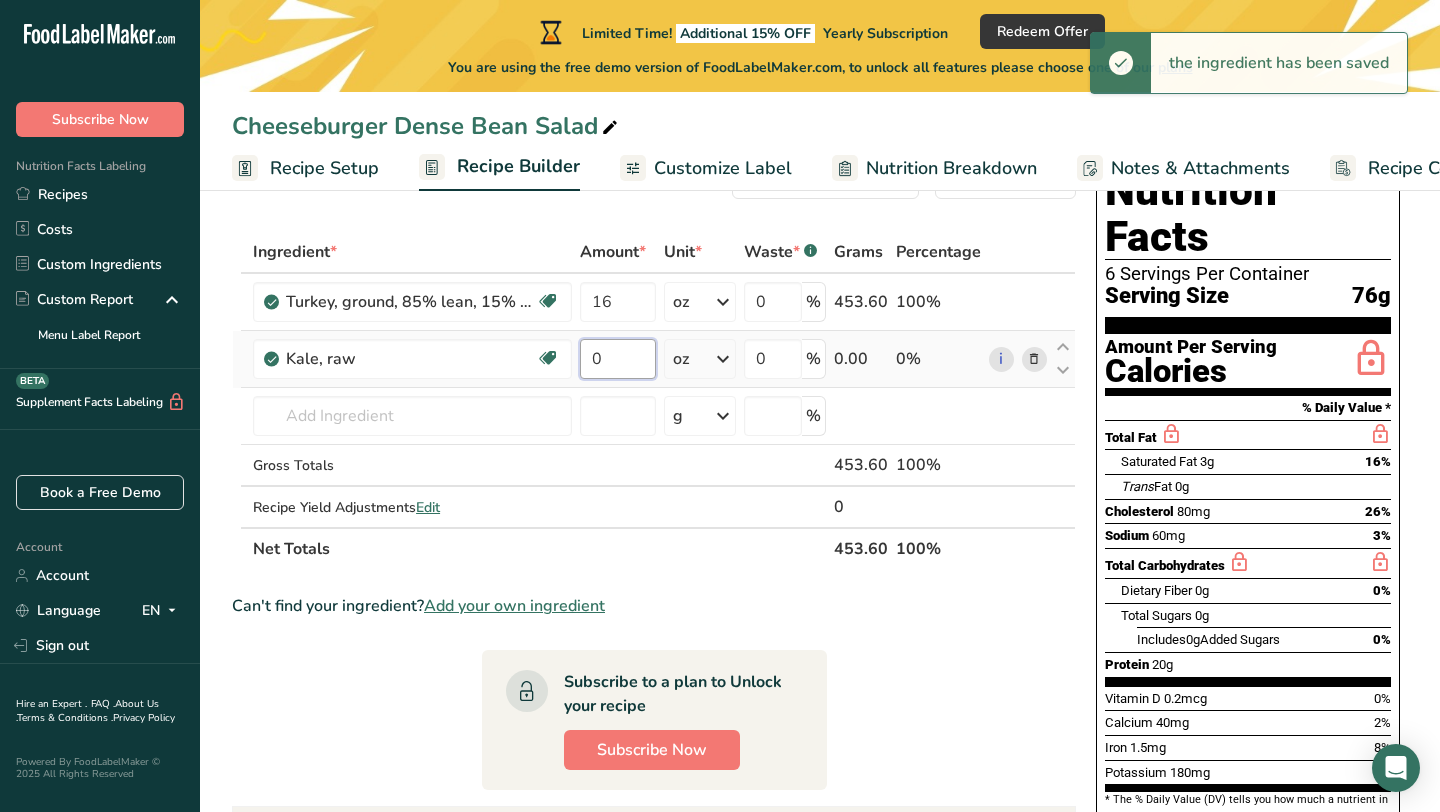 click on "0" at bounding box center (618, 359) 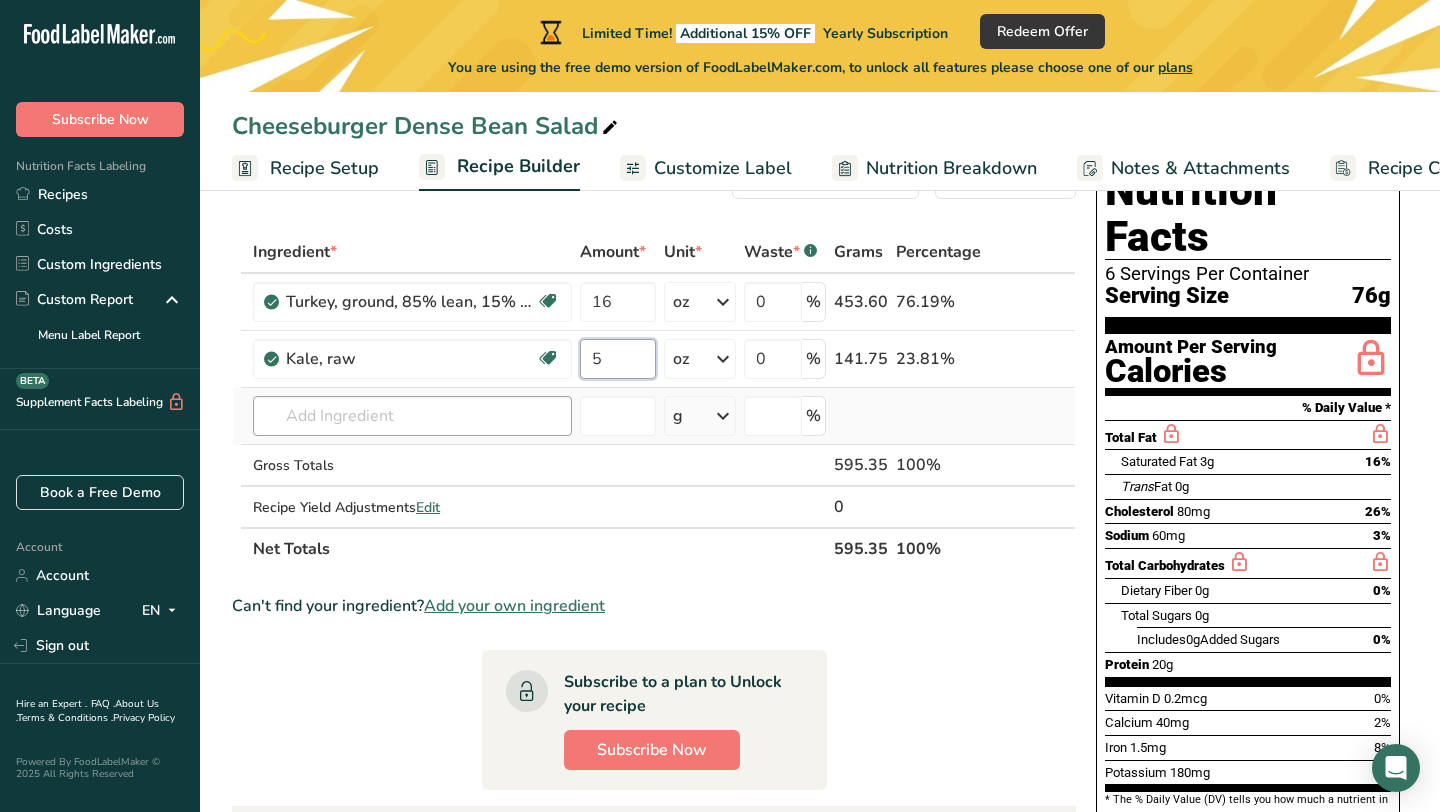 type on "5" 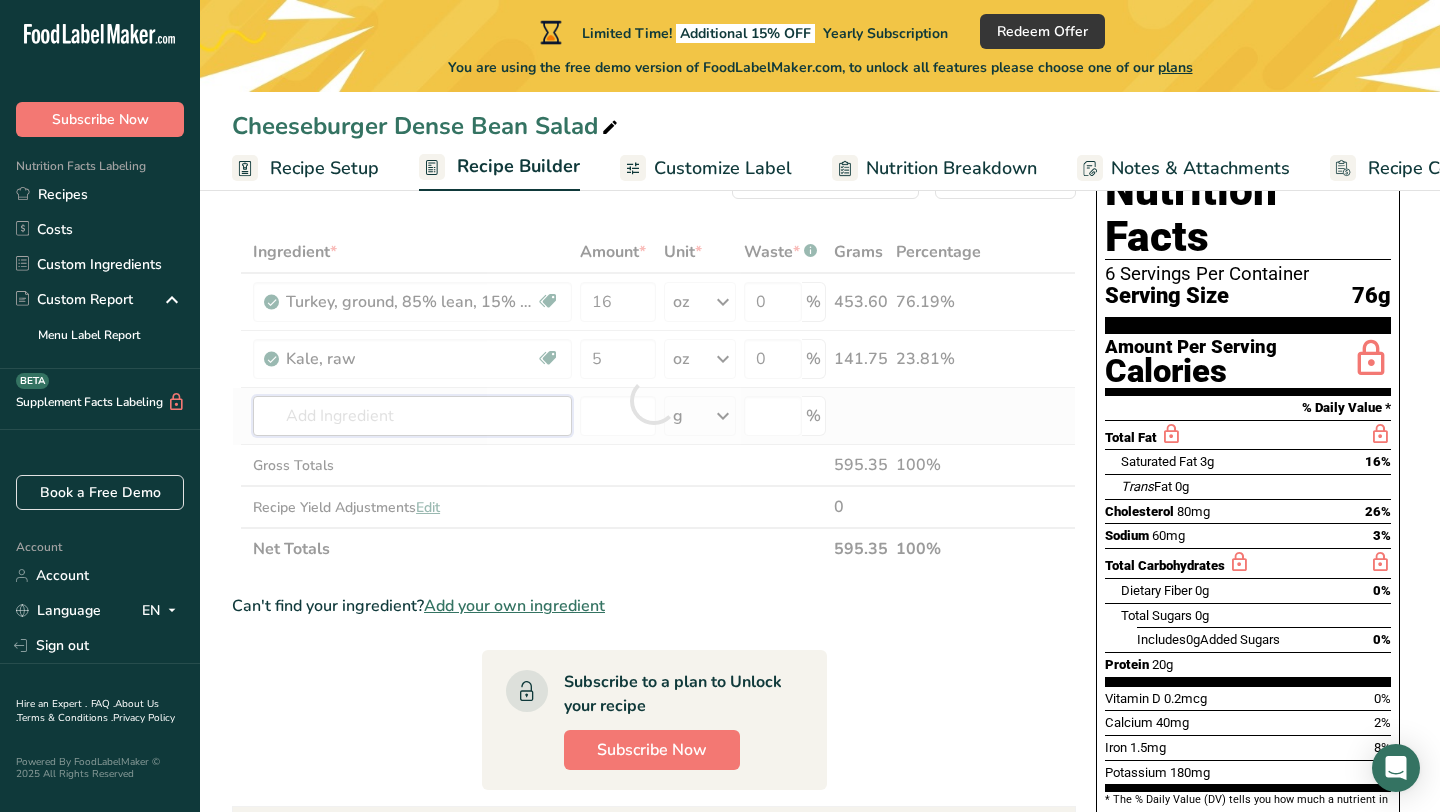 click on "Ingredient *
Amount *
Unit *
Waste *   .a-a{fill:#347362;}.b-a{fill:#fff;}          Grams
Percentage
Turkey, ground, 85% lean, 15% fat, patties, broiled
Dairy free
Gluten free
Soy free
Source of B-Vitamins
16
oz
Portions
3 oz
Weight Units
g
kg
mg
mcg
lb
oz
See less
Volume Units
l
Volume units require a density conversion. If you know your ingredient's density enter it below. Otherwise, click on "RIA" our AI Regulatory bot - she will be able to help you
lb/ft3
g/cm3
Confirm
mL" at bounding box center [654, 400] 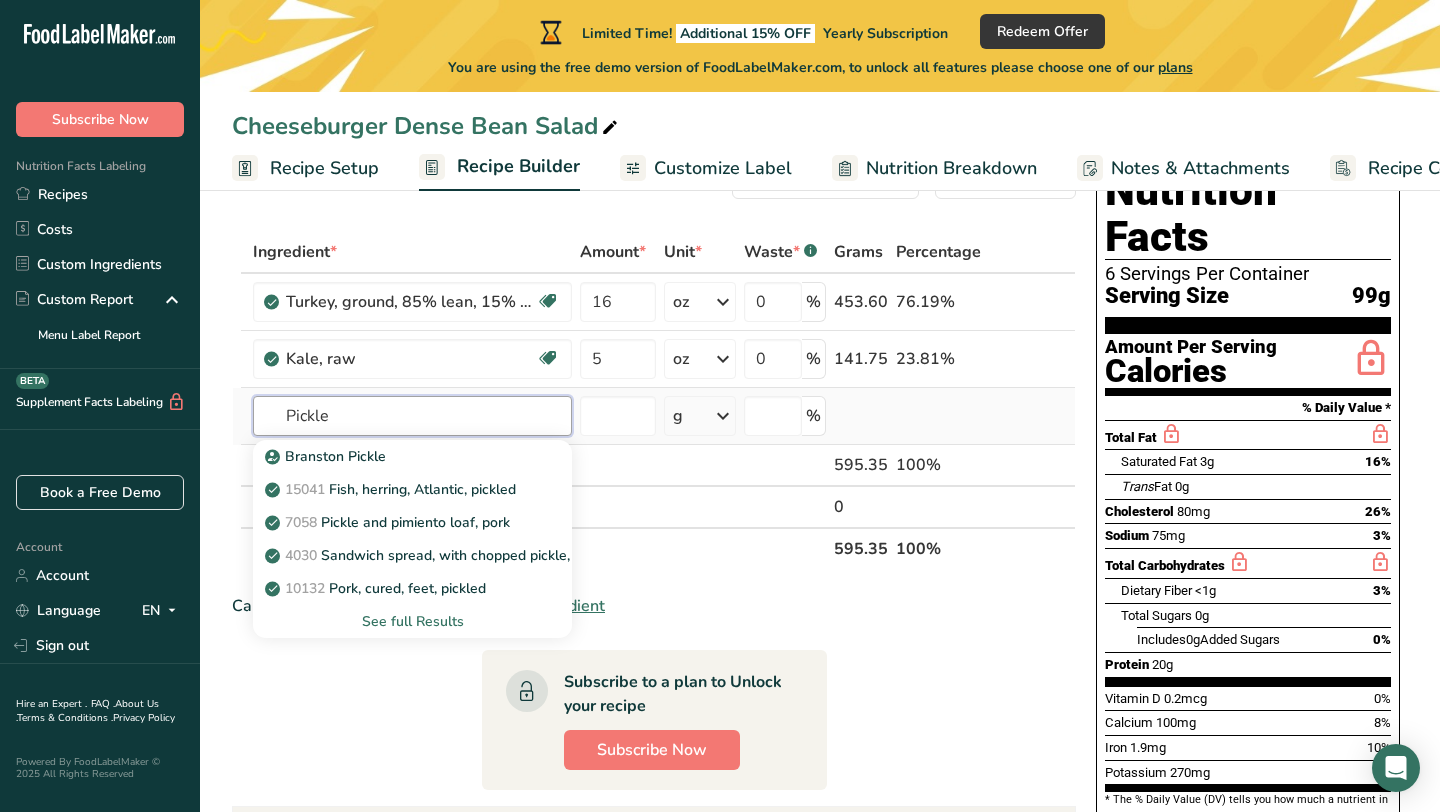 click on "Pickle" at bounding box center [412, 416] 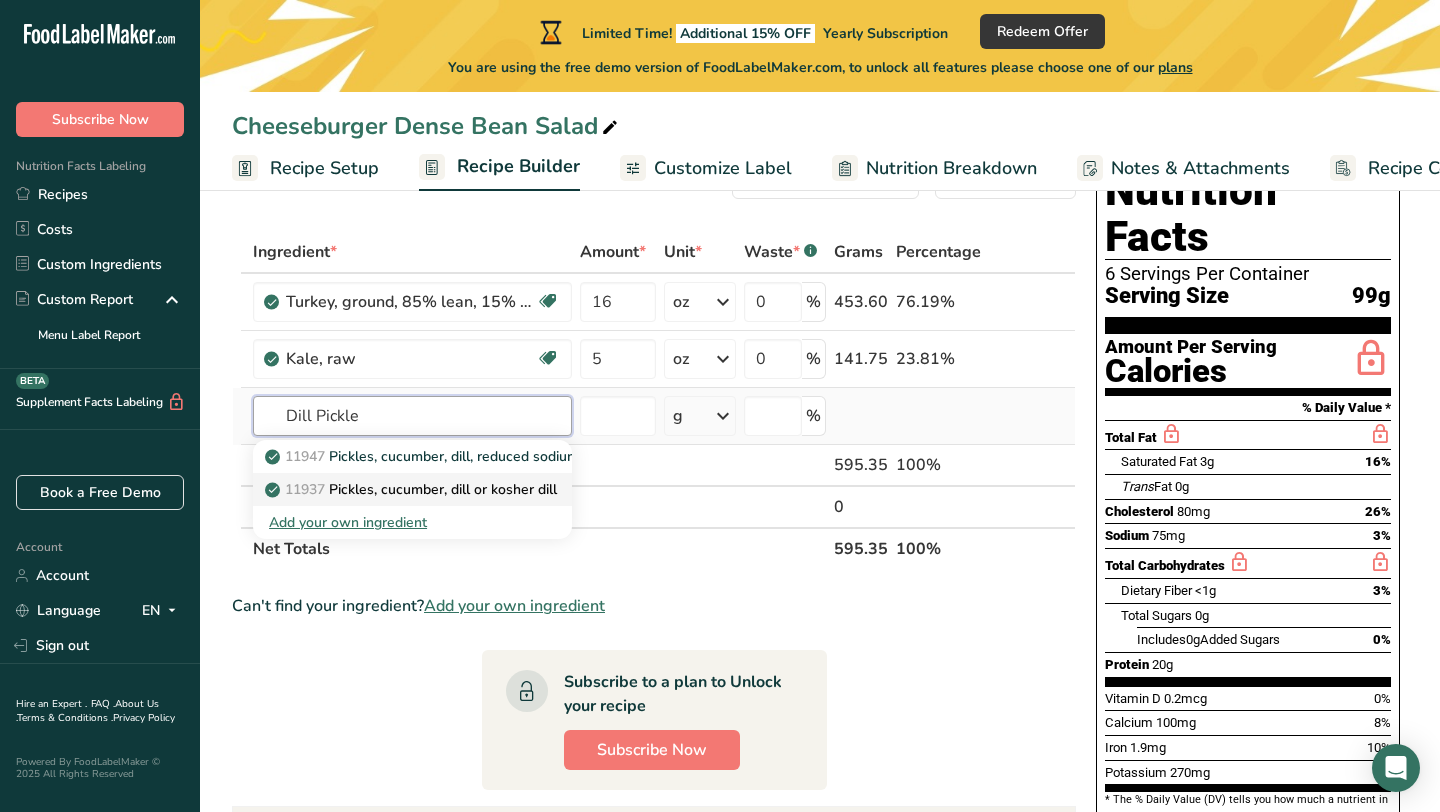 type on "Dill Pickle" 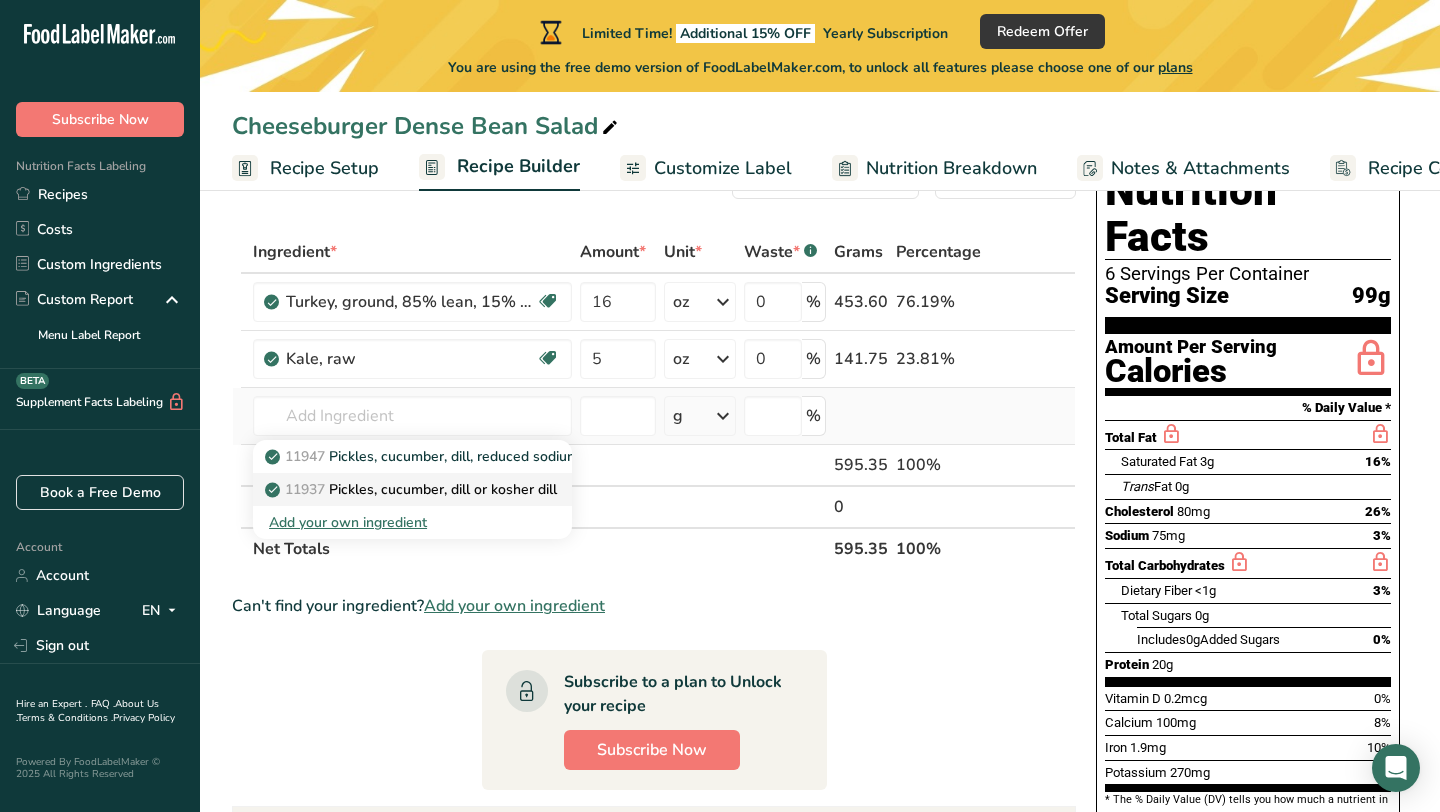 click on "Pickles, cucumber, dill or kosher dill" at bounding box center [413, 489] 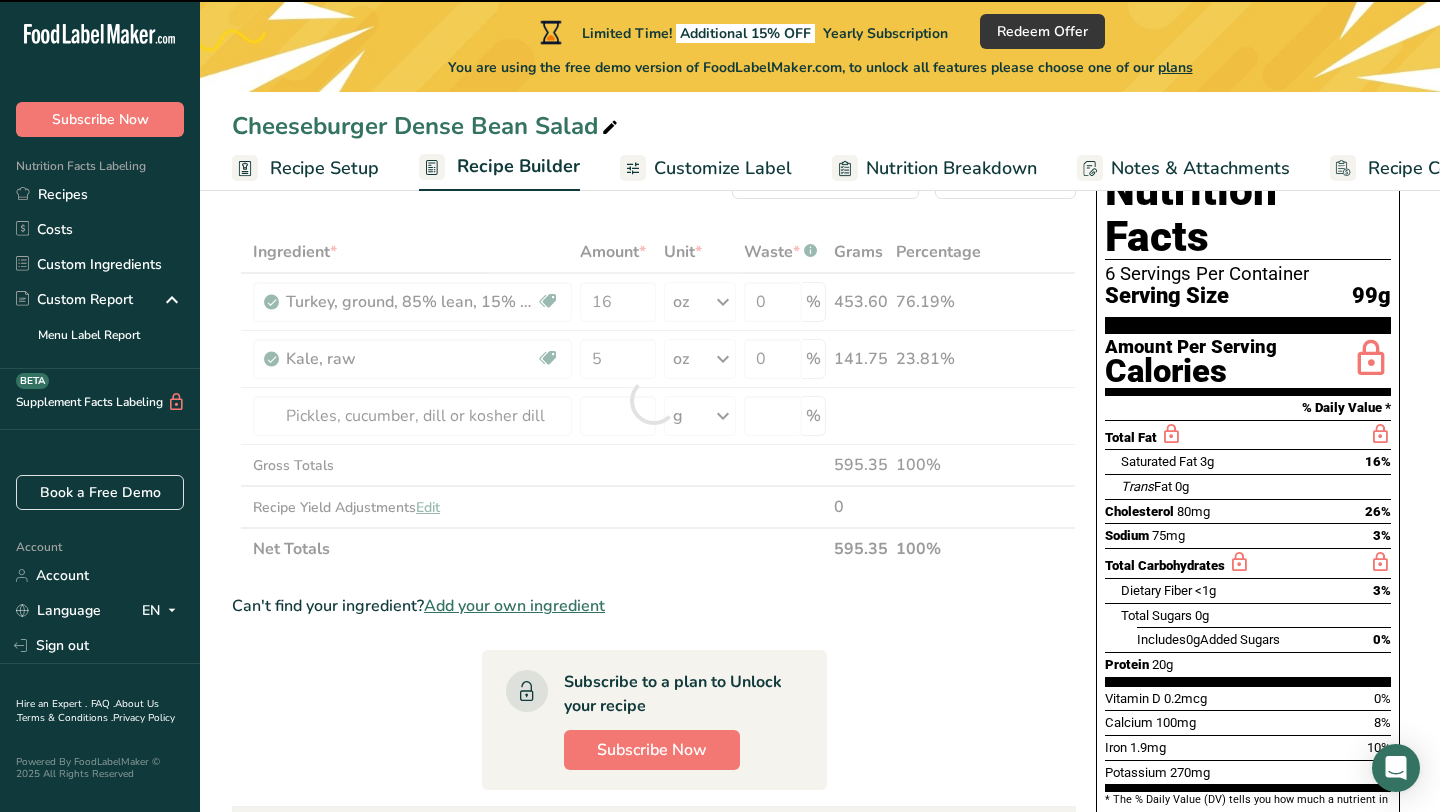 type on "0" 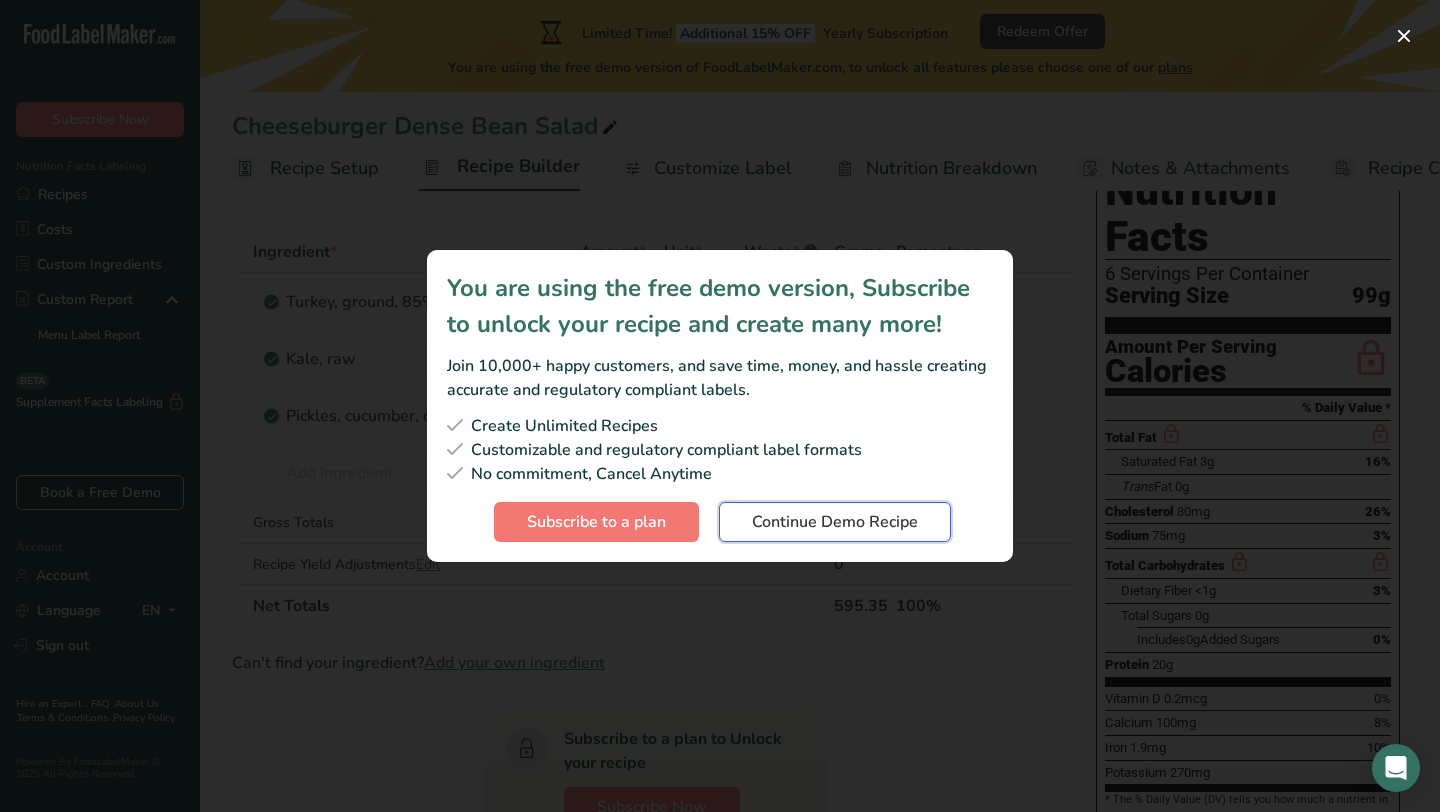 click on "Continue Demo Recipe" at bounding box center (835, 522) 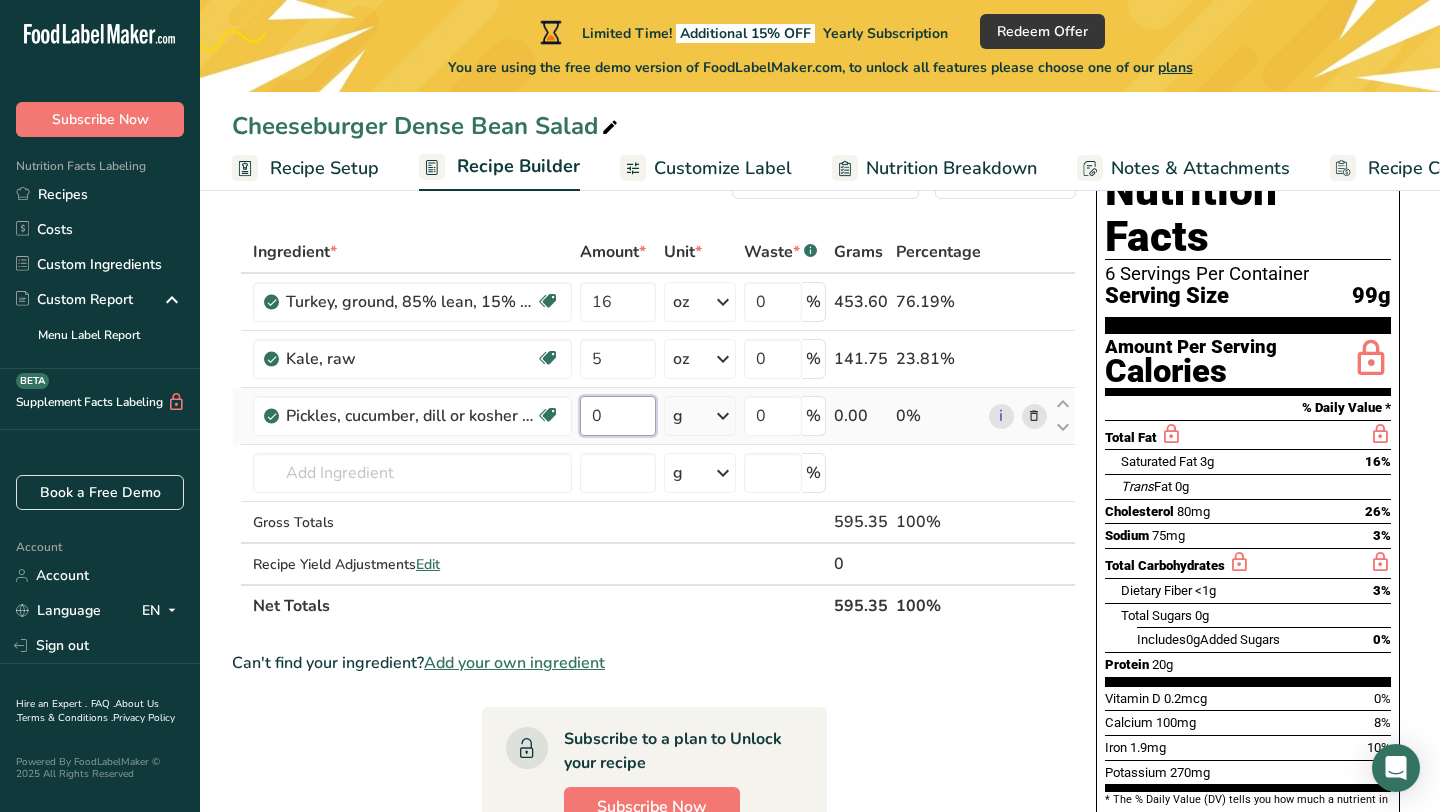 click on "0" at bounding box center [618, 416] 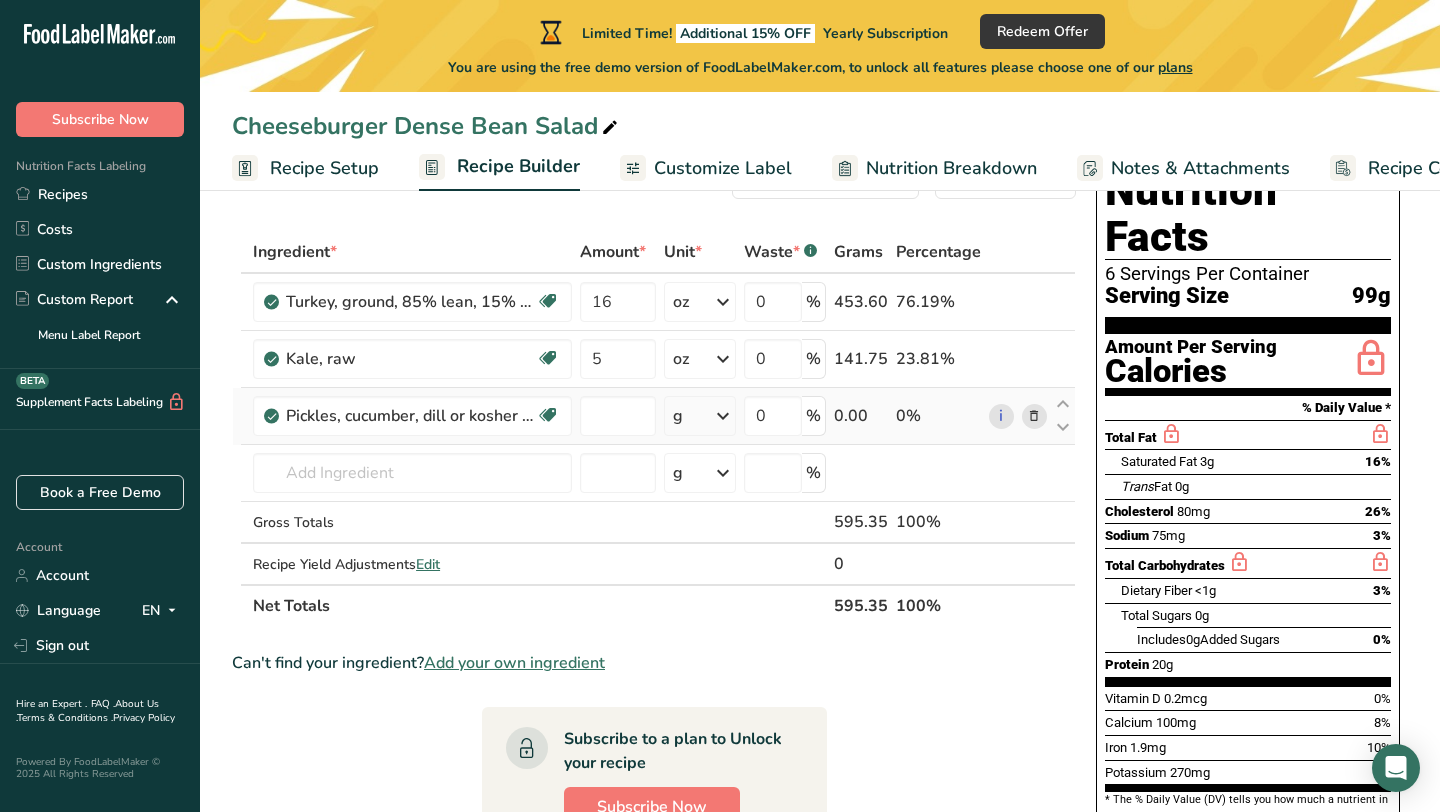 click on "Ingredient *
Amount *
Unit *
Waste *   .a-a{fill:#347362;}.b-a{fill:#fff;}          Grams
Percentage
Turkey, ground, 85% lean, 15% fat, patties, broiled
Dairy free
Gluten free
Soy free
Source of B-Vitamins
16
oz
Portions
3 oz
Weight Units
g
kg
mg
mcg
lb
oz
See less
Volume Units
l
Volume units require a density conversion. If you know your ingredient's density enter it below. Otherwise, click on "RIA" our AI Regulatory bot - she will be able to help you
lb/ft3
g/cm3
Confirm
mL" at bounding box center (654, 429) 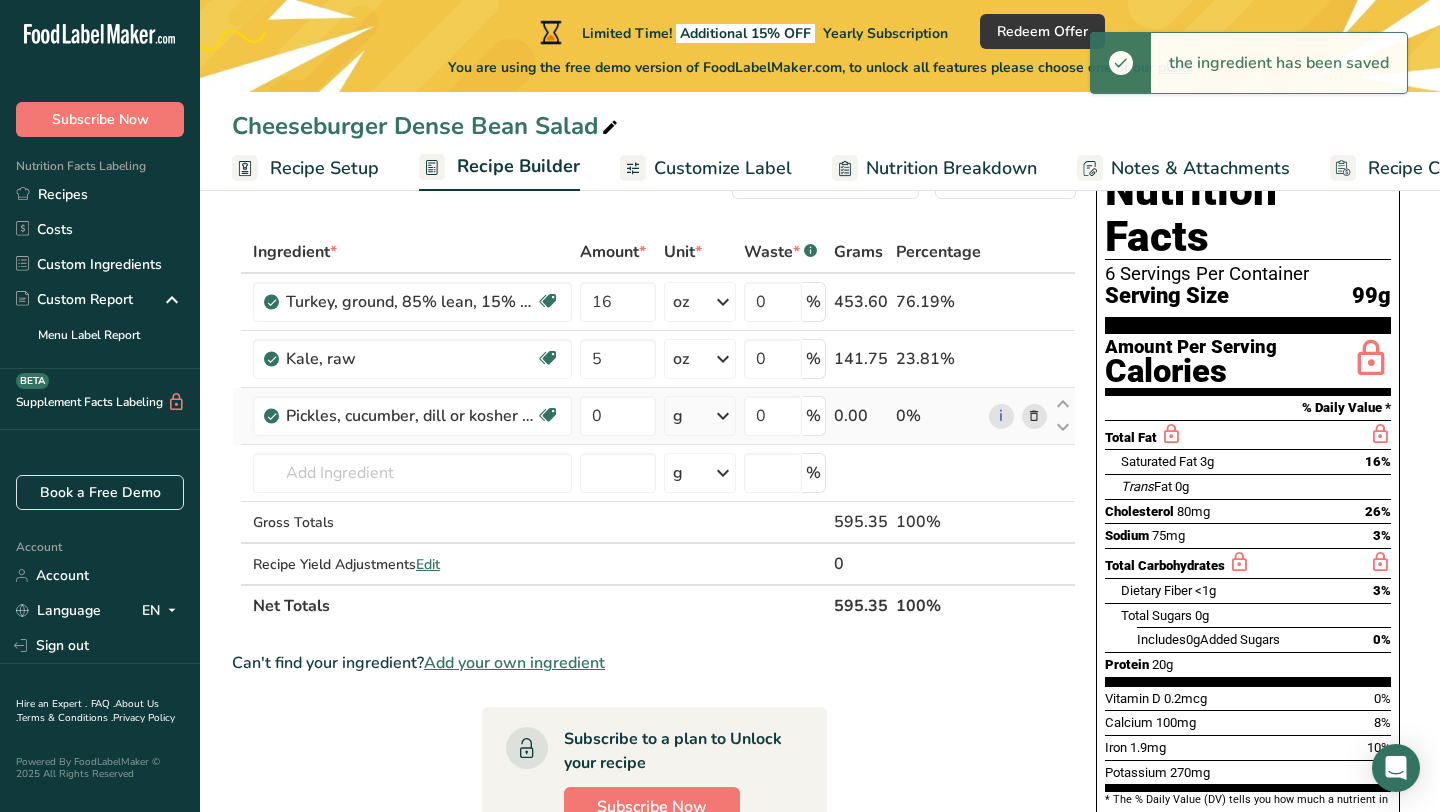 click on "g" at bounding box center (678, 416) 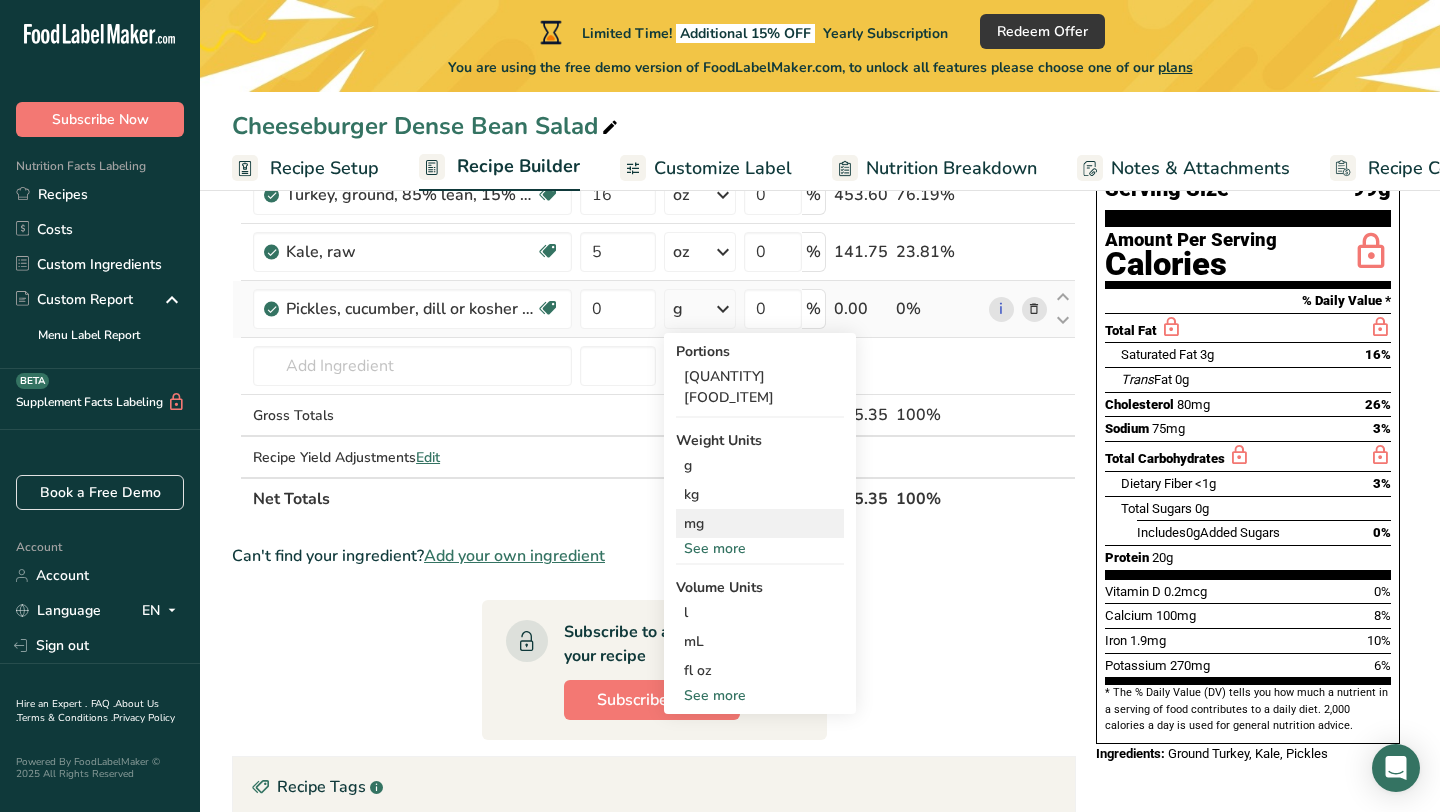 scroll, scrollTop: 187, scrollLeft: 0, axis: vertical 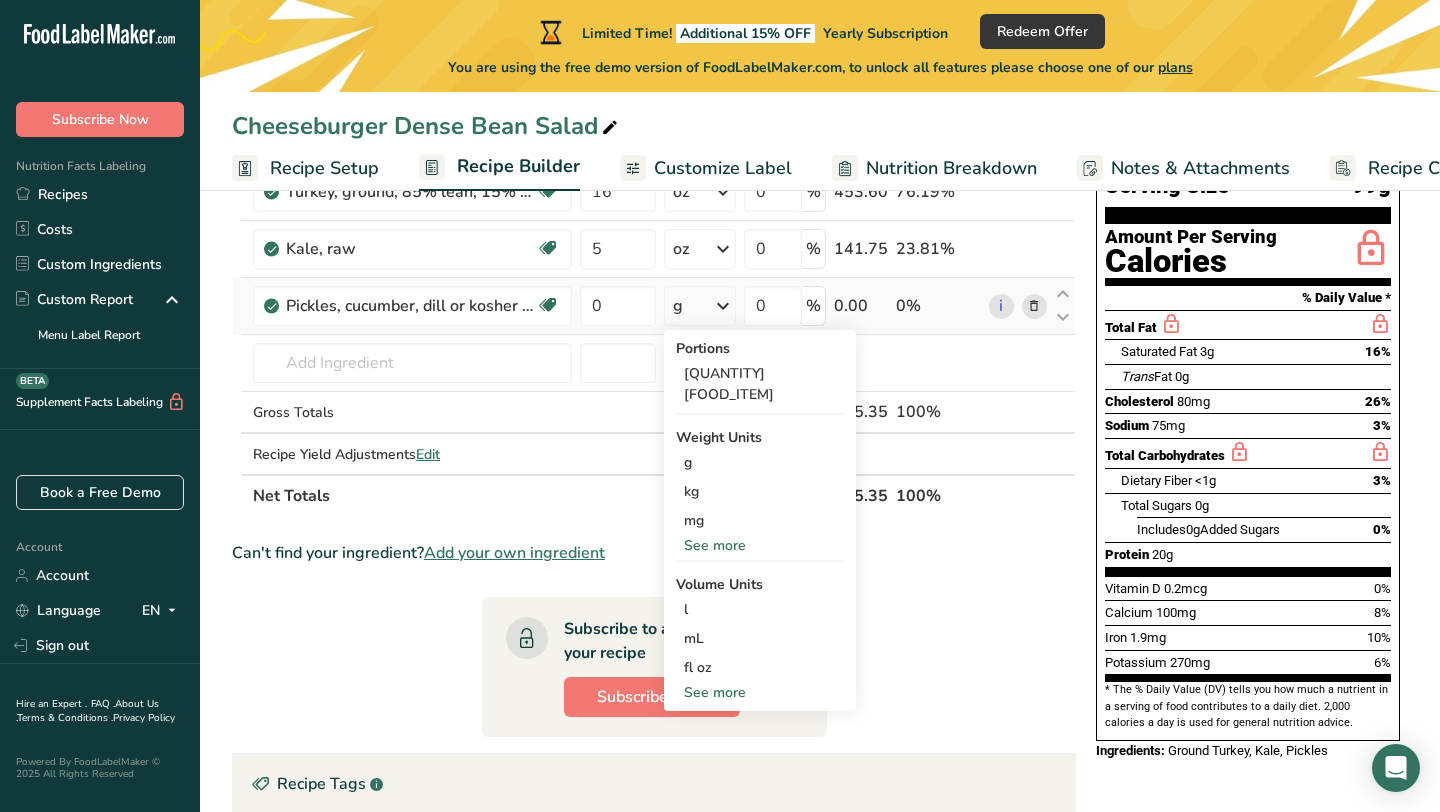 click on "See more" at bounding box center [760, 545] 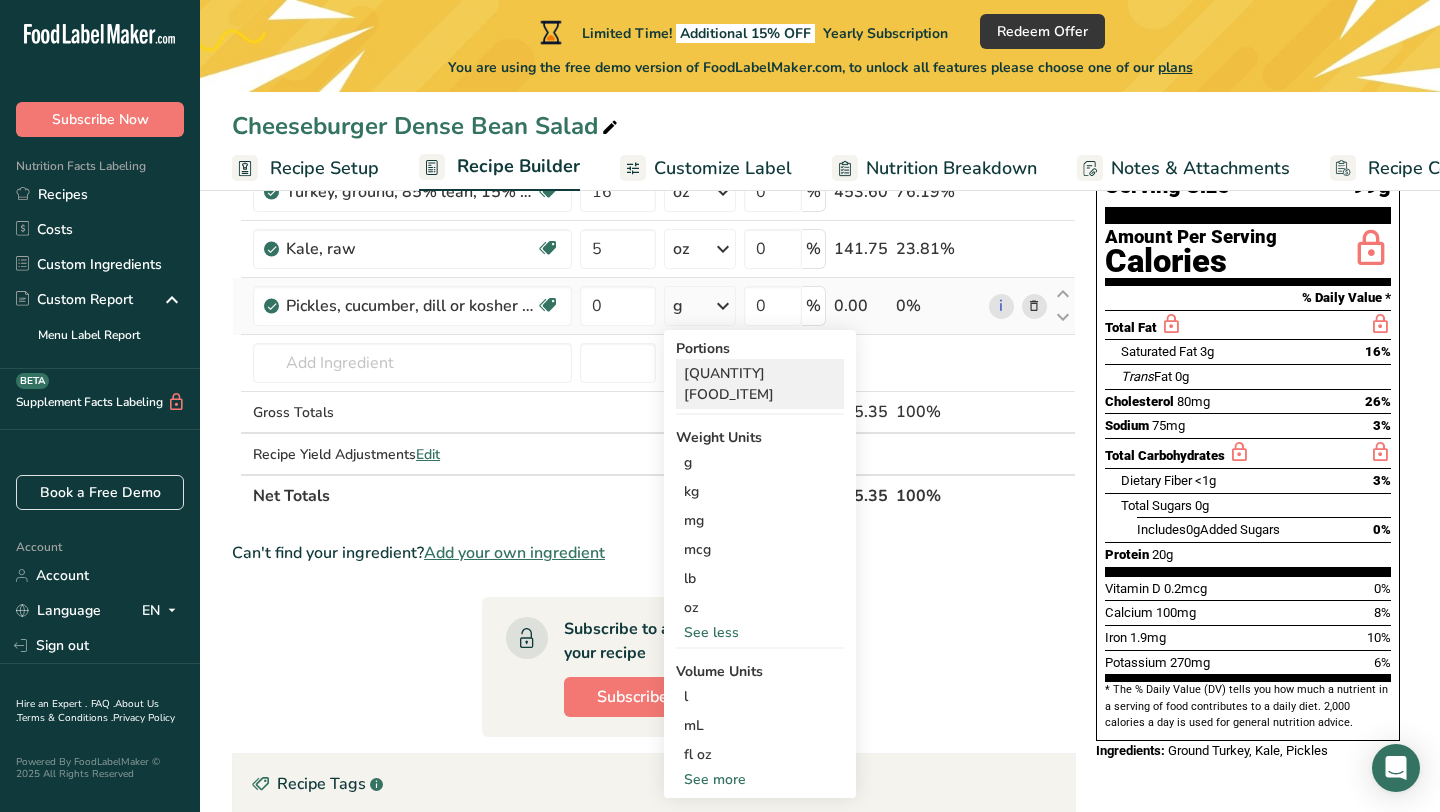 click on "[QUANTITY] [FOOD_ITEM]" at bounding box center (760, 384) 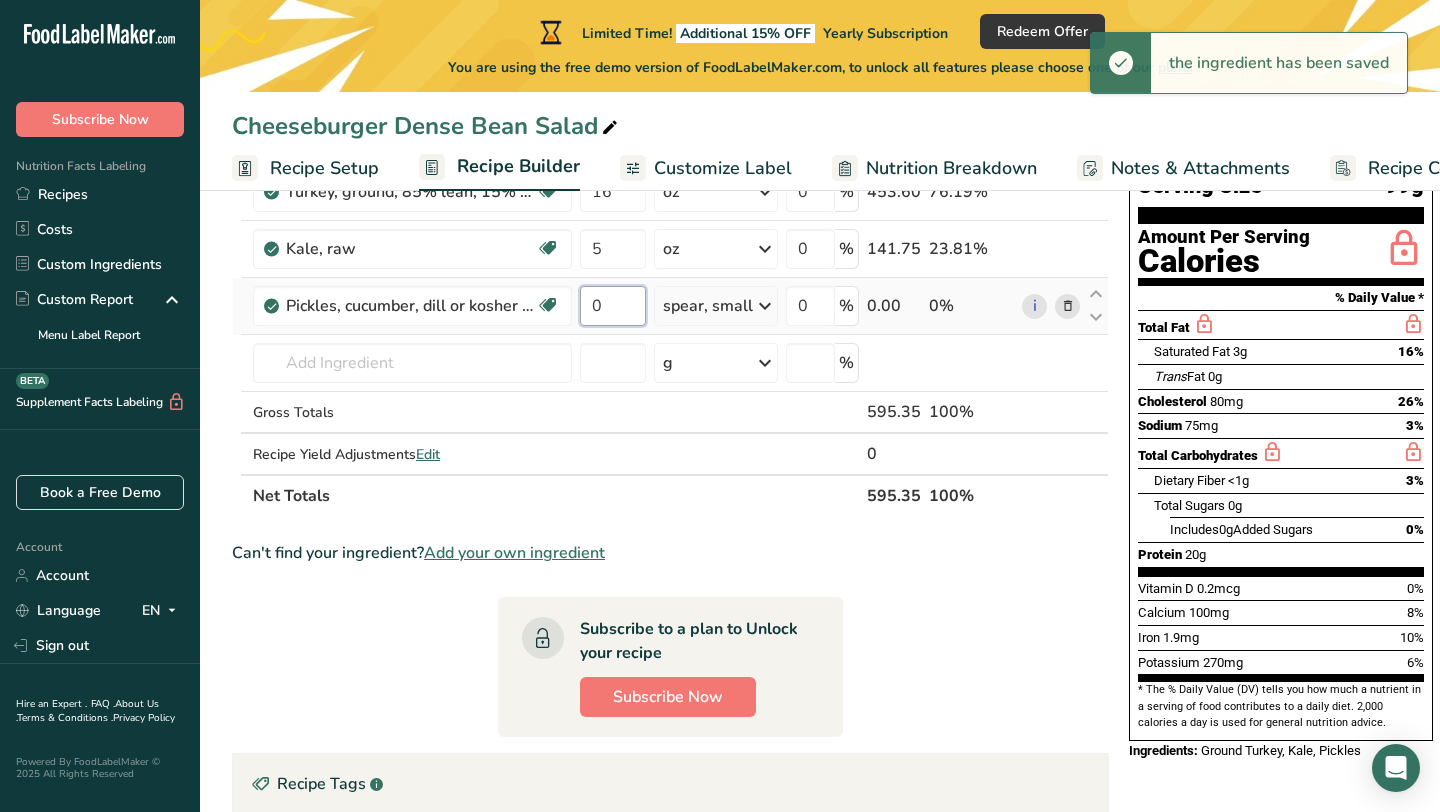 click on "0" at bounding box center (613, 306) 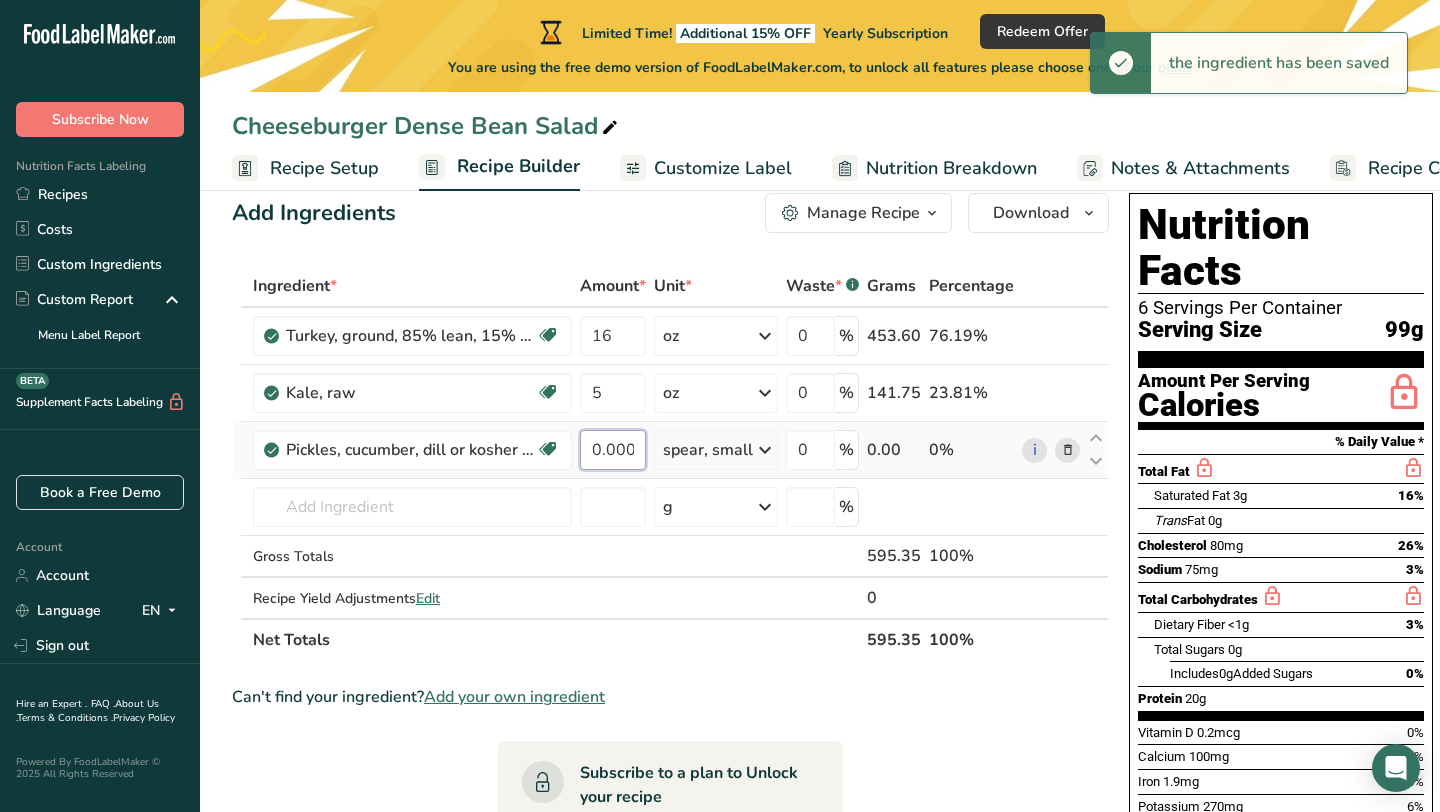scroll, scrollTop: 45, scrollLeft: 0, axis: vertical 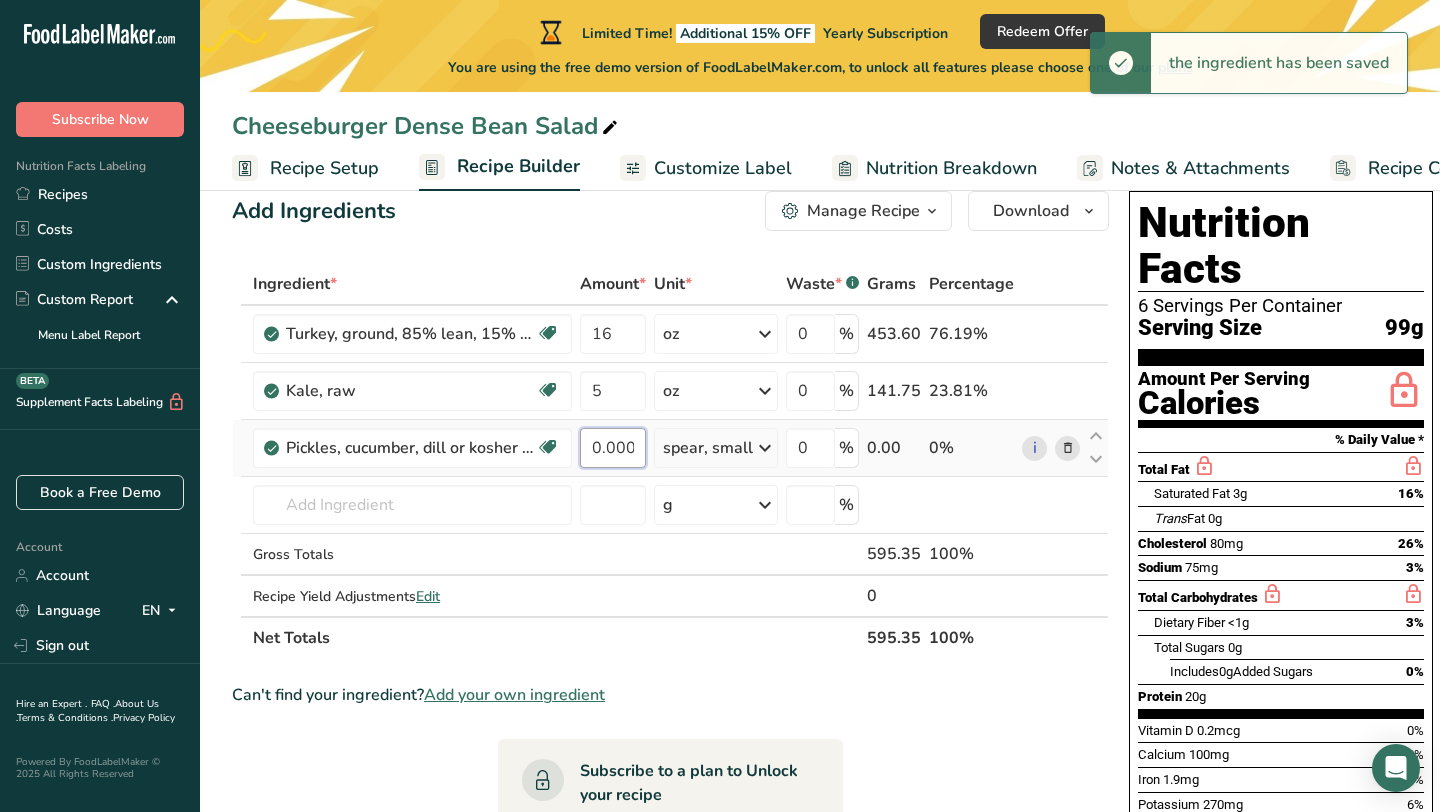 type on "0" 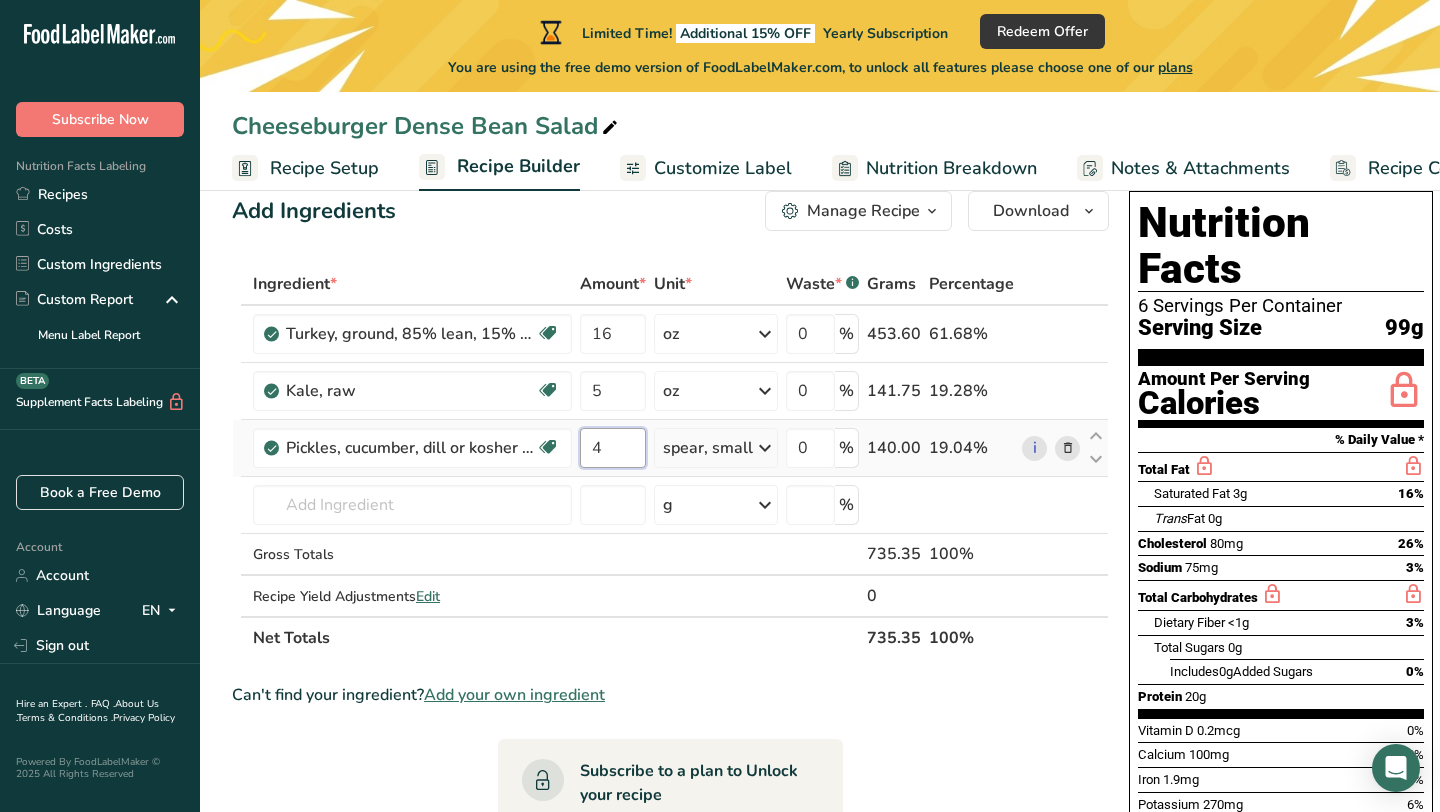type on "4" 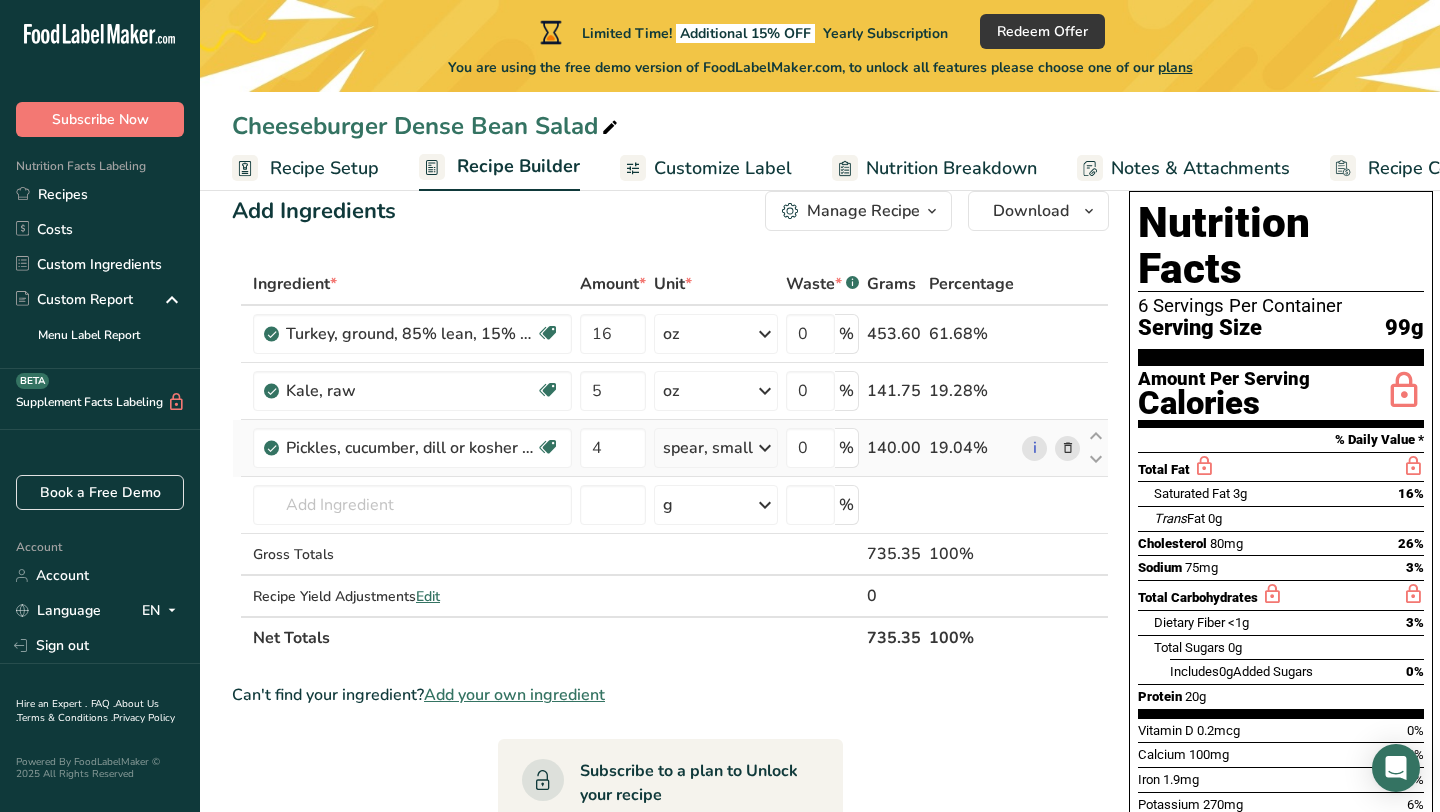 click on "Ingredient *
Amount *
Unit *
Waste *   .a-a{fill:#347362;}.b-a{fill:#fff;}          Grams
Percentage
Turkey, ground, 85% lean, 15% fat, patties, broiled
Dairy free
Gluten free
Soy free
Source of B-Vitamins
16
oz
Portions
3 oz
Weight Units
g
kg
mg
mcg
lb
oz
See less
Volume Units
l
Volume units require a density conversion. If you know your ingredient's density enter it below. Otherwise, click on "RIA" our AI Regulatory bot - she will be able to help you
lb/ft3
g/cm3
Confirm
mL" at bounding box center [670, 461] 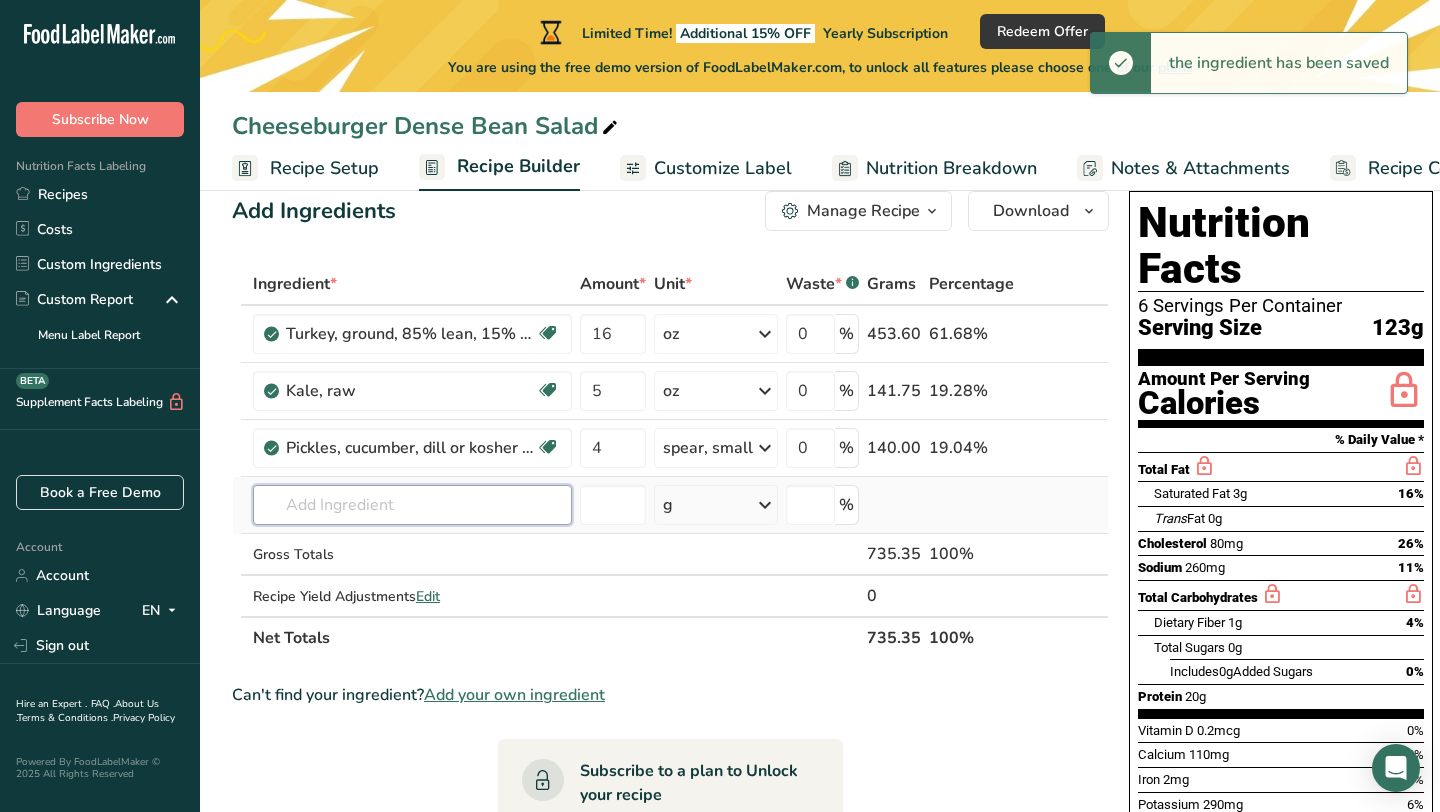 click at bounding box center (412, 505) 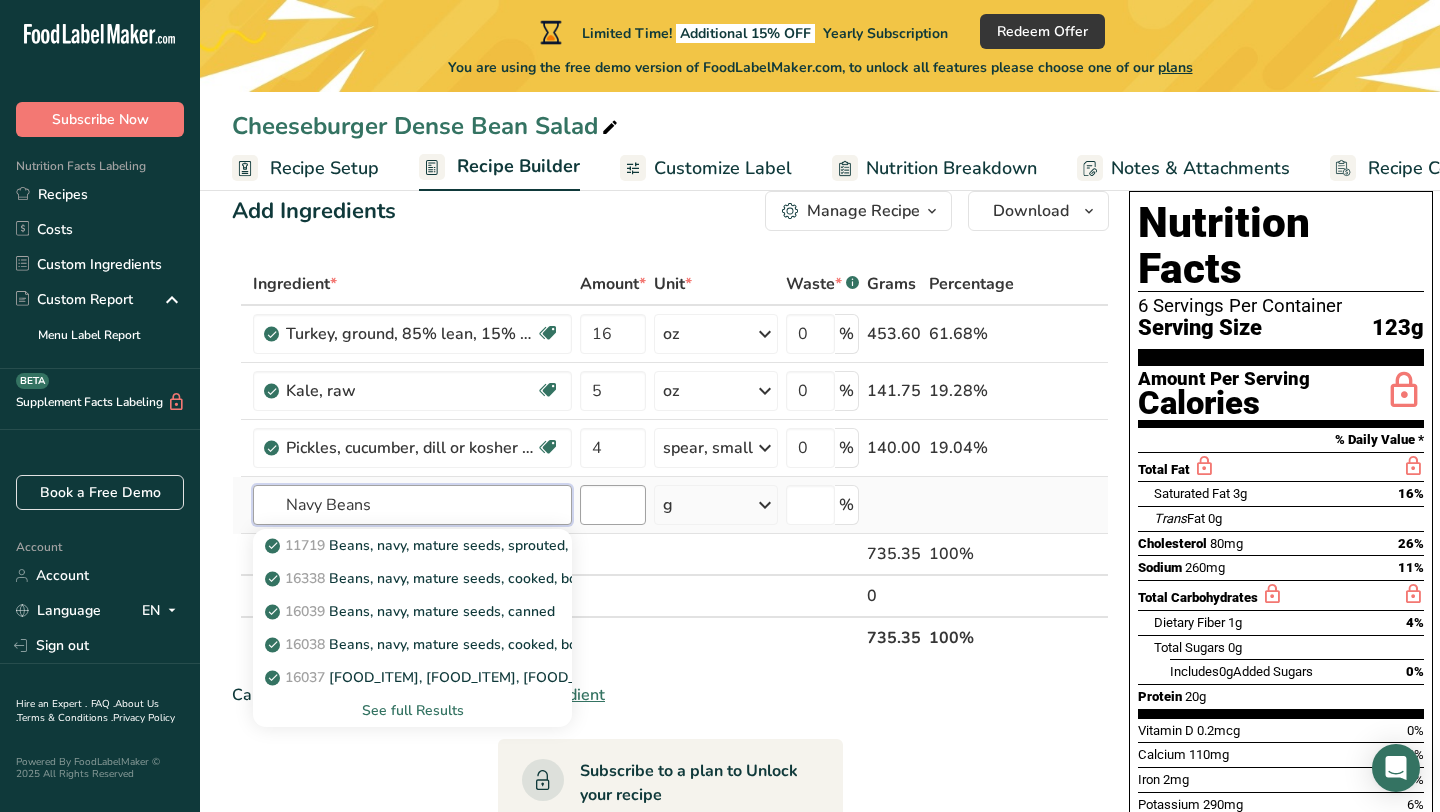 type on "Navy Beans" 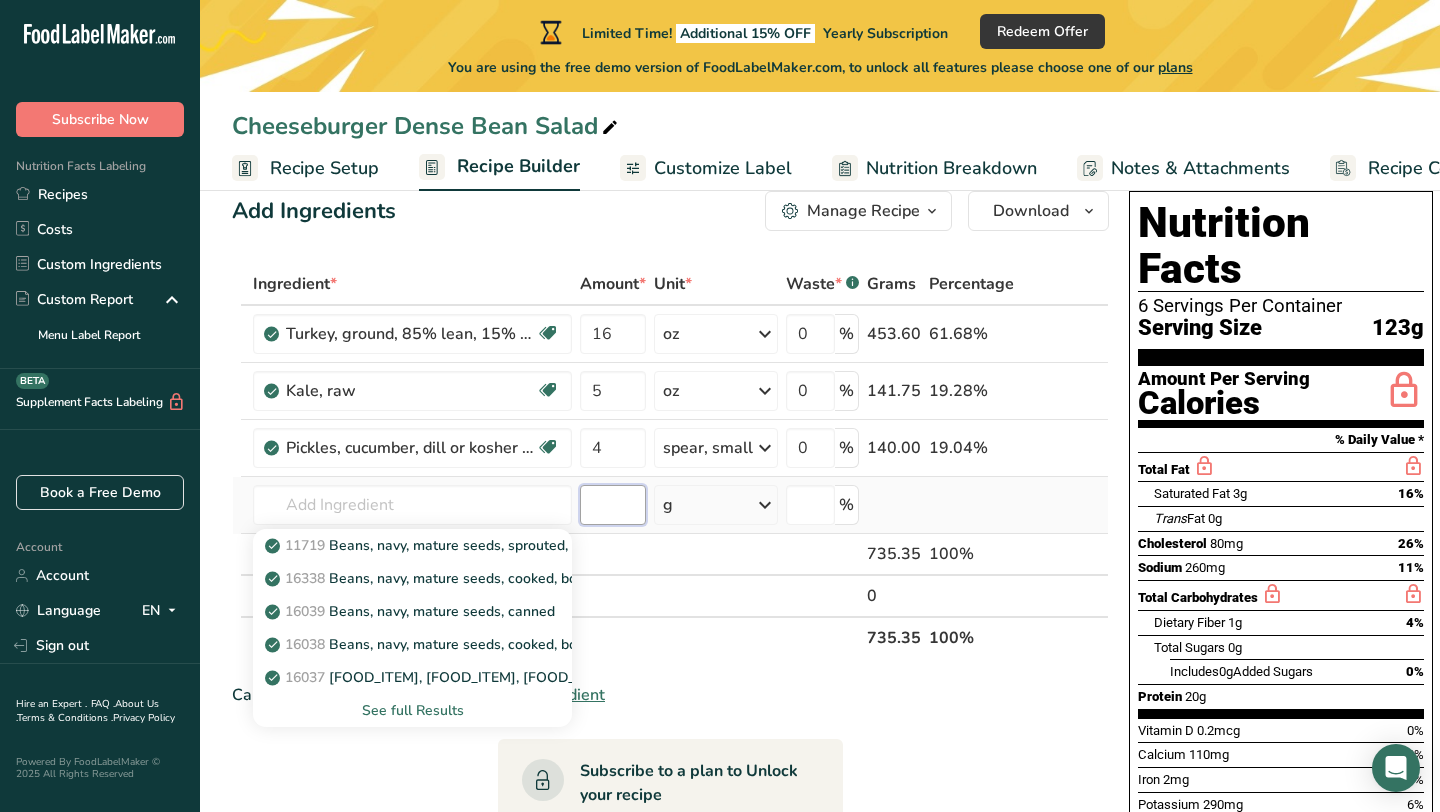 click at bounding box center [613, 505] 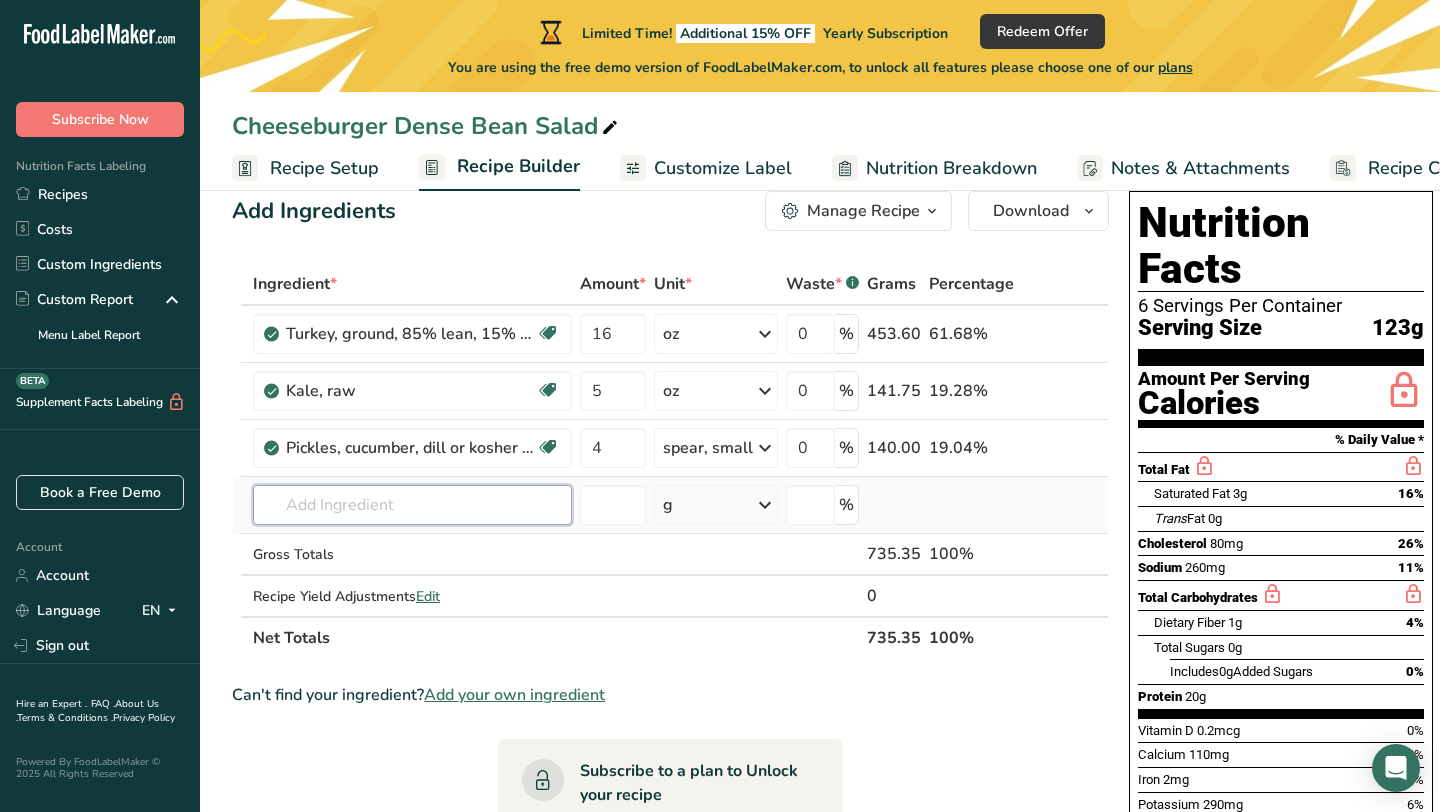 click at bounding box center [412, 505] 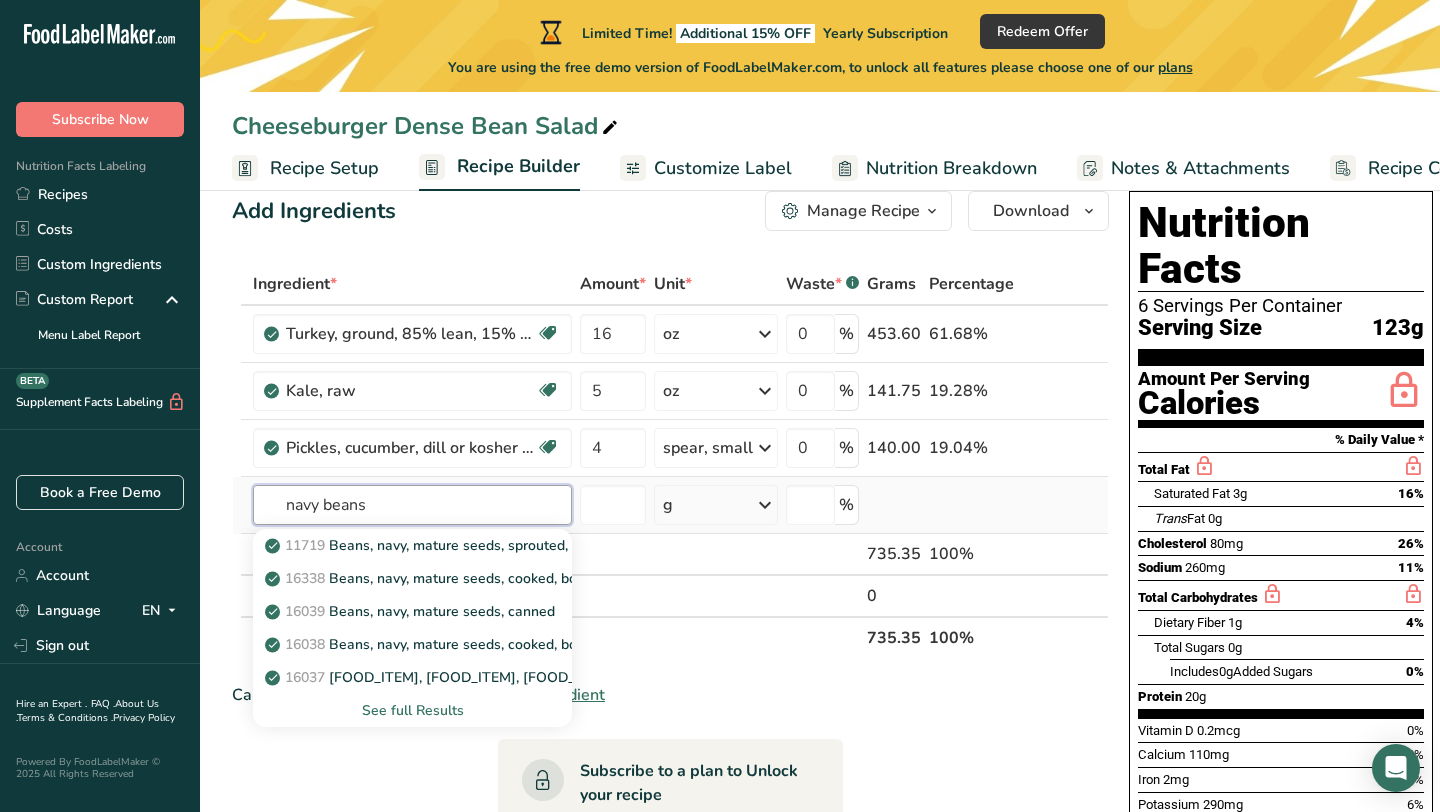 type on "navy beans" 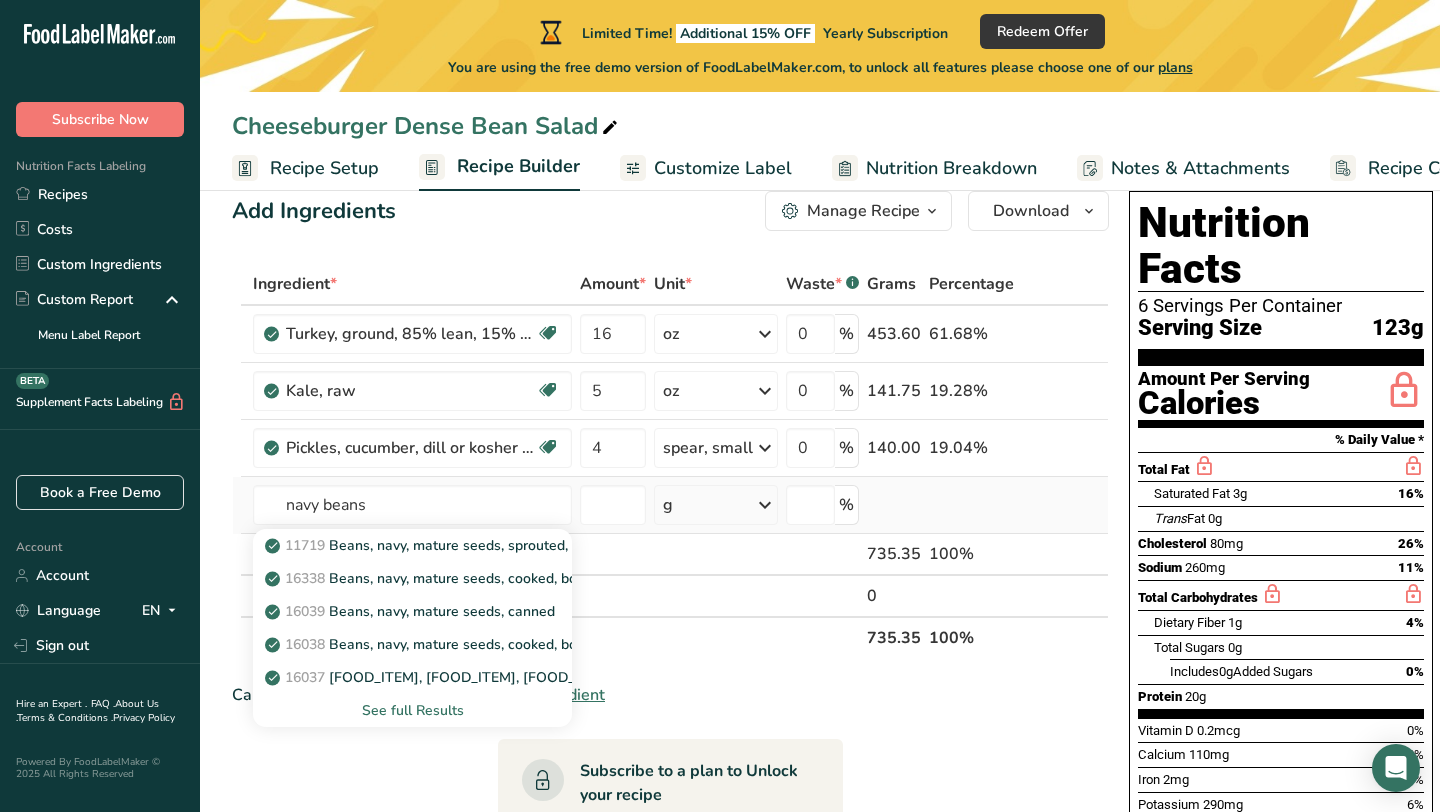 type 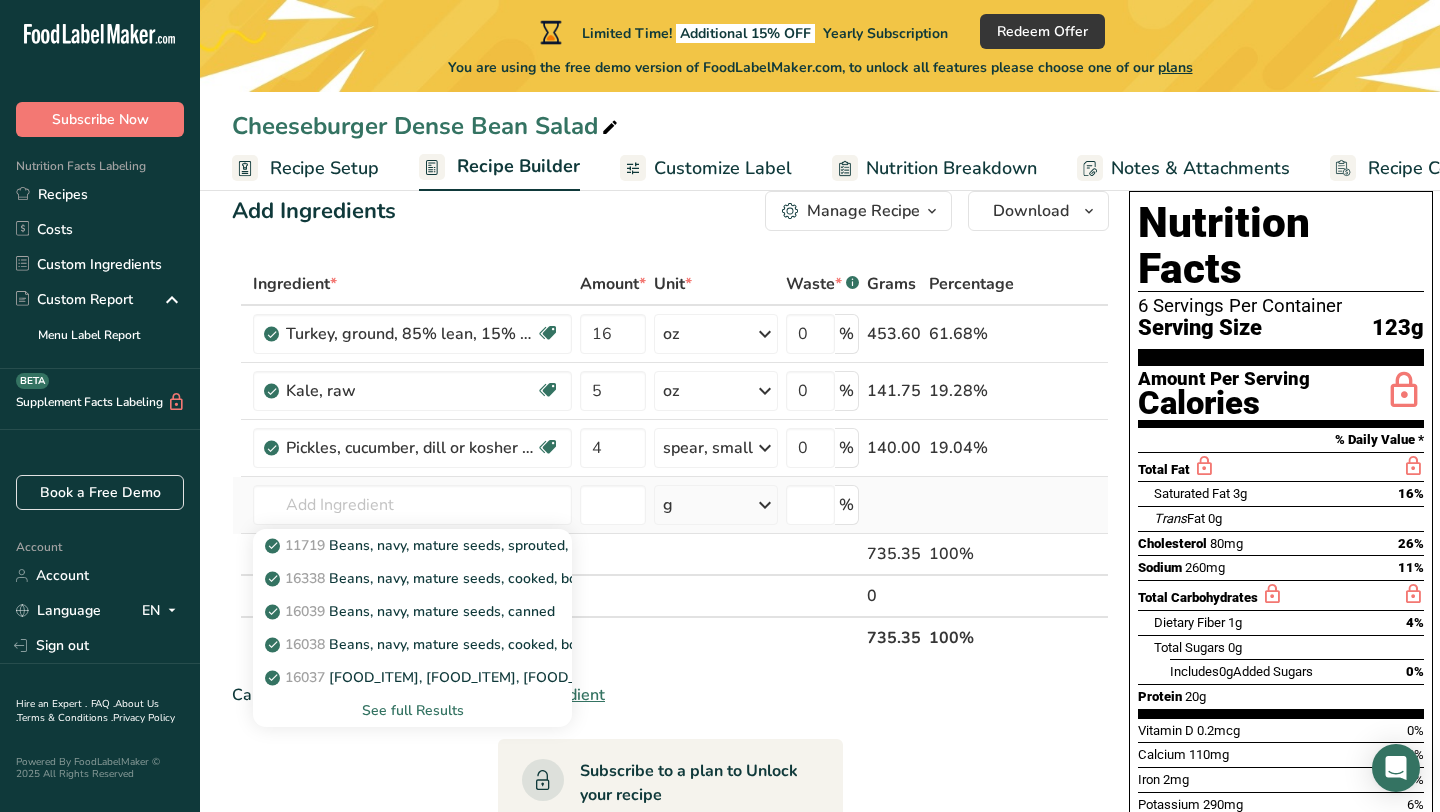 click on "See full Results" at bounding box center (412, 710) 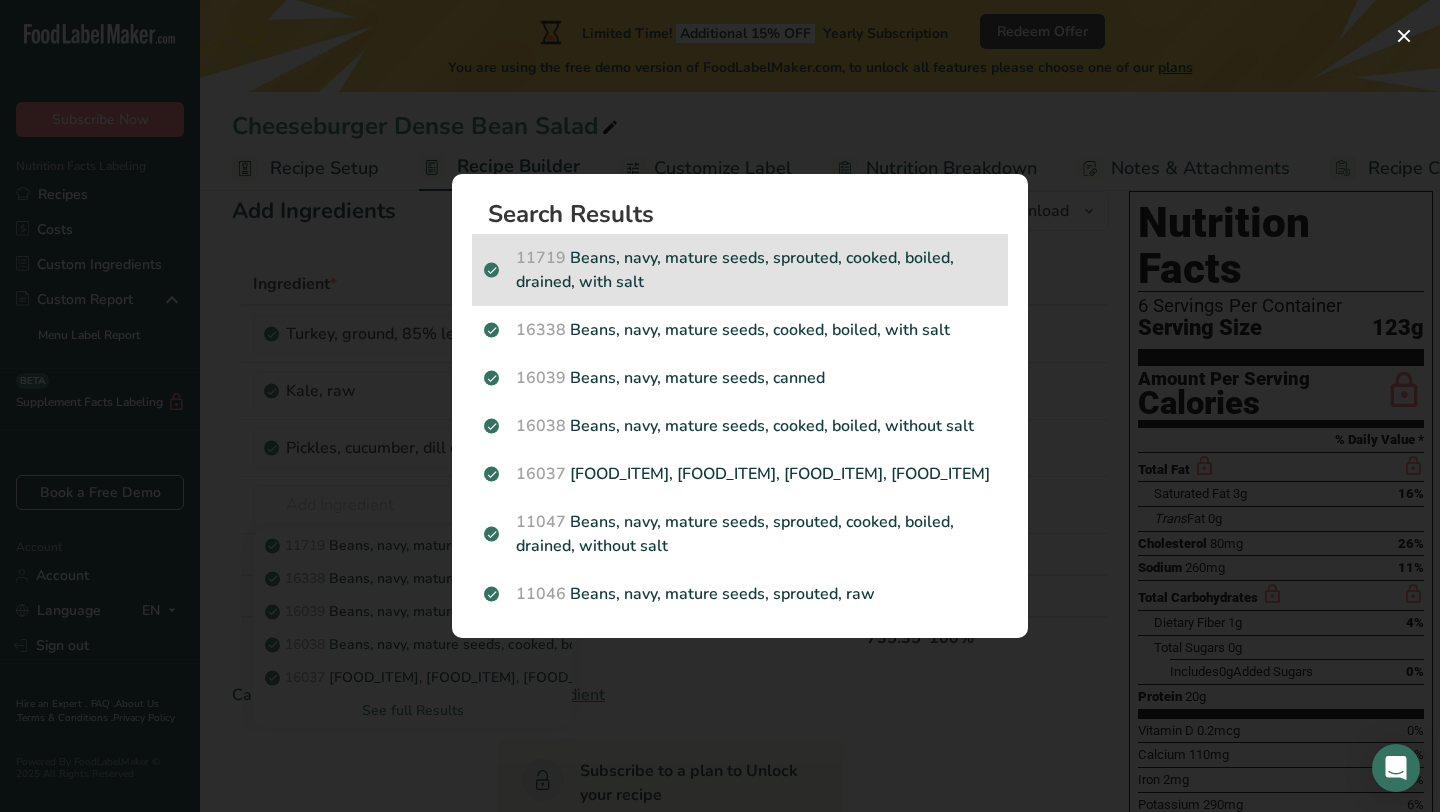click on "[NUMBER]
[FOOD_ITEM], [FOOD_ITEM], [FOOD_ITEM], [FOOD_ITEM], [FOOD_ITEM], [FOOD_ITEM], [FOOD_ITEM]" at bounding box center [740, 270] 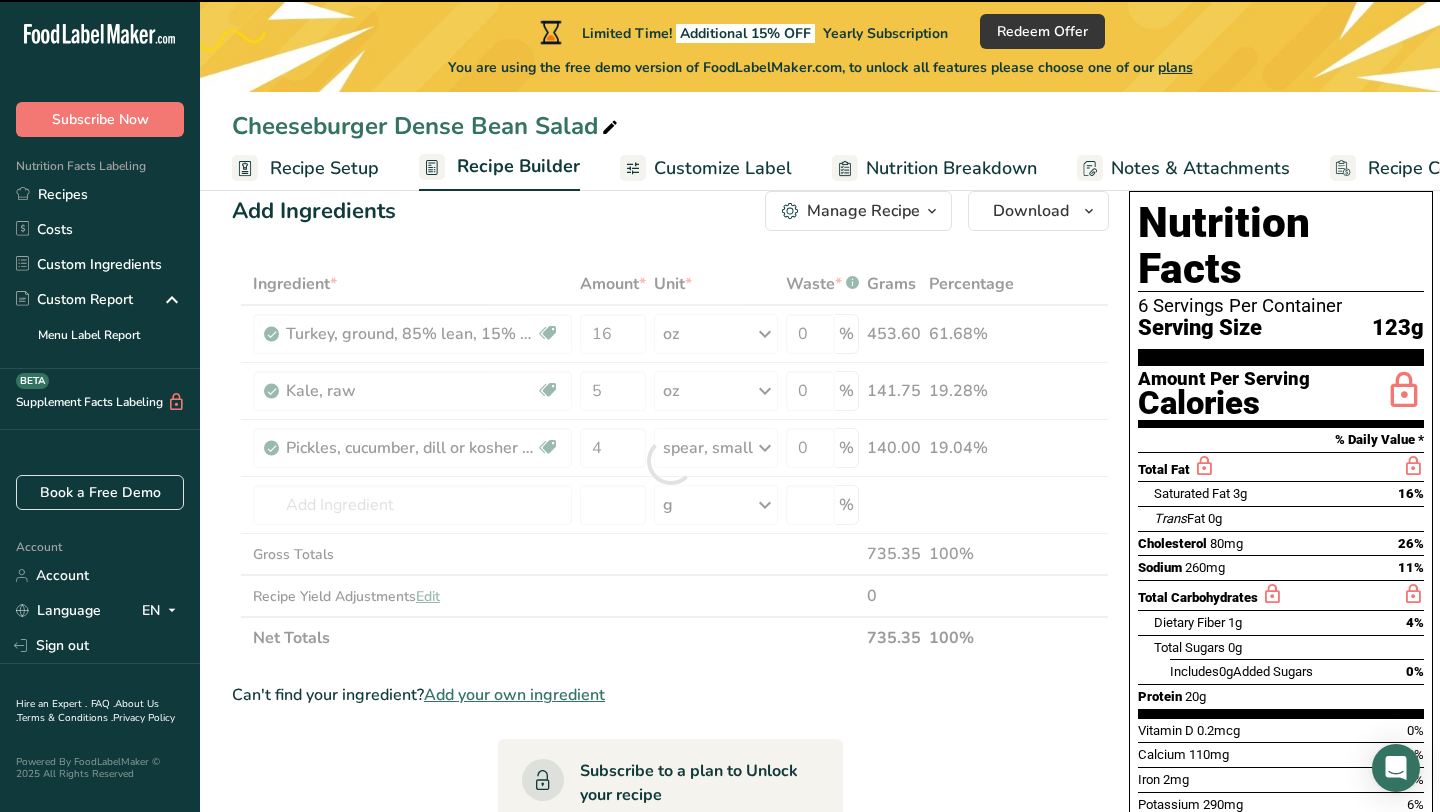 type on "0" 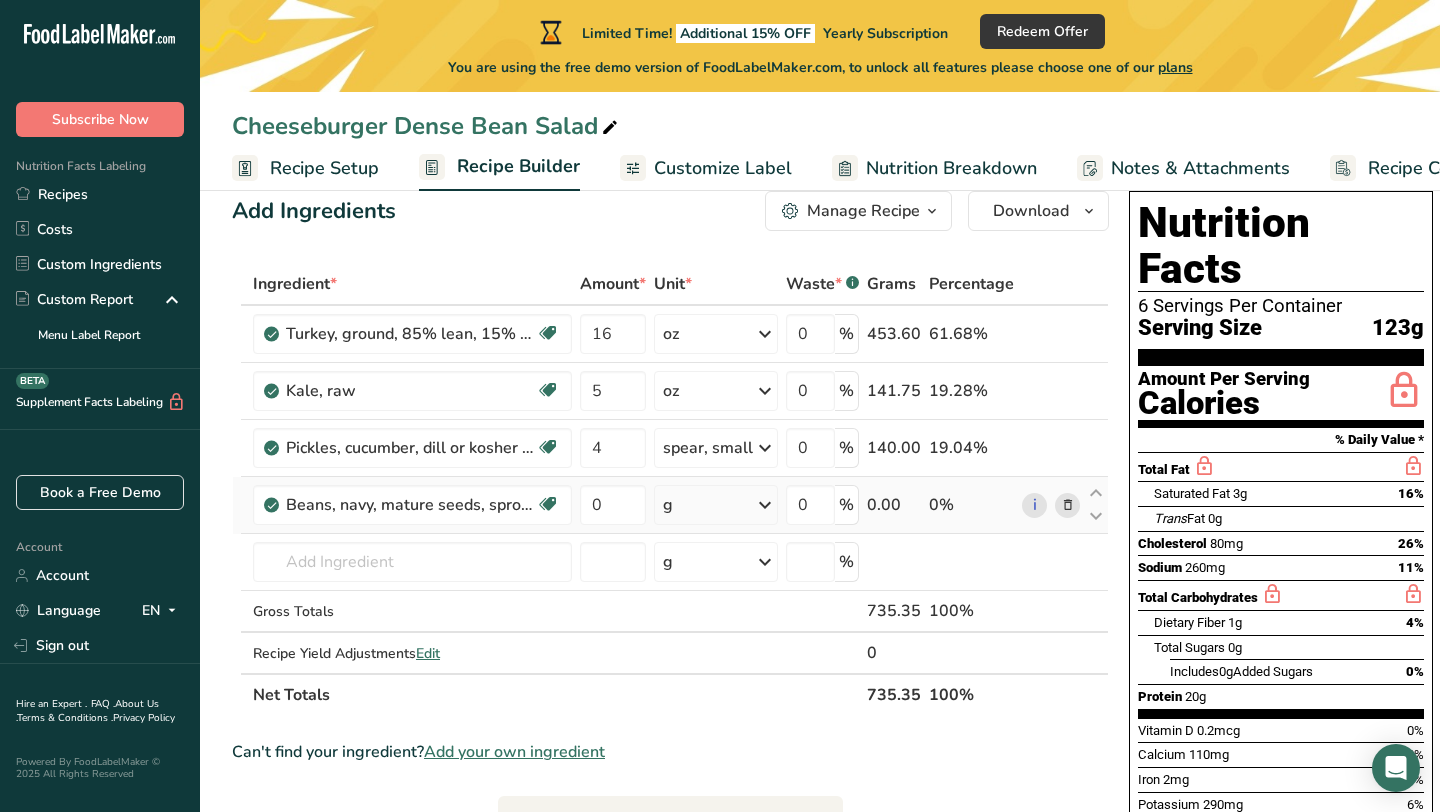 click on "g" at bounding box center (668, 505) 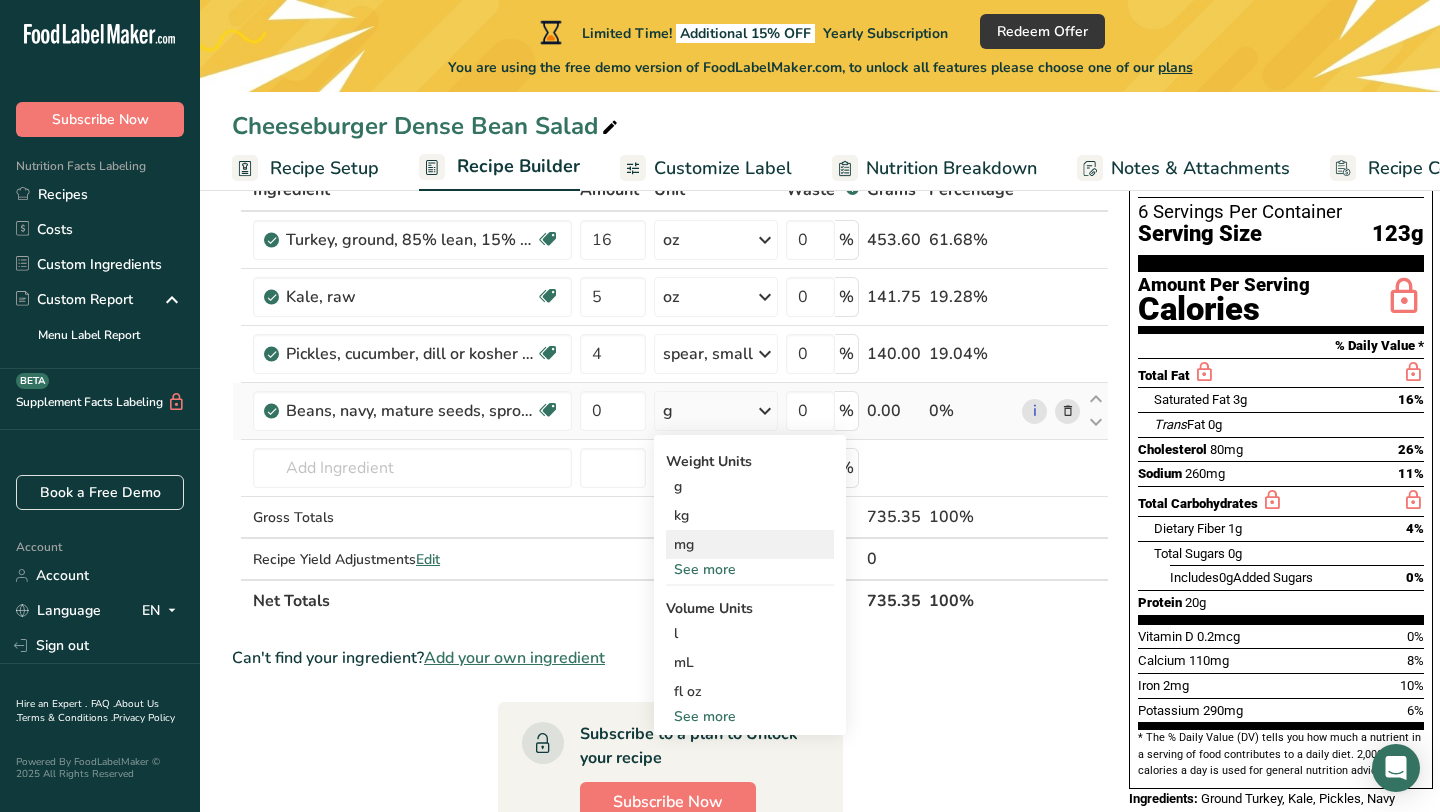 scroll, scrollTop: 148, scrollLeft: 0, axis: vertical 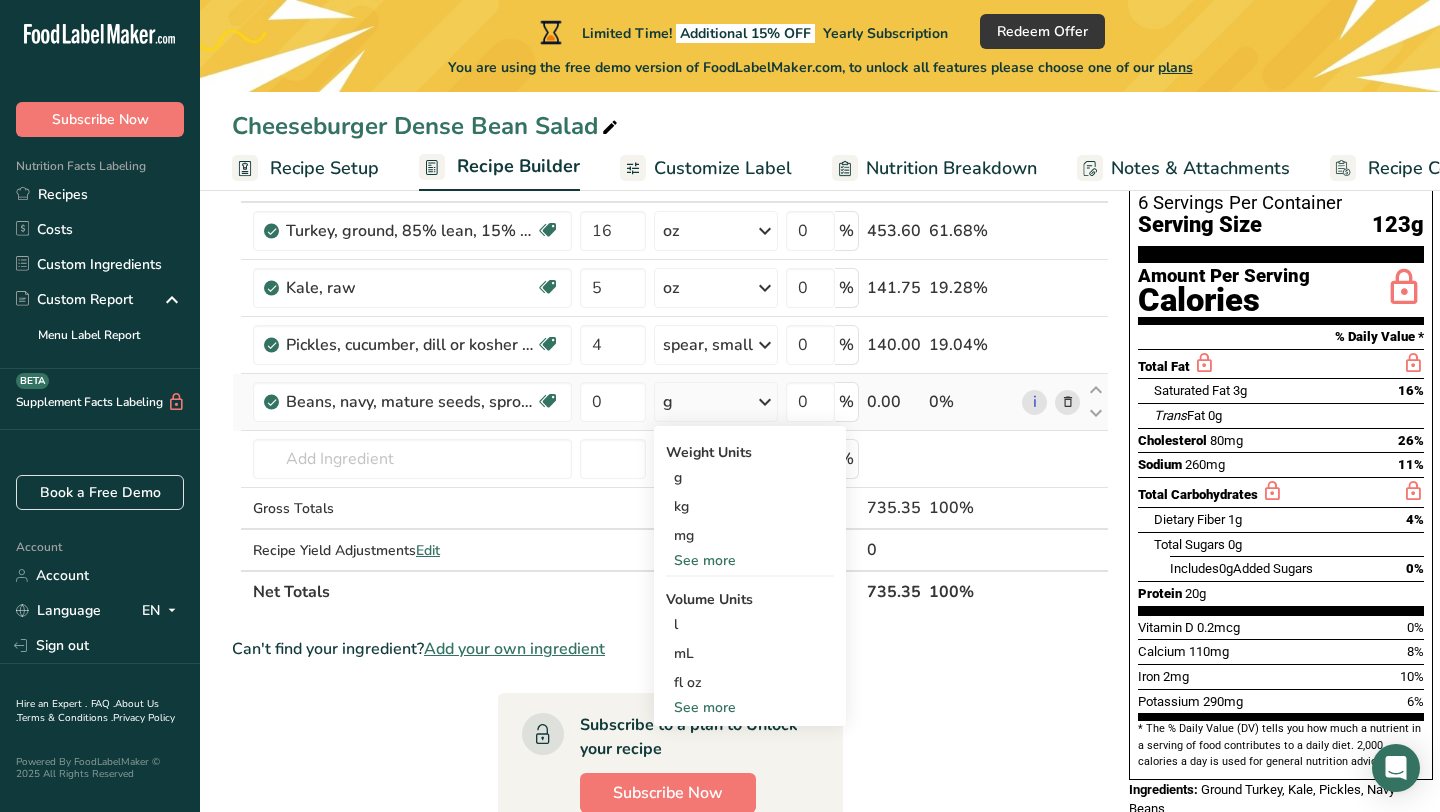 click on "See more" at bounding box center (750, 707) 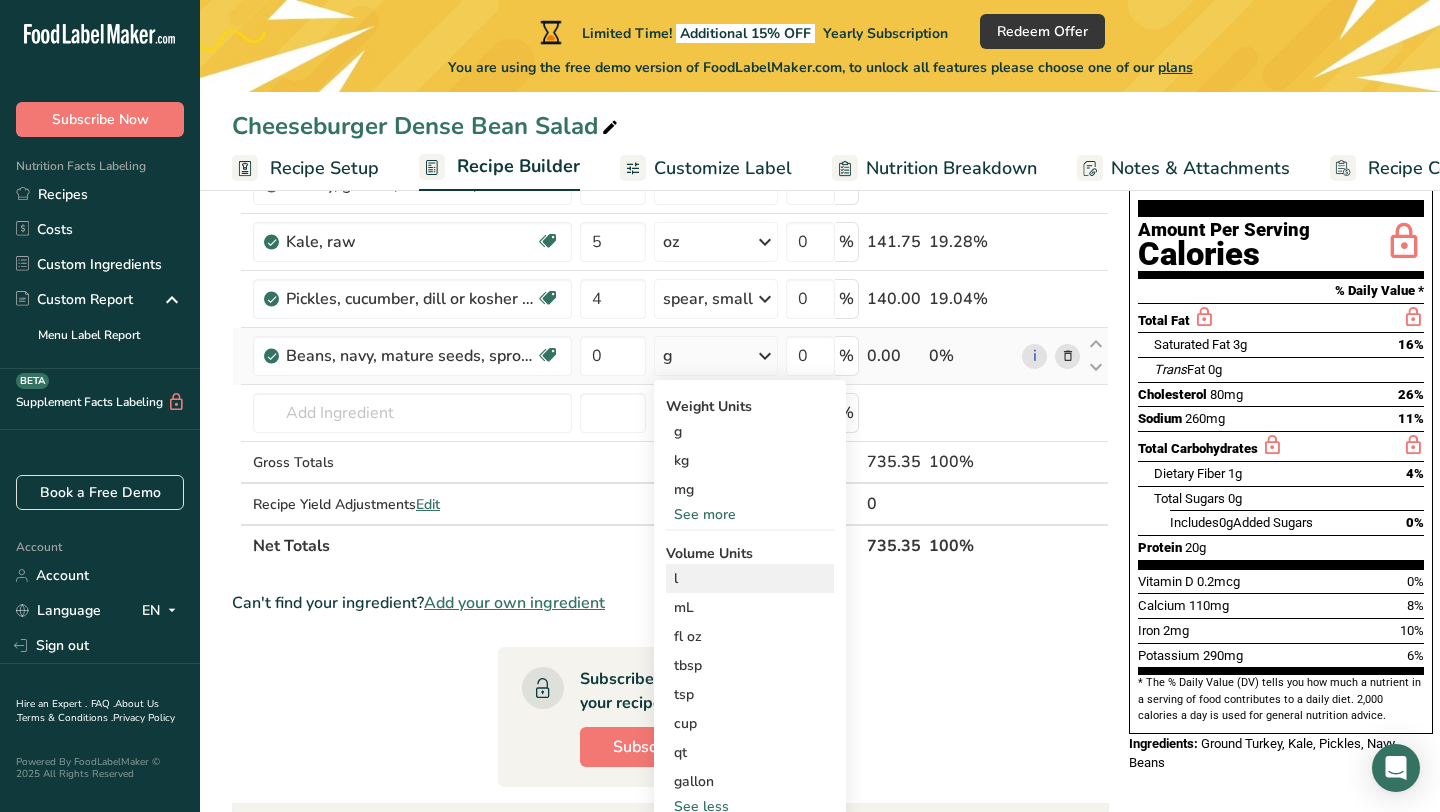scroll, scrollTop: 179, scrollLeft: 0, axis: vertical 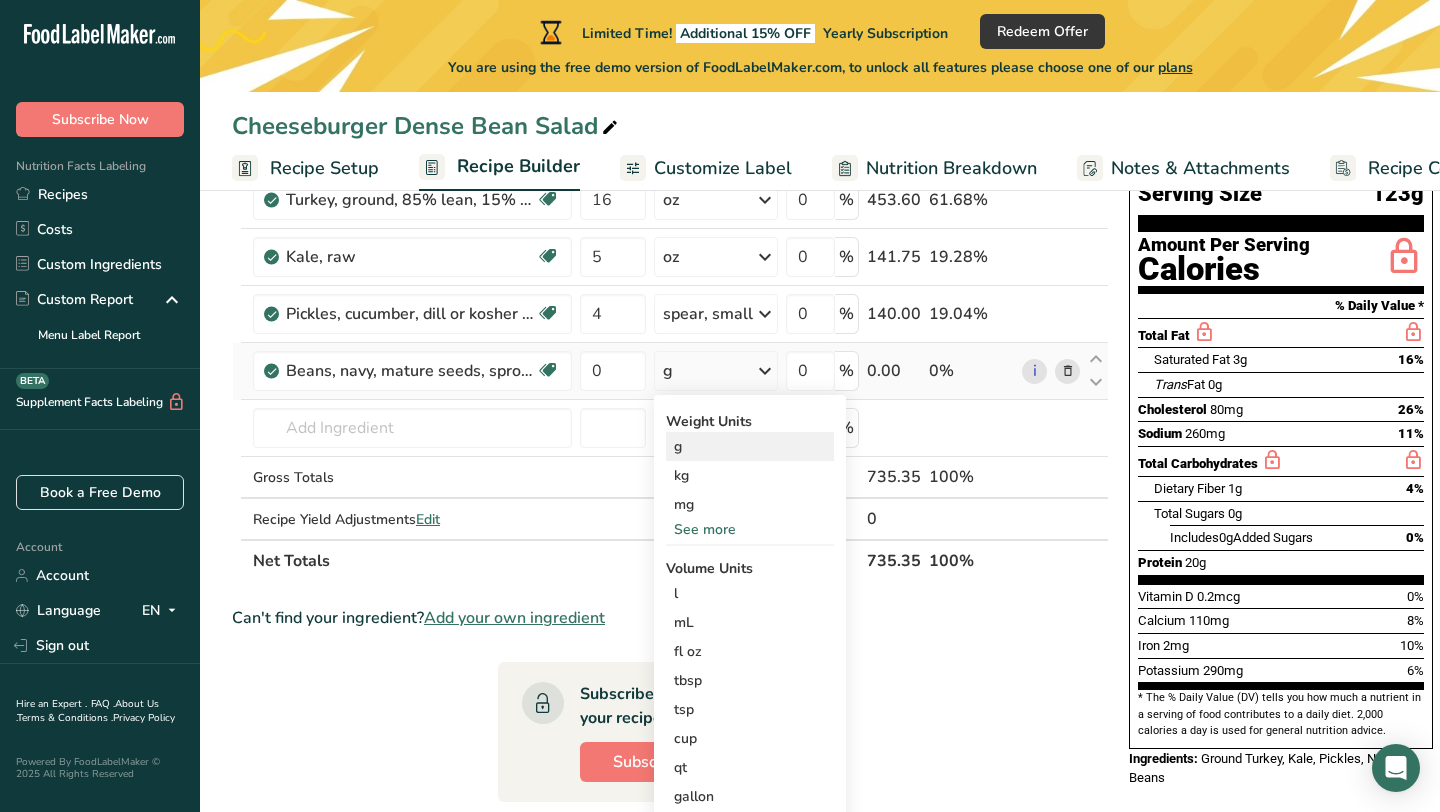 click on "g" at bounding box center [750, 446] 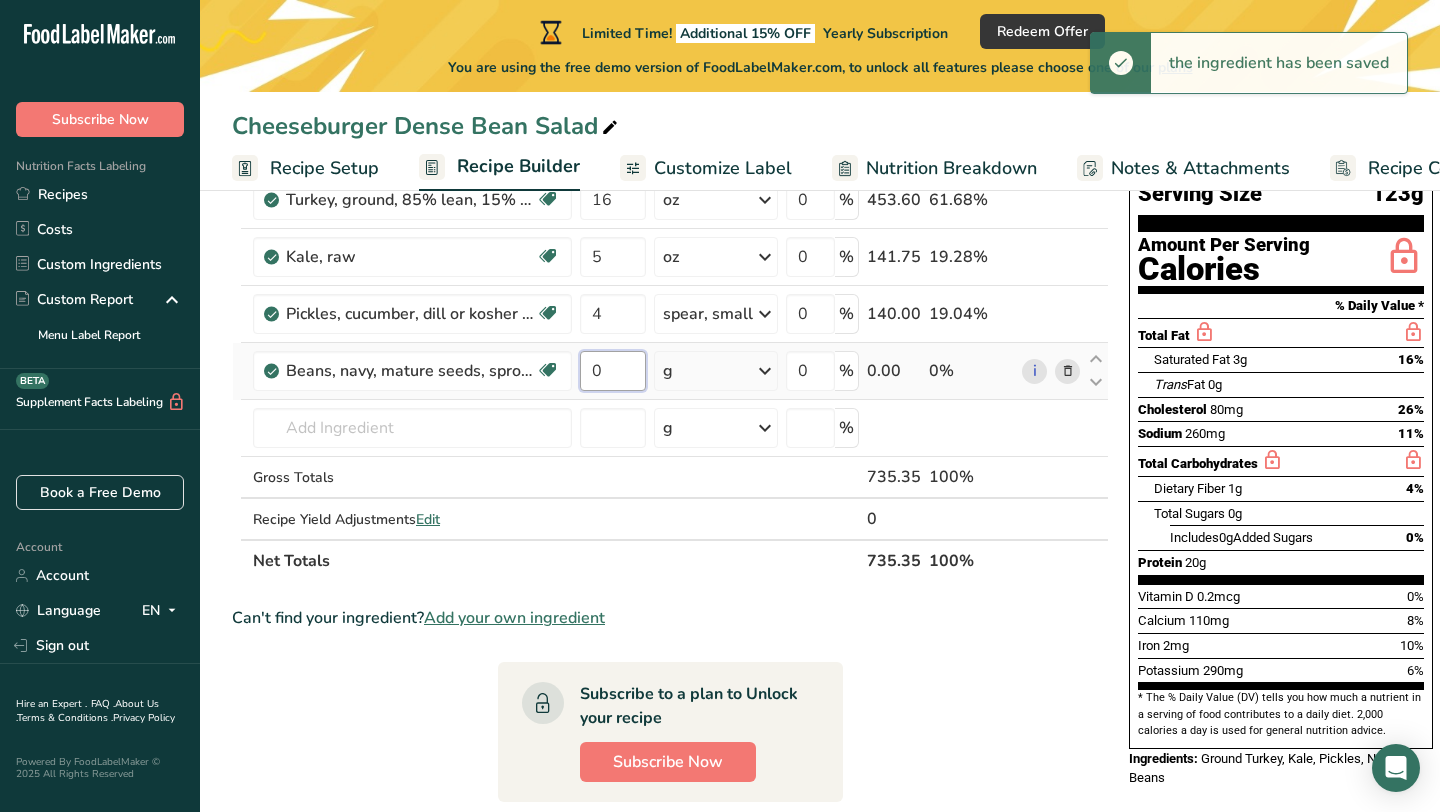 click on "0" at bounding box center (613, 371) 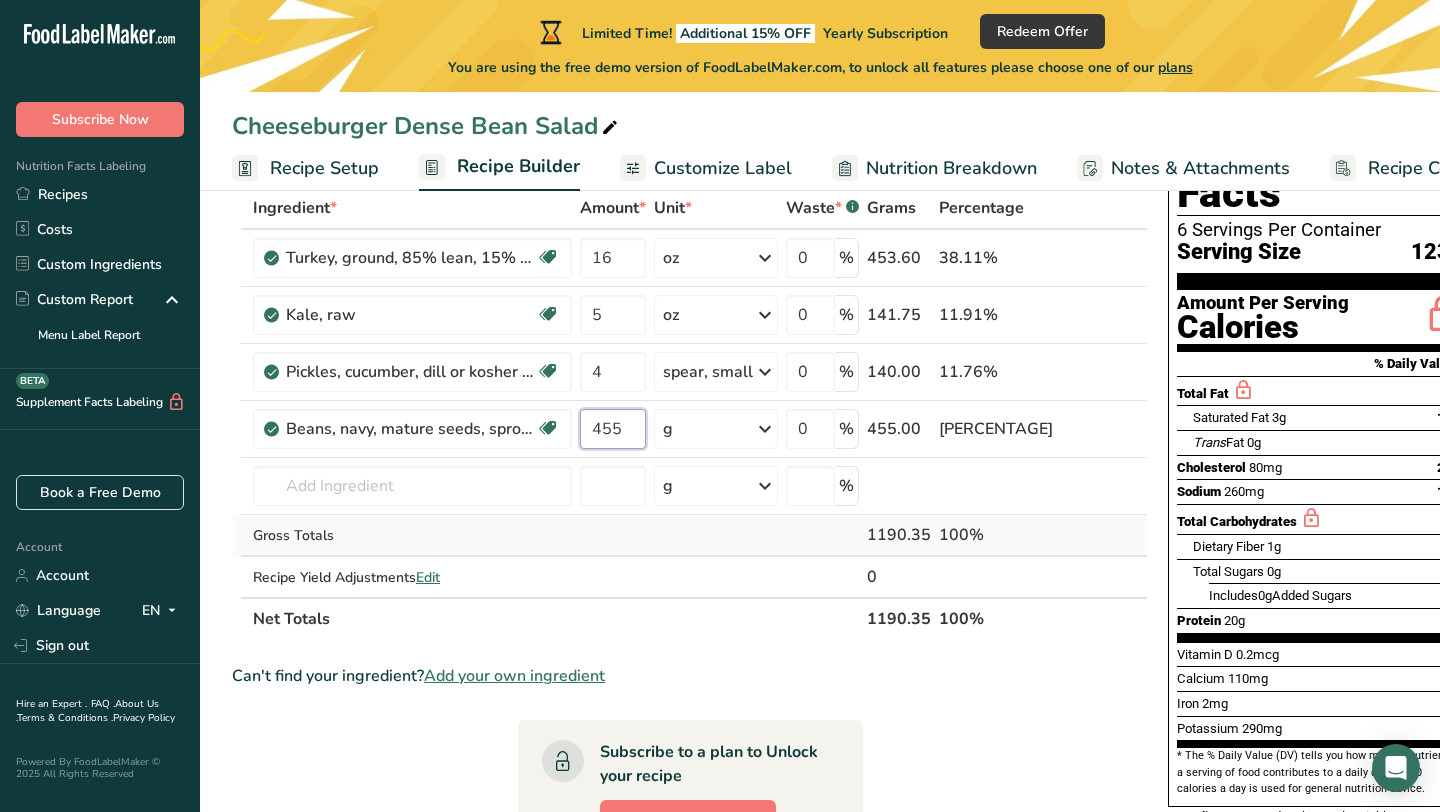 scroll, scrollTop: 120, scrollLeft: 0, axis: vertical 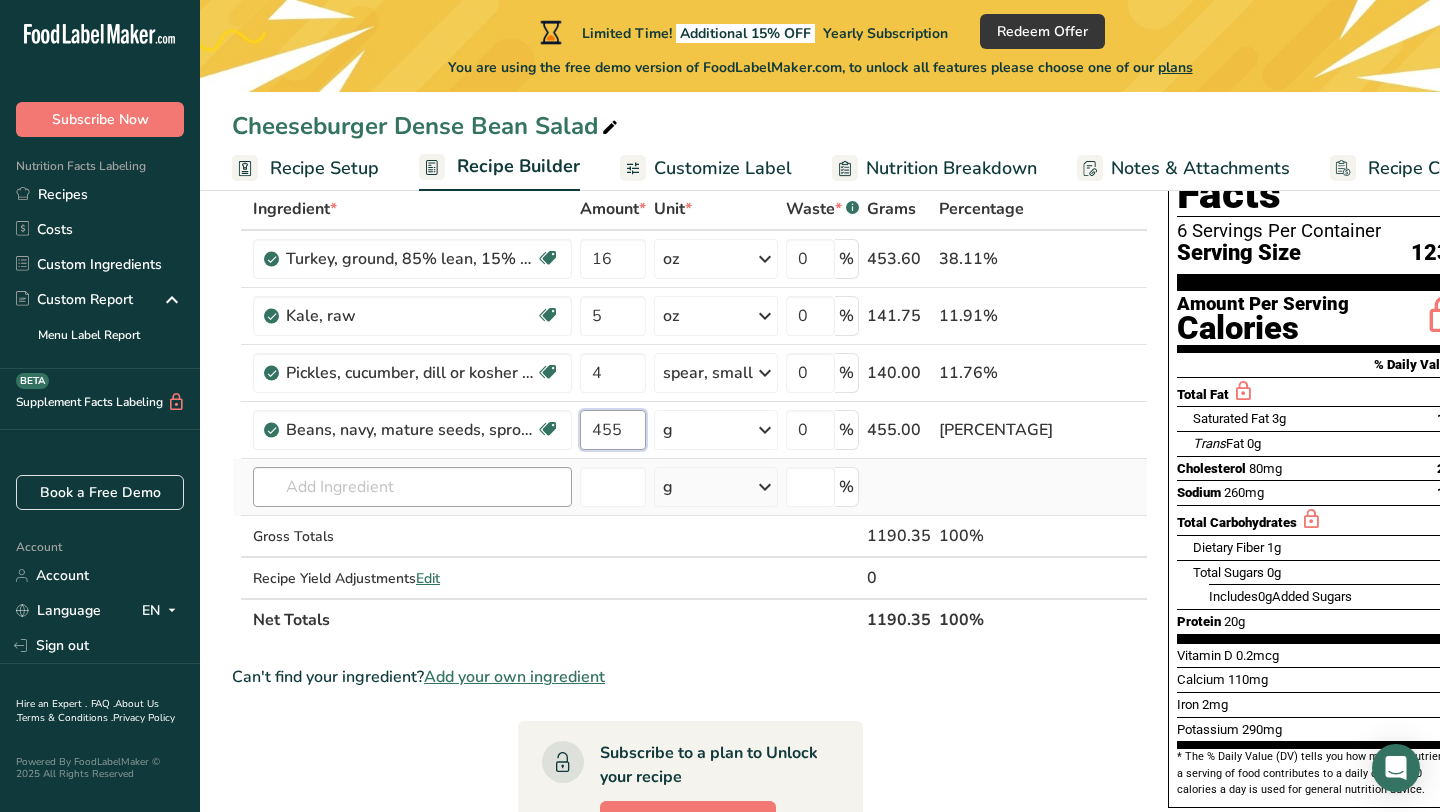 type on "455" 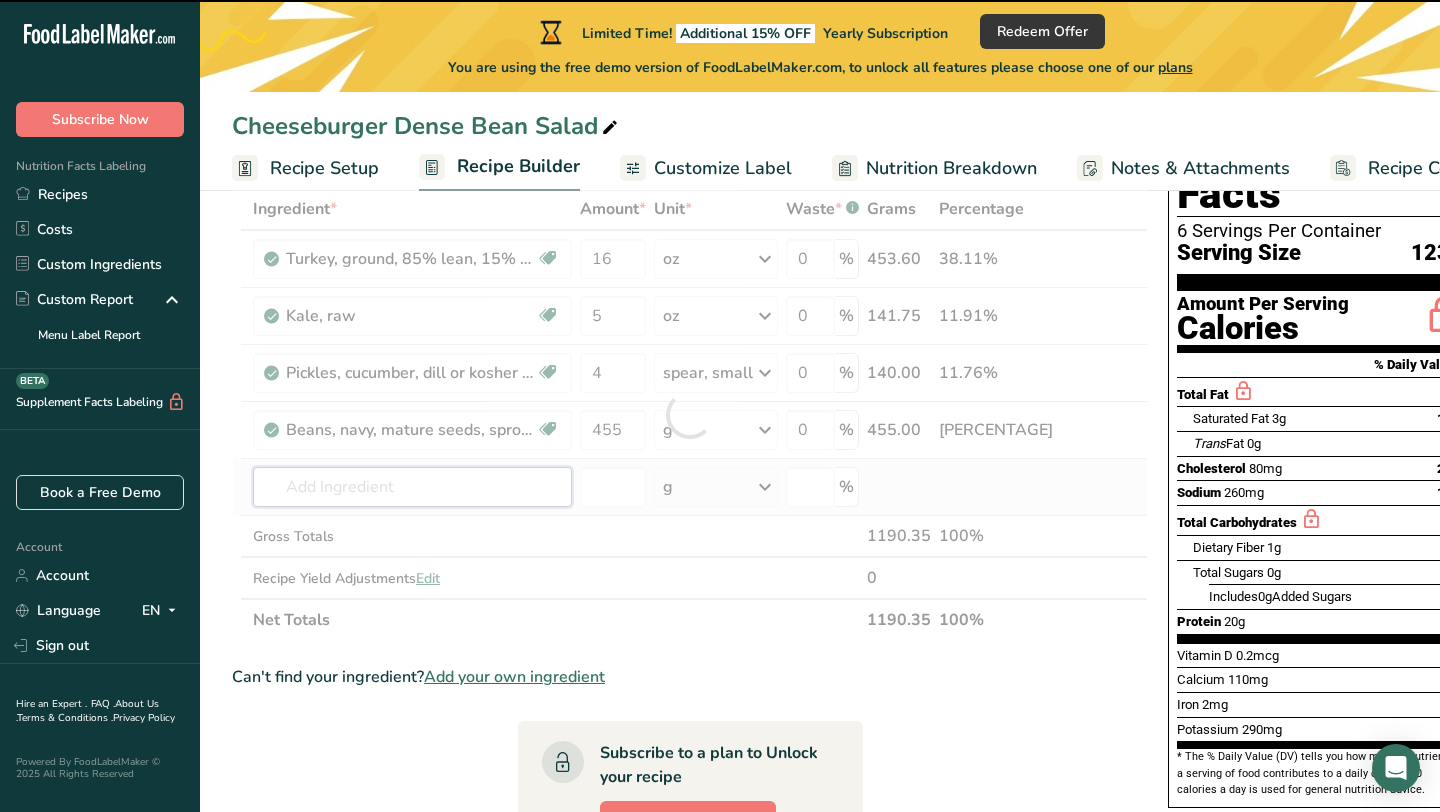click on "Ingredient *
Amount *
Unit *
Waste *   .a-a{fill:#347362;}.b-a{fill:#fff;}          Grams
Percentage
Turkey, ground, 85% lean, 15% fat, patties, broiled
Dairy free
Gluten free
Soy free
Source of B-Vitamins
16
oz
Portions
3 oz
Weight Units
g
kg
mg
mcg
lb
oz
See less
Volume Units
l
Volume units require a density conversion. If you know your ingredient's density enter it below. Otherwise, click on "RIA" our AI Regulatory bot - she will be able to help you
lb/ft3
g/cm3
Confirm
mL" at bounding box center [690, 414] 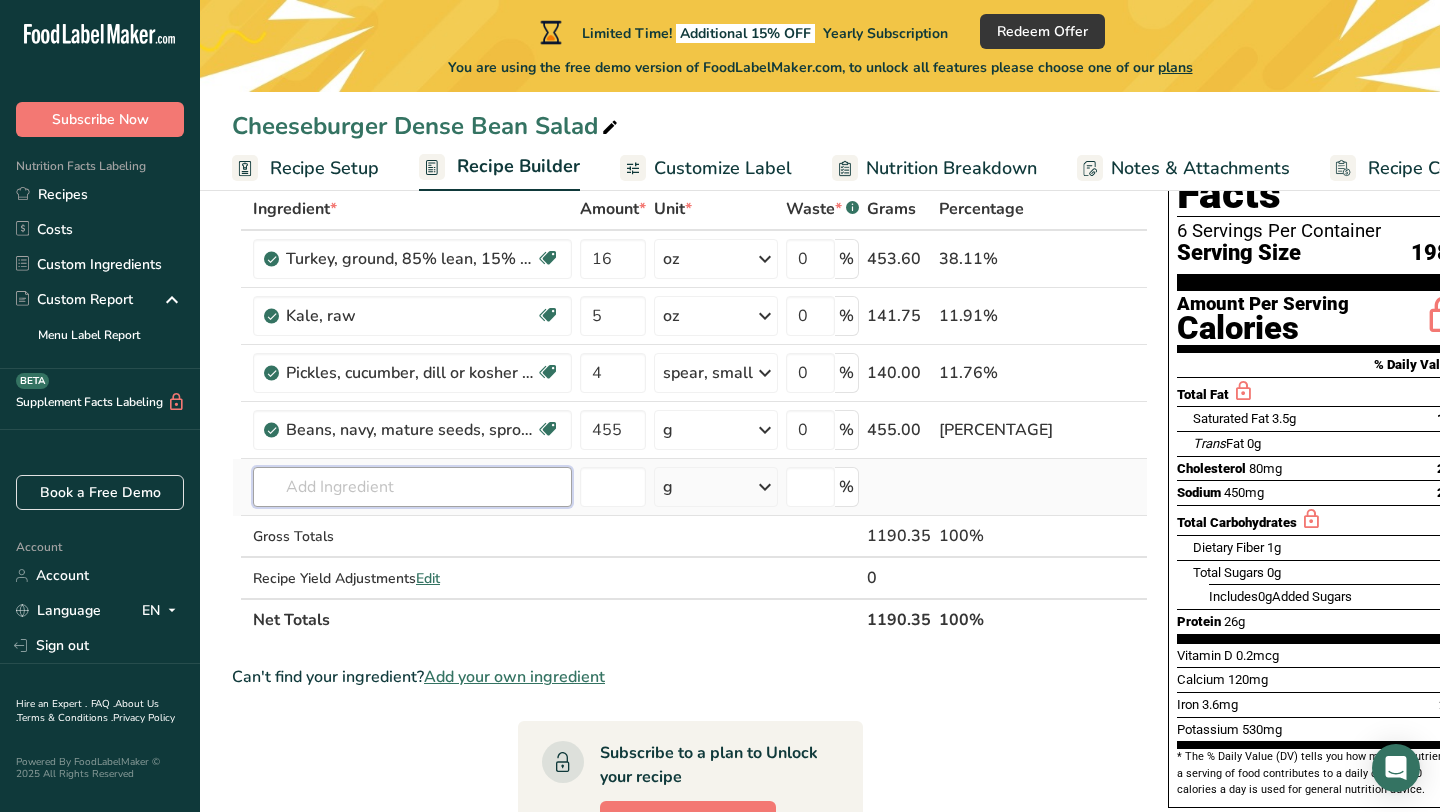 type on "b" 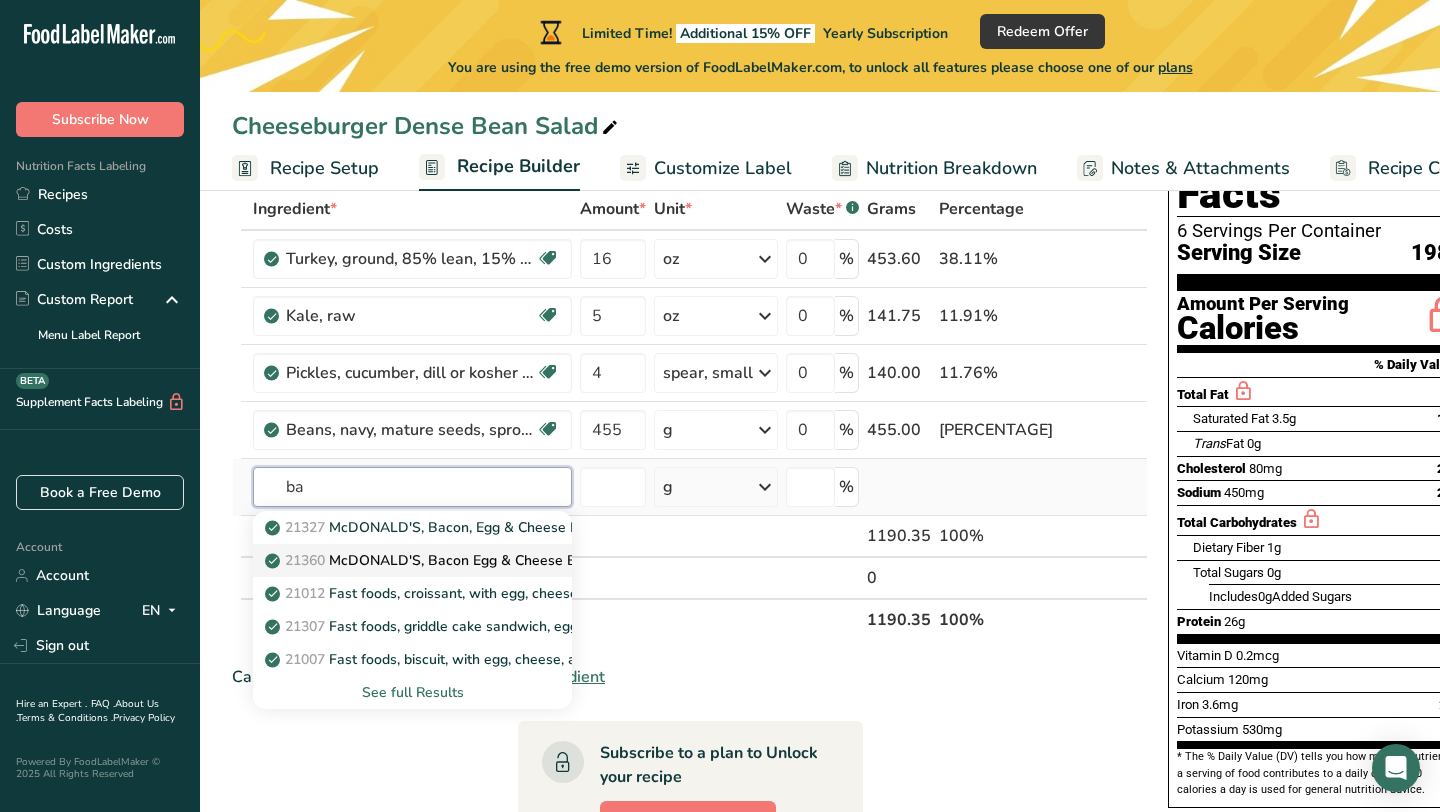 type on "b" 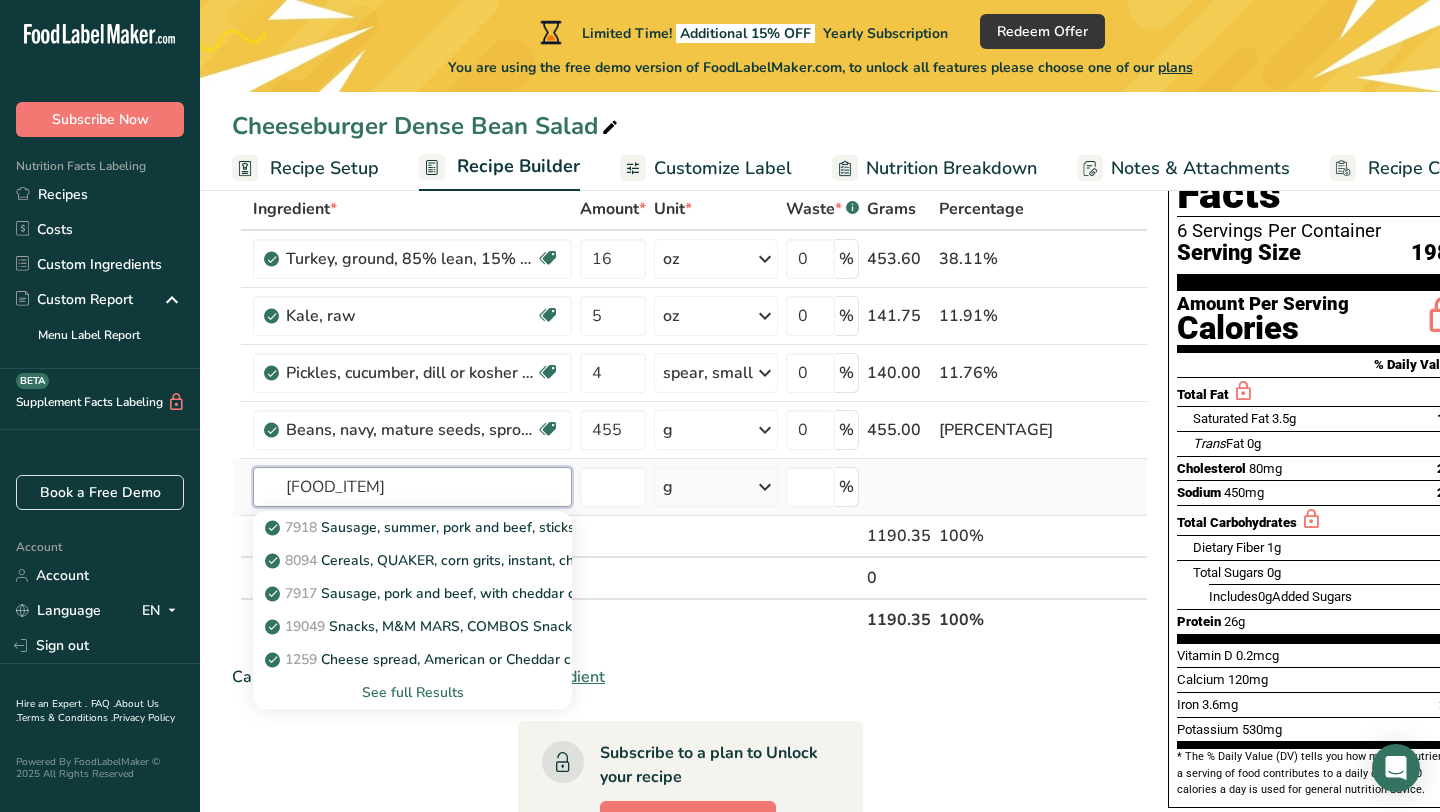 type on "[FOOD_ITEM]" 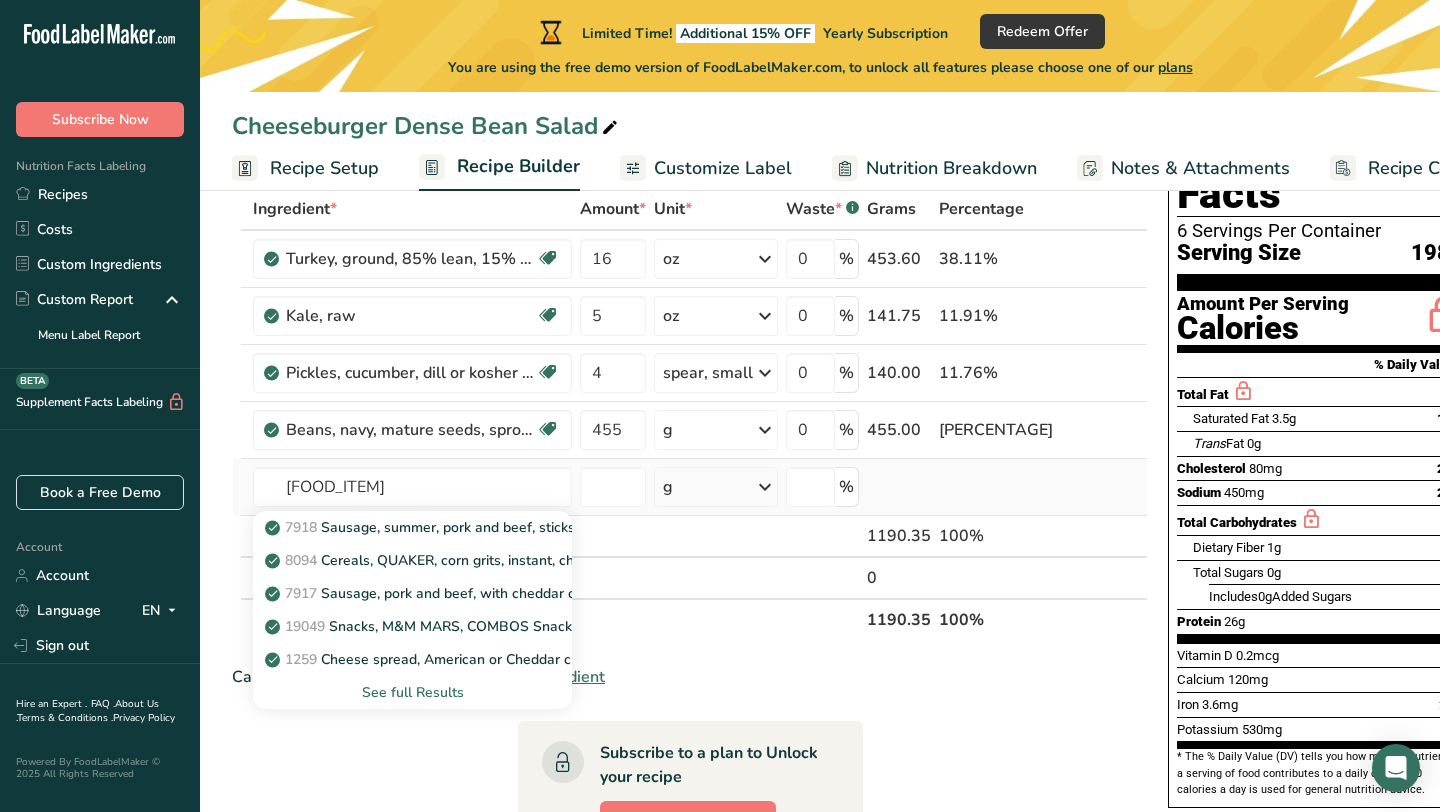 type 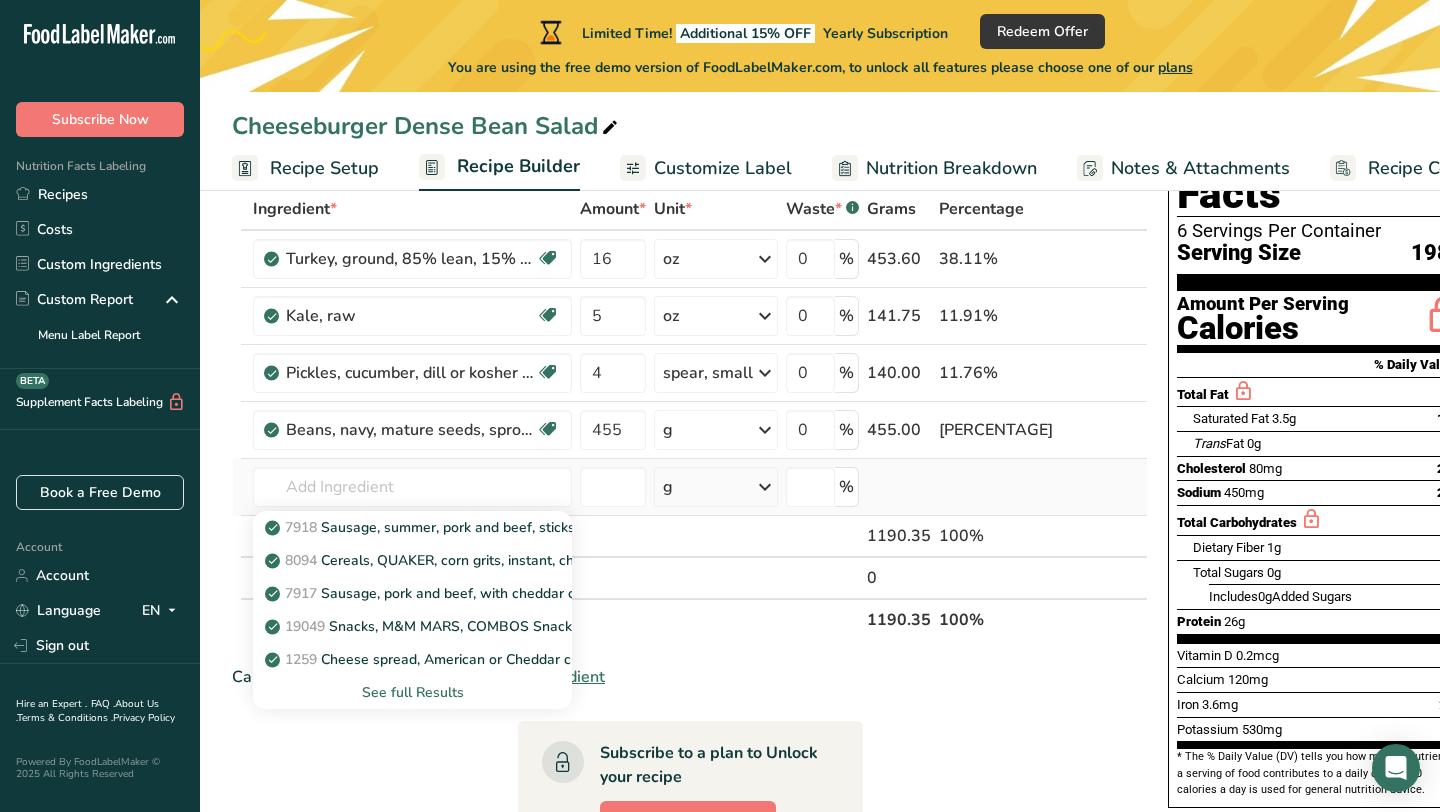 click on "See full Results" at bounding box center (412, 692) 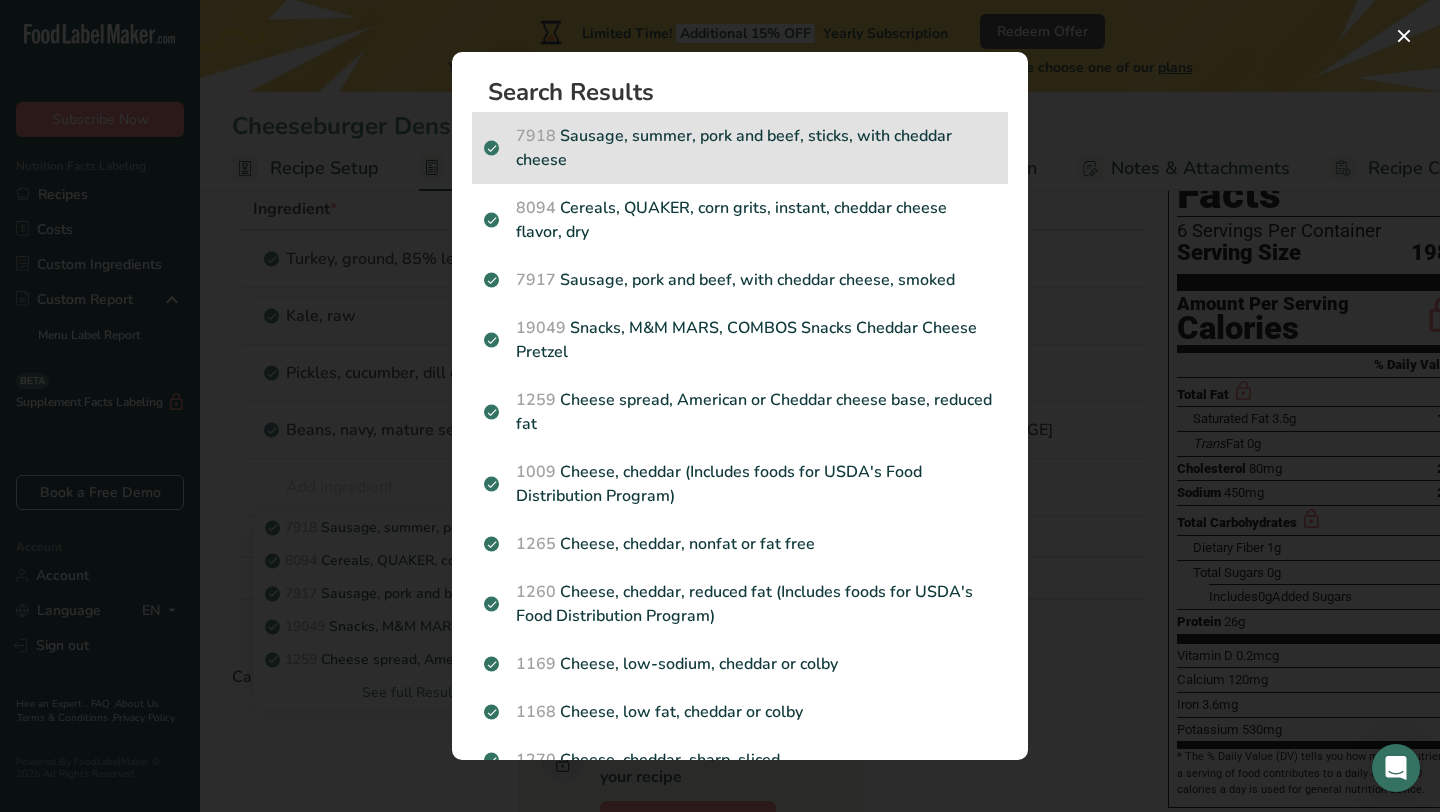 scroll, scrollTop: 212, scrollLeft: 0, axis: vertical 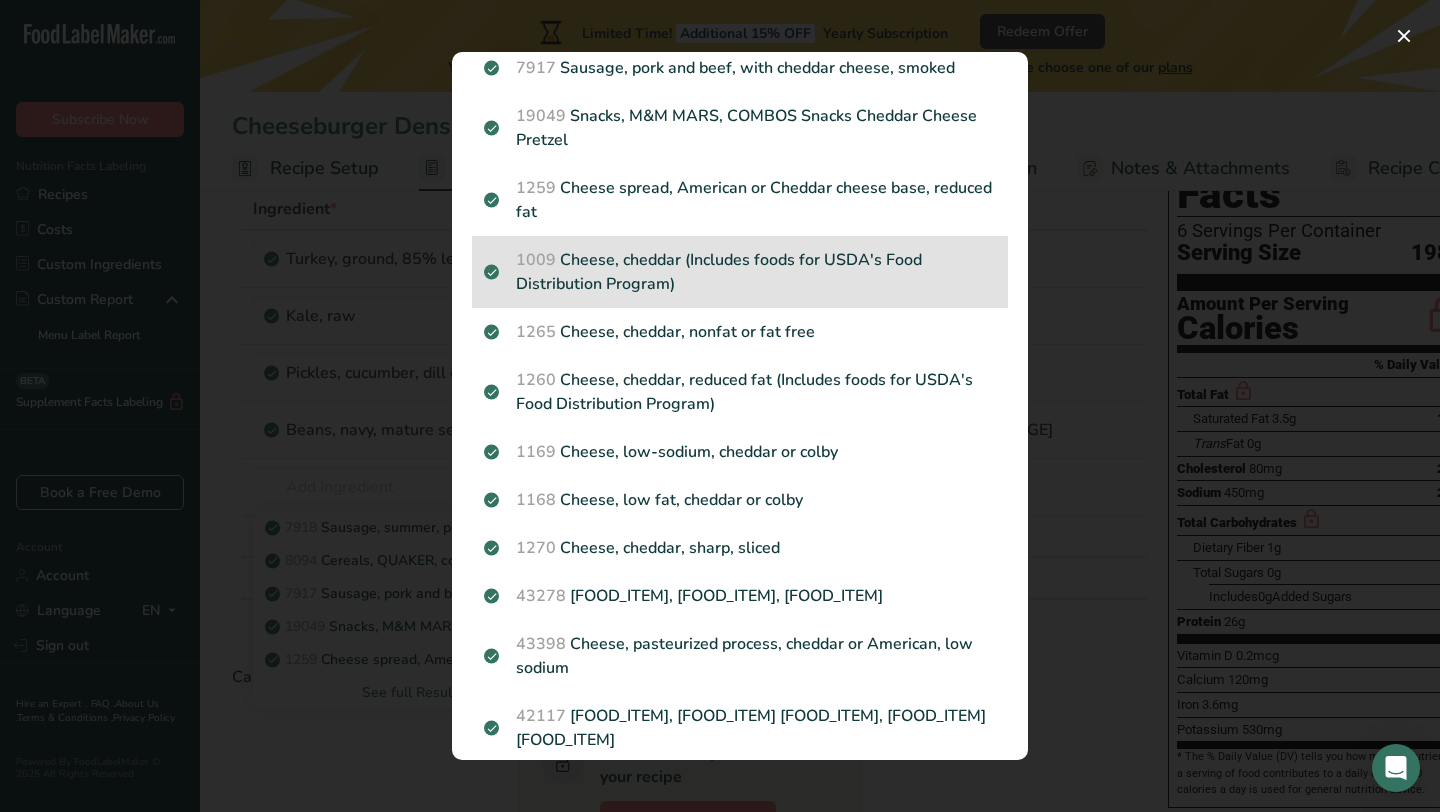 click on "Cheese, cheddar (Includes foods for USDA's Food Distribution Program)" at bounding box center [740, 272] 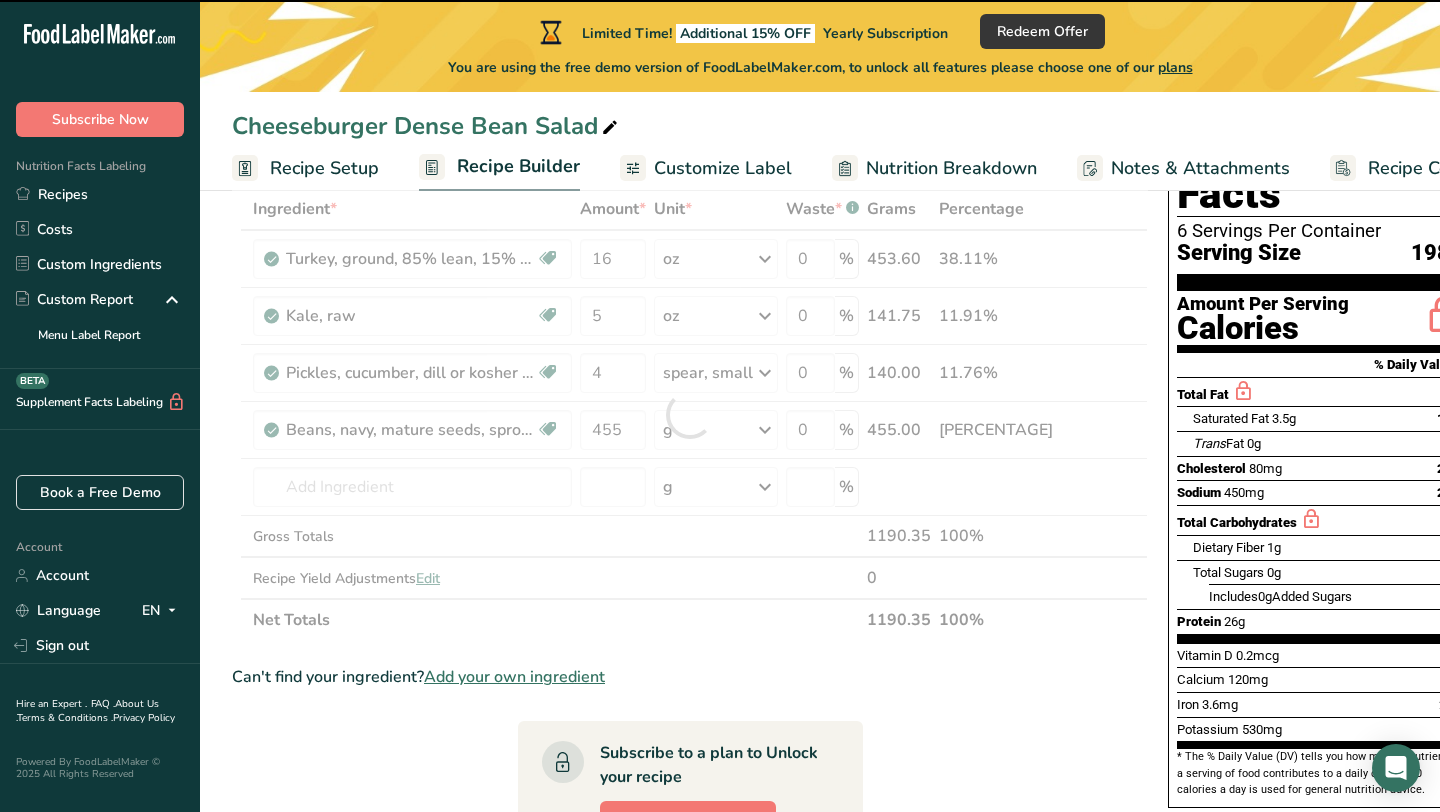 type on "0" 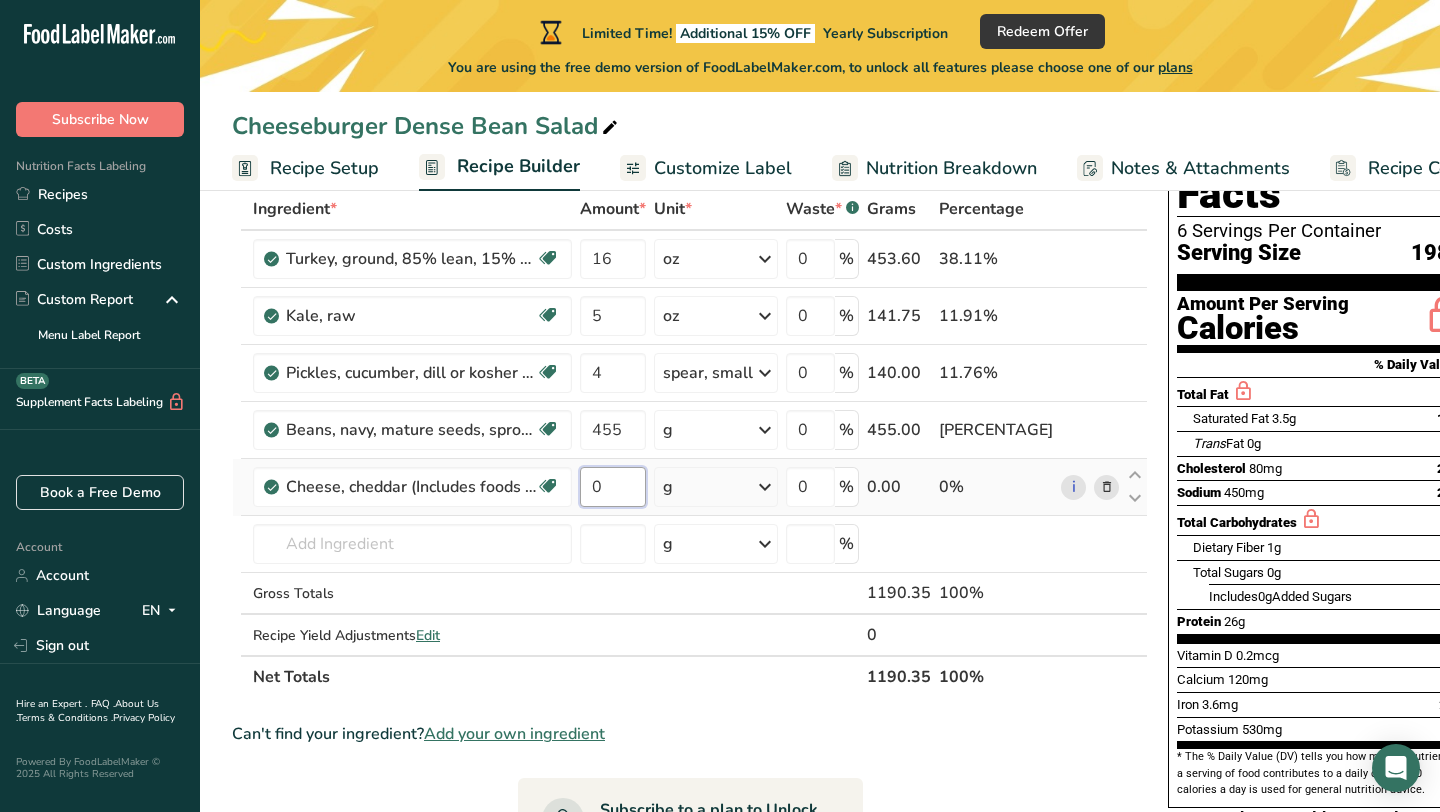 click on "0" at bounding box center [613, 487] 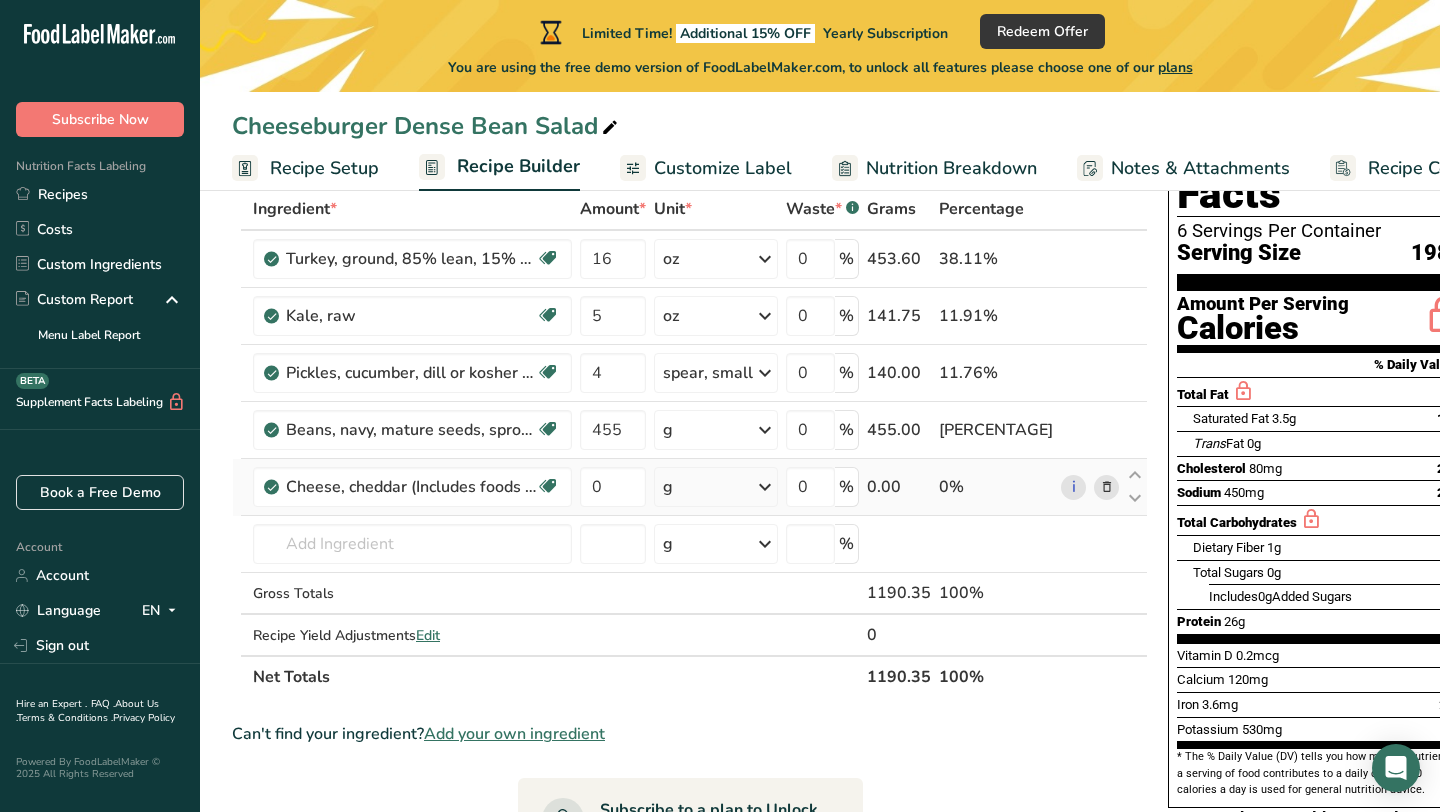 click on "Ingredient *
Amount *
Unit *
Waste *   .a-a{fill:#347362;}.b-a{fill:#fff;}          Grams
Percentage
Turkey, ground, 85% lean, 15% fat, patties, broiled
Dairy free
Gluten free
Soy free
Source of B-Vitamins
16
oz
Portions
3 oz
Weight Units
g
kg
mg
mcg
lb
oz
See less
Volume Units
l
Volume units require a density conversion. If you know your ingredient's density enter it below. Otherwise, click on "RIA" our AI Regulatory bot - she will be able to help you
lb/ft3
g/cm3
Confirm
mL" at bounding box center [690, 443] 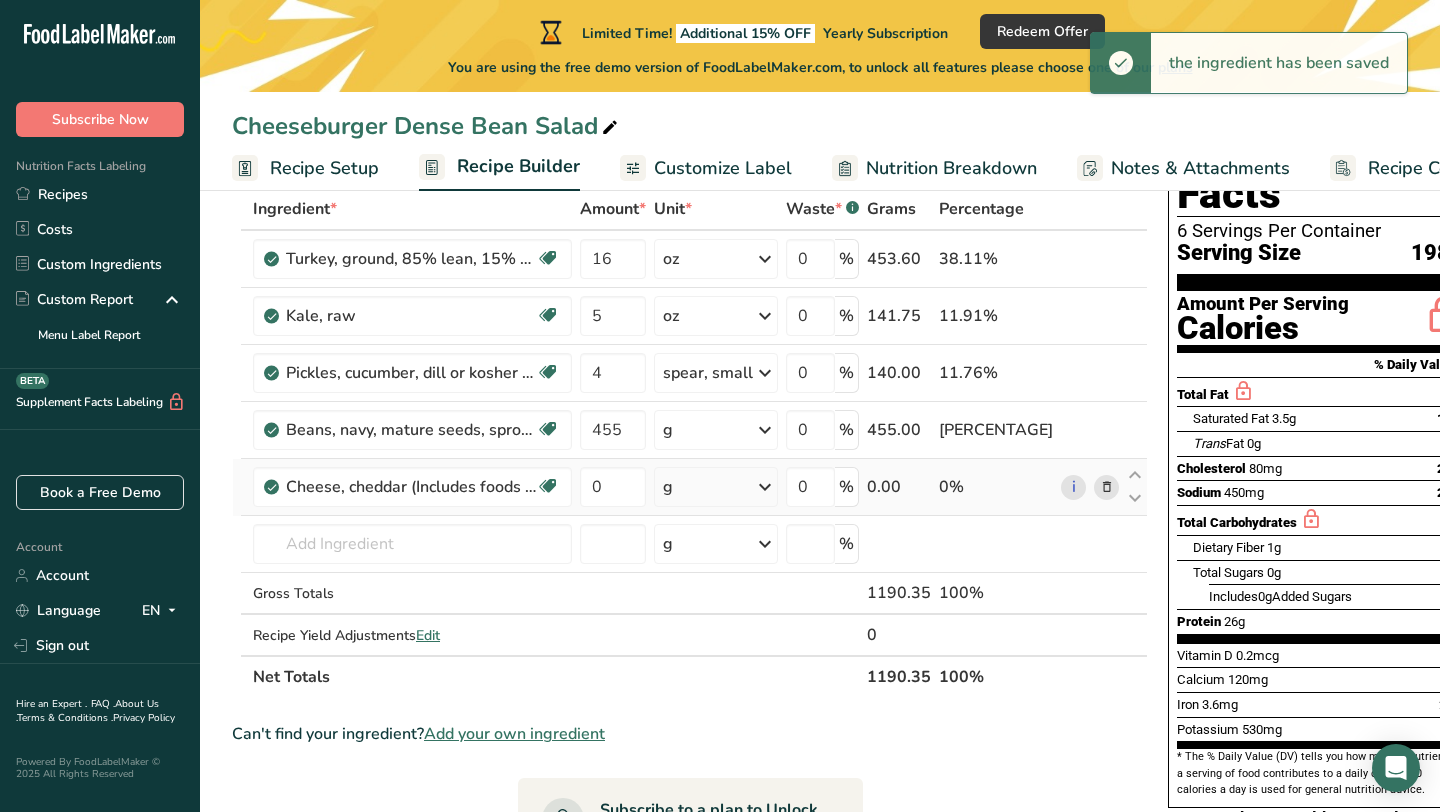 click on "g" at bounding box center [716, 487] 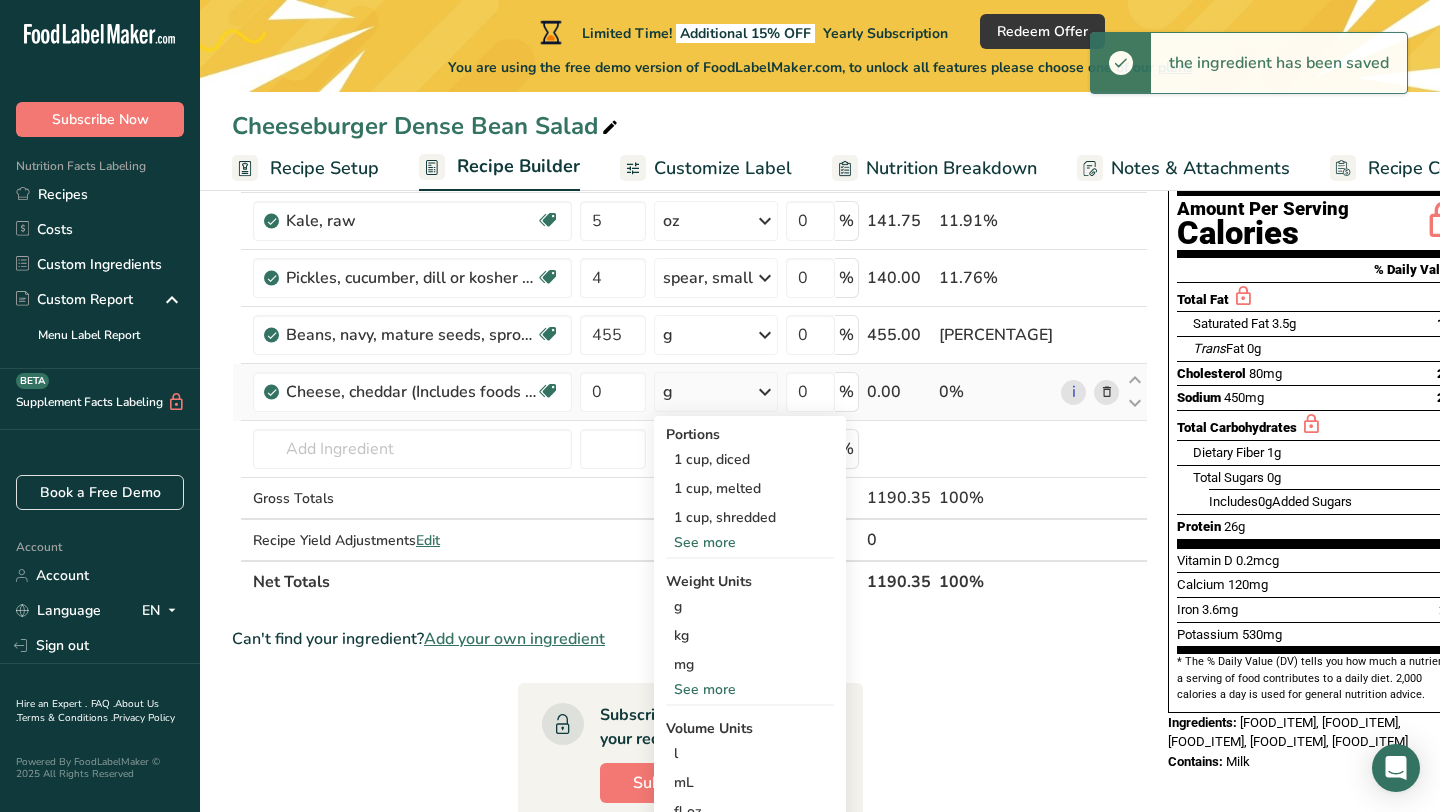 scroll, scrollTop: 218, scrollLeft: 0, axis: vertical 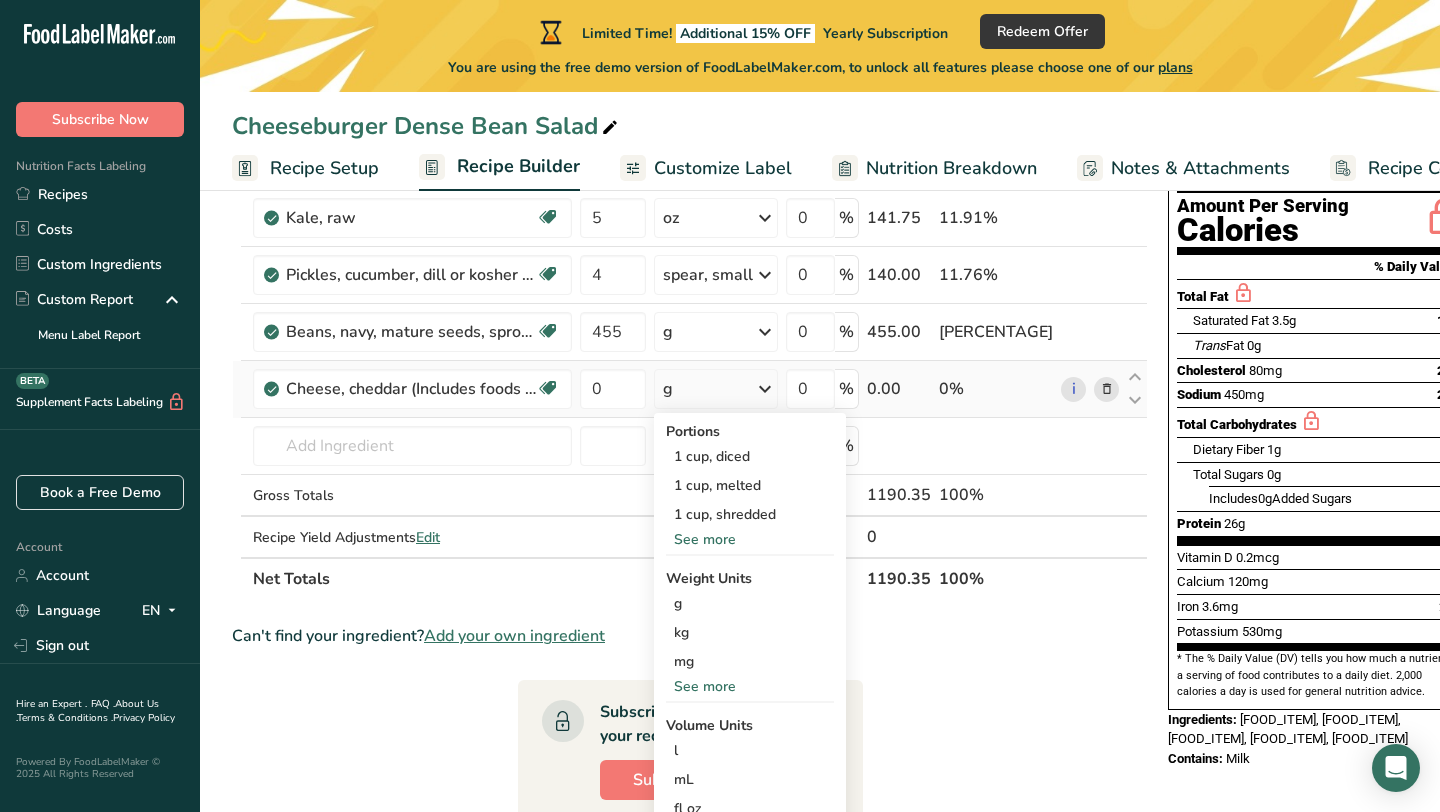 click on "See more" at bounding box center (750, 539) 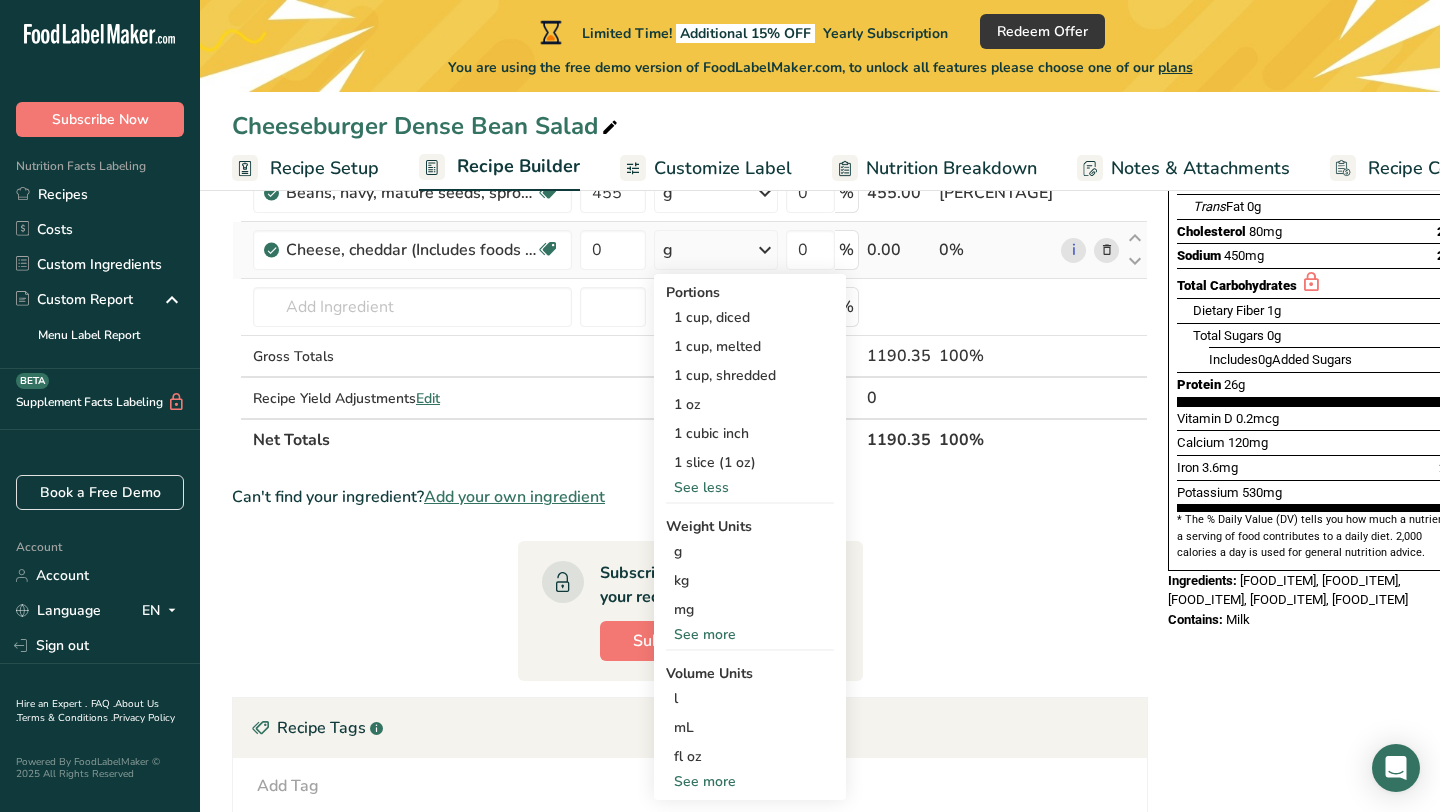 scroll, scrollTop: 359, scrollLeft: 0, axis: vertical 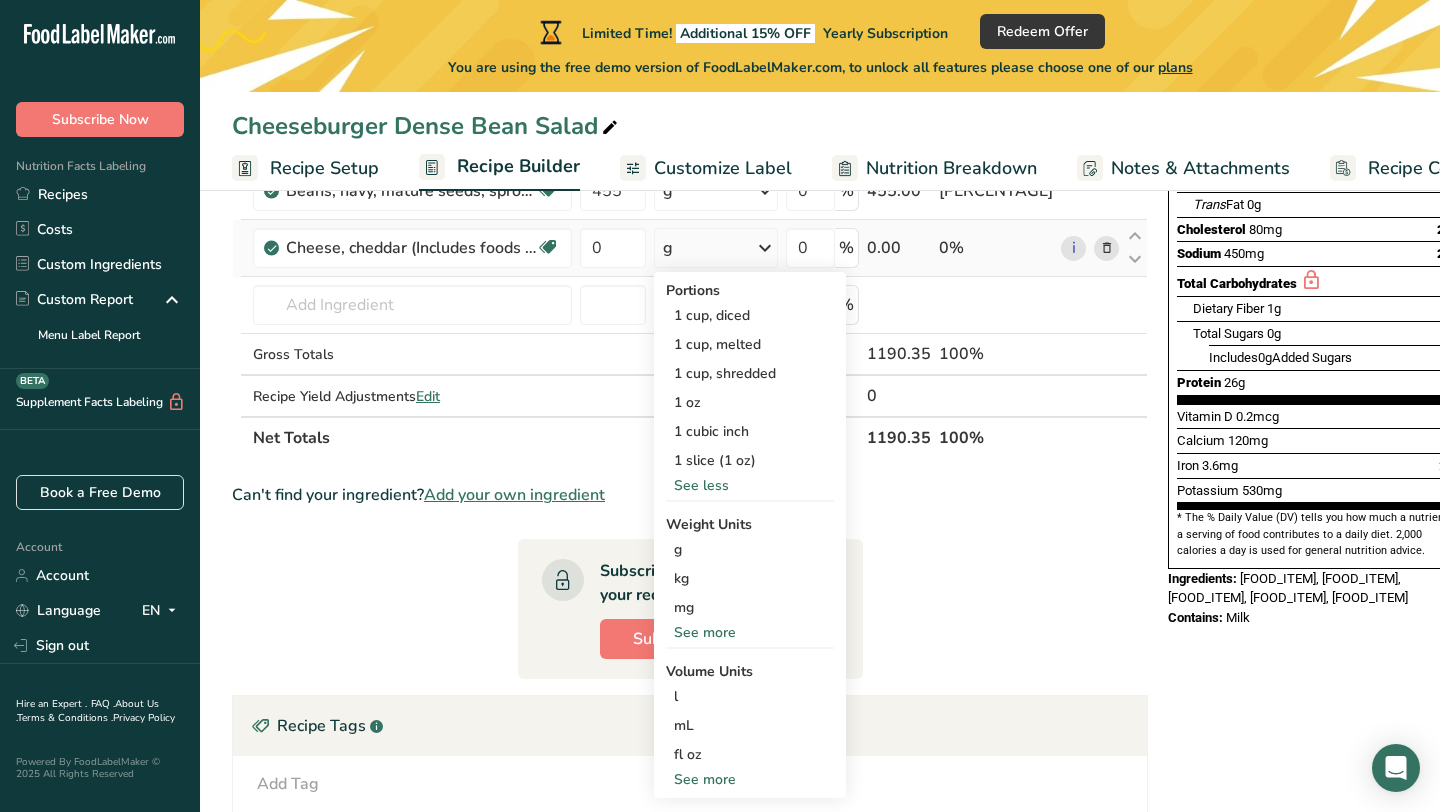 click on "See more" at bounding box center (750, 632) 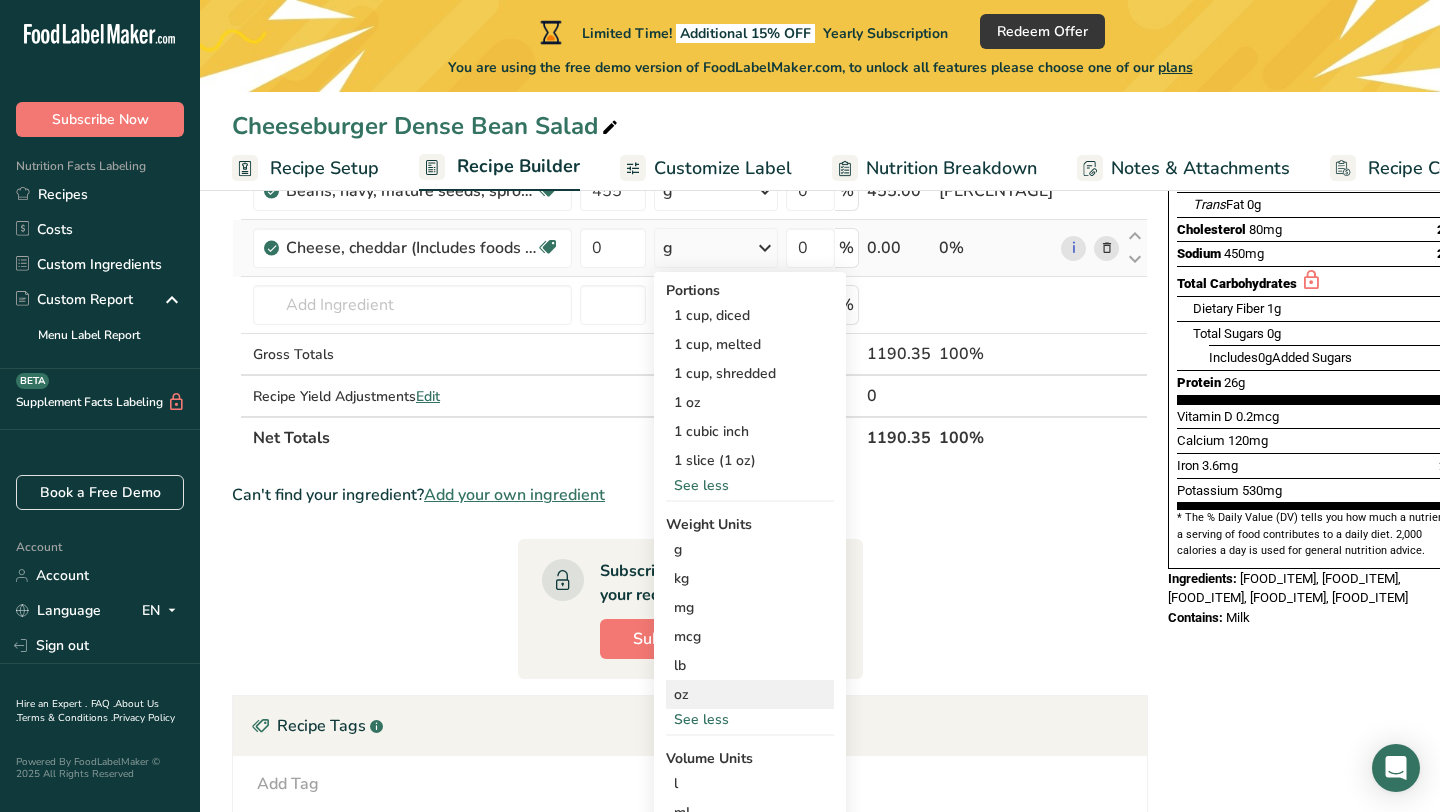 click on "oz" at bounding box center (750, 694) 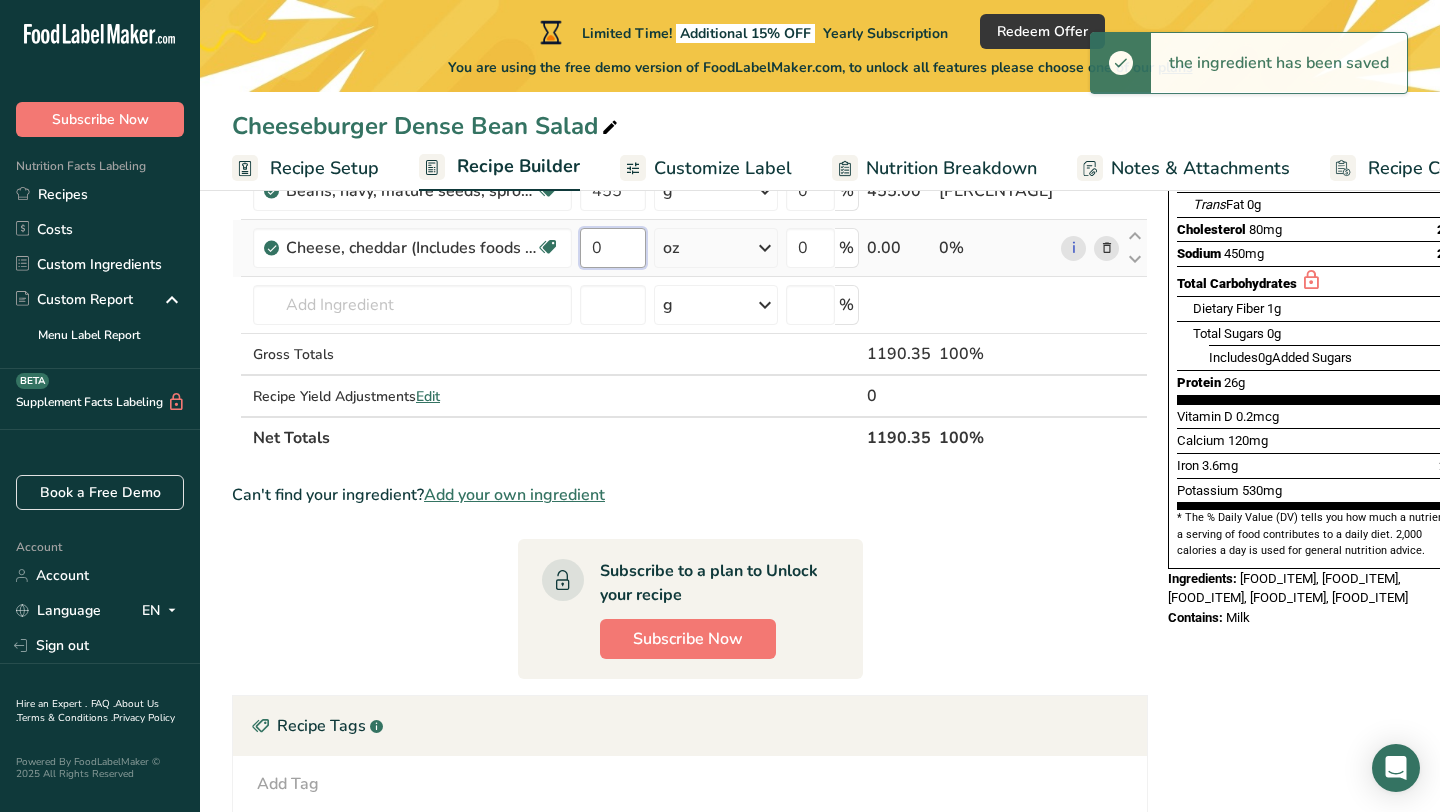 click on "0" at bounding box center [613, 248] 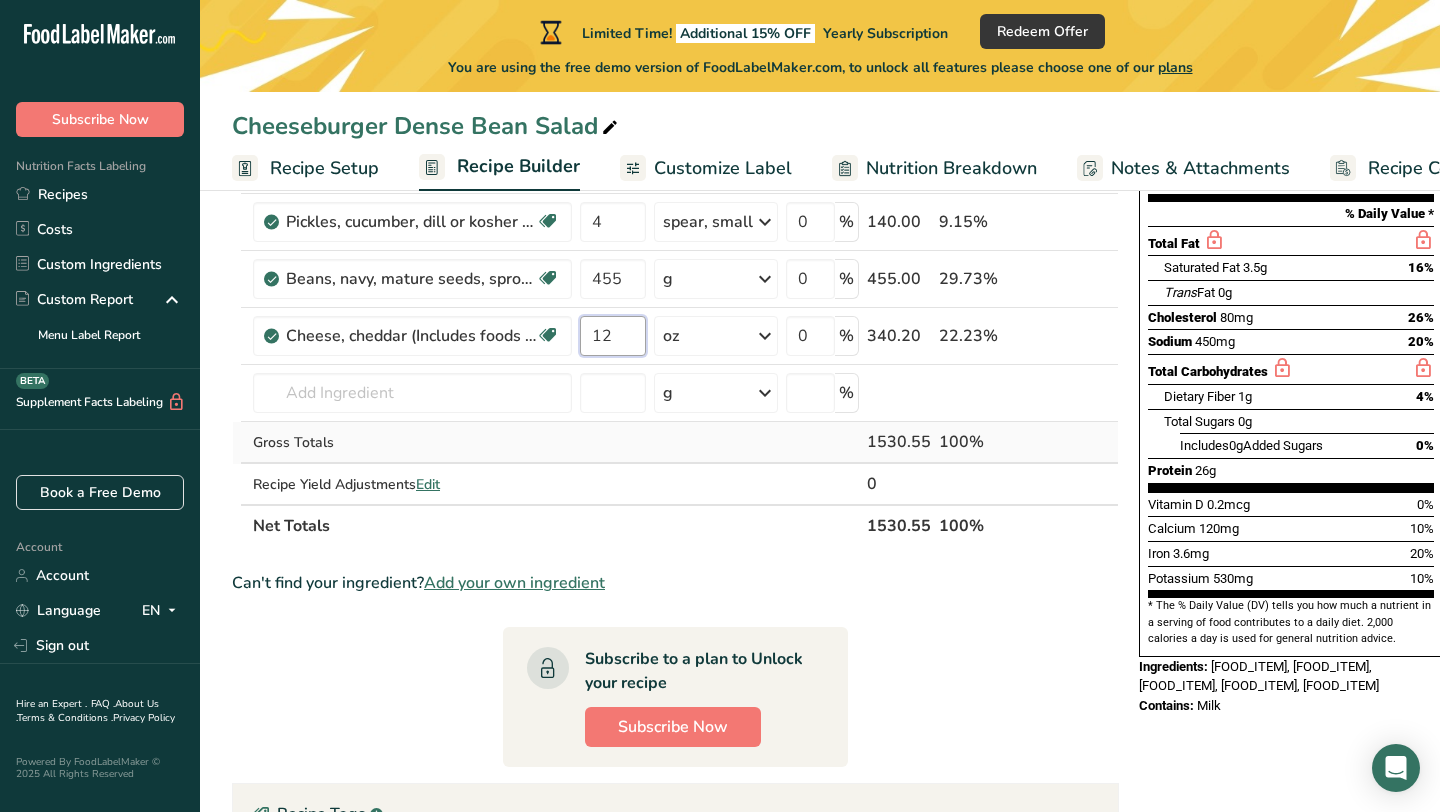 scroll, scrollTop: 266, scrollLeft: 0, axis: vertical 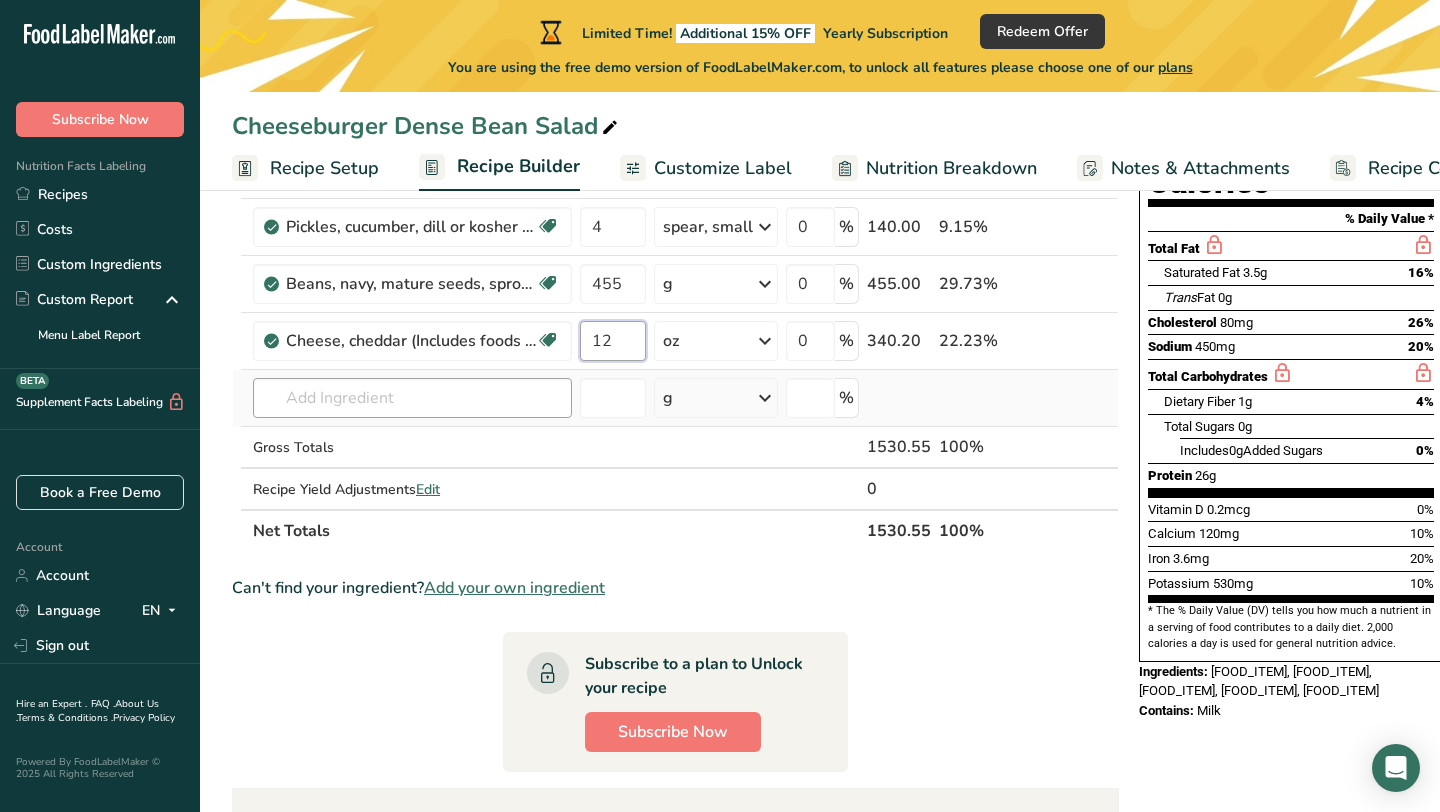 type on "12" 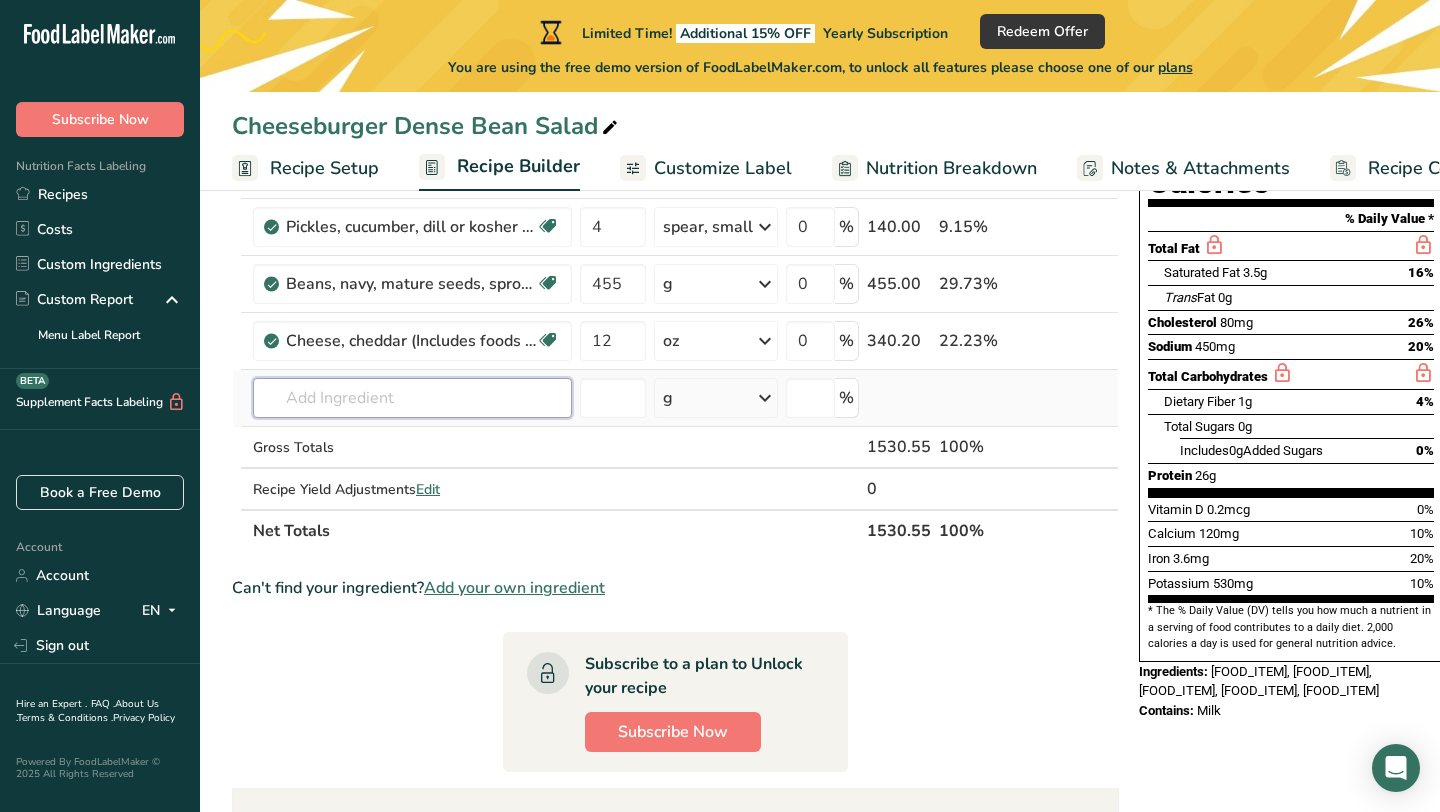 click on "Ingredient *
Amount *
Unit *
Waste *   .a-a{fill:#347362;}.b-a{fill:#fff;}          Grams
Percentage
Turkey, ground, 85% lean, 15% fat, patties, broiled
Dairy free
Gluten free
Soy free
Source of B-Vitamins
16
oz
Portions
3 oz
Weight Units
g
kg
mg
mcg
lb
oz
See less
Volume Units
l
Volume units require a density conversion. If you know your ingredient's density enter it below. Otherwise, click on "RIA" our AI Regulatory bot - she will be able to help you
lb/ft3
g/cm3
Confirm
mL" at bounding box center (675, 297) 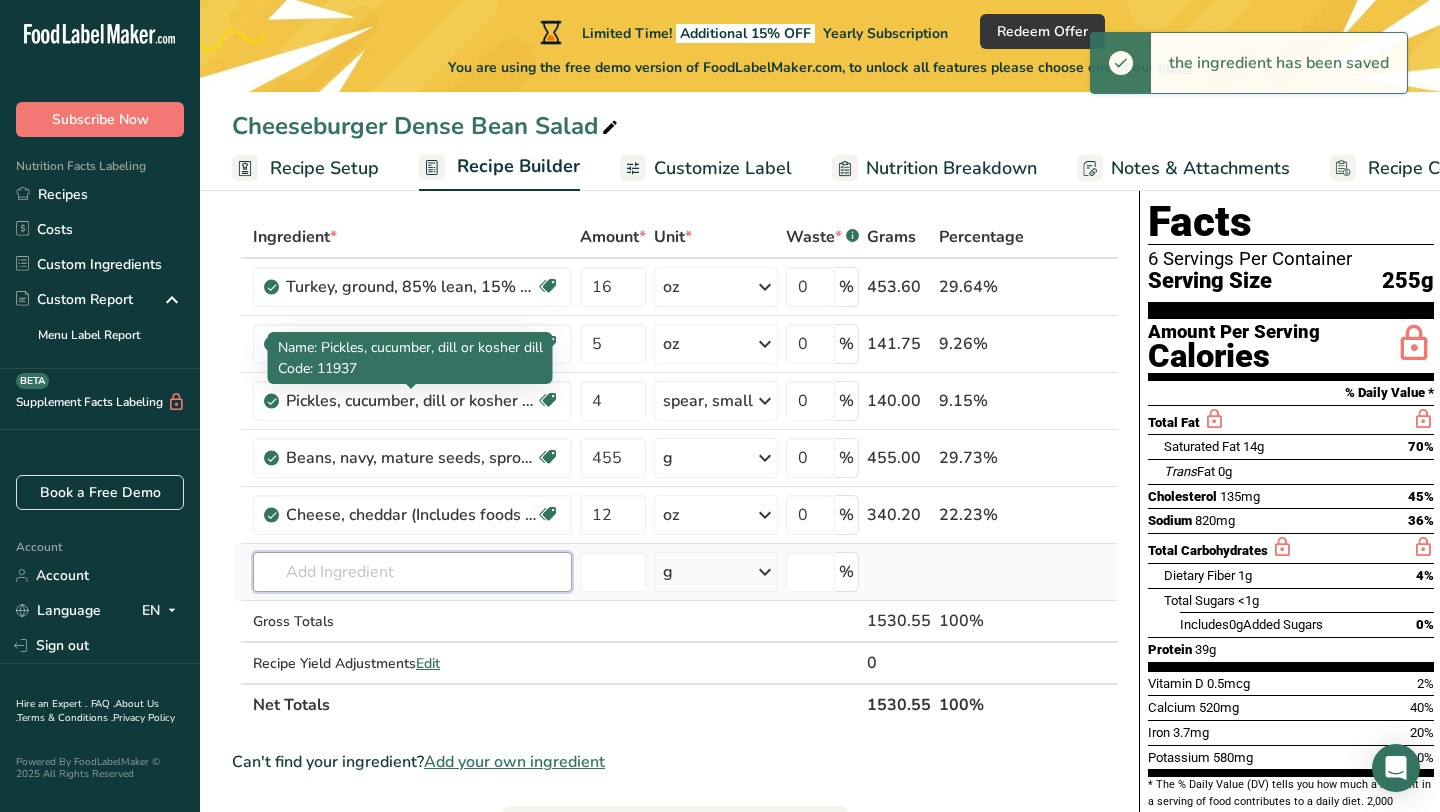 scroll, scrollTop: 84, scrollLeft: 0, axis: vertical 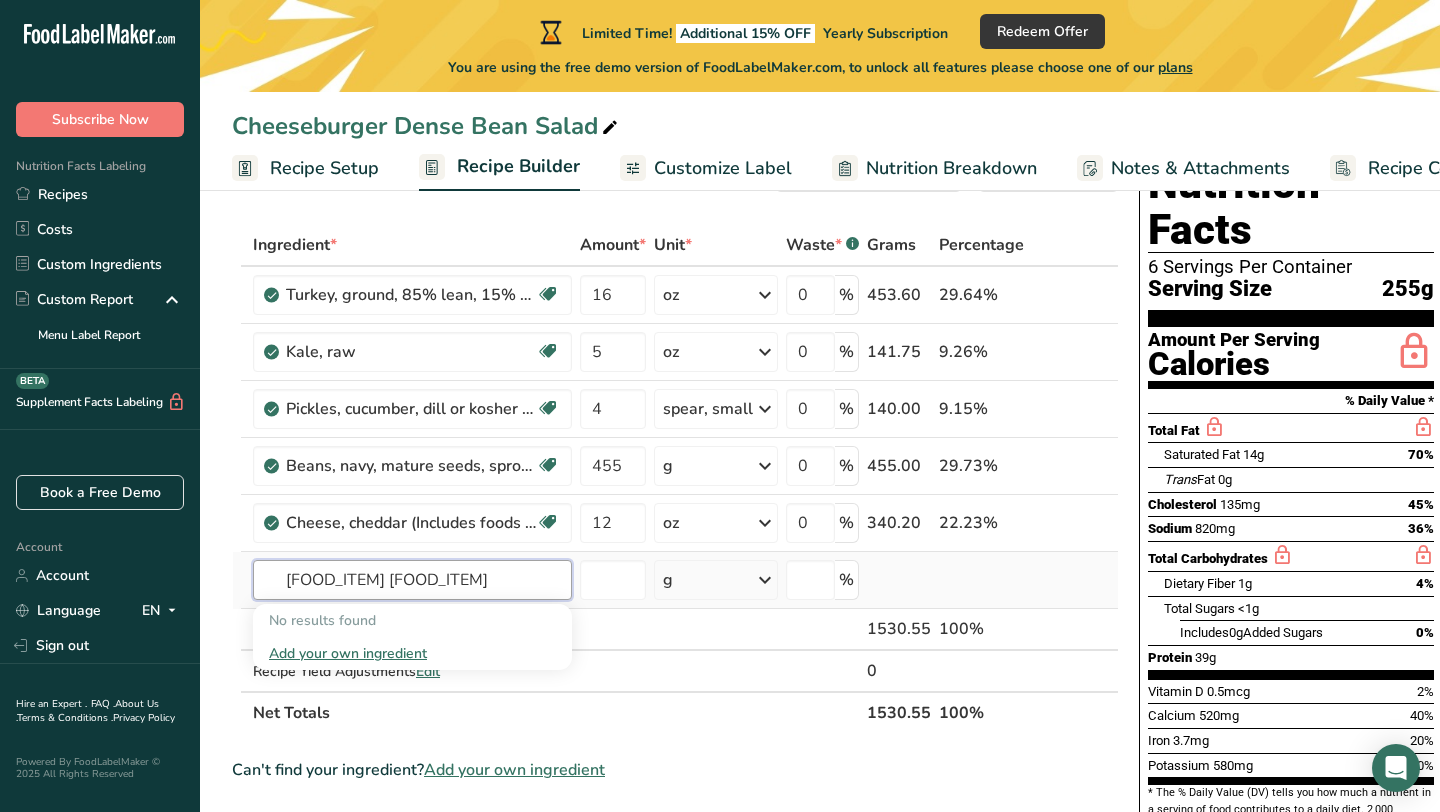 type on "[FOOD_ITEM] [FOOD_ITEM]" 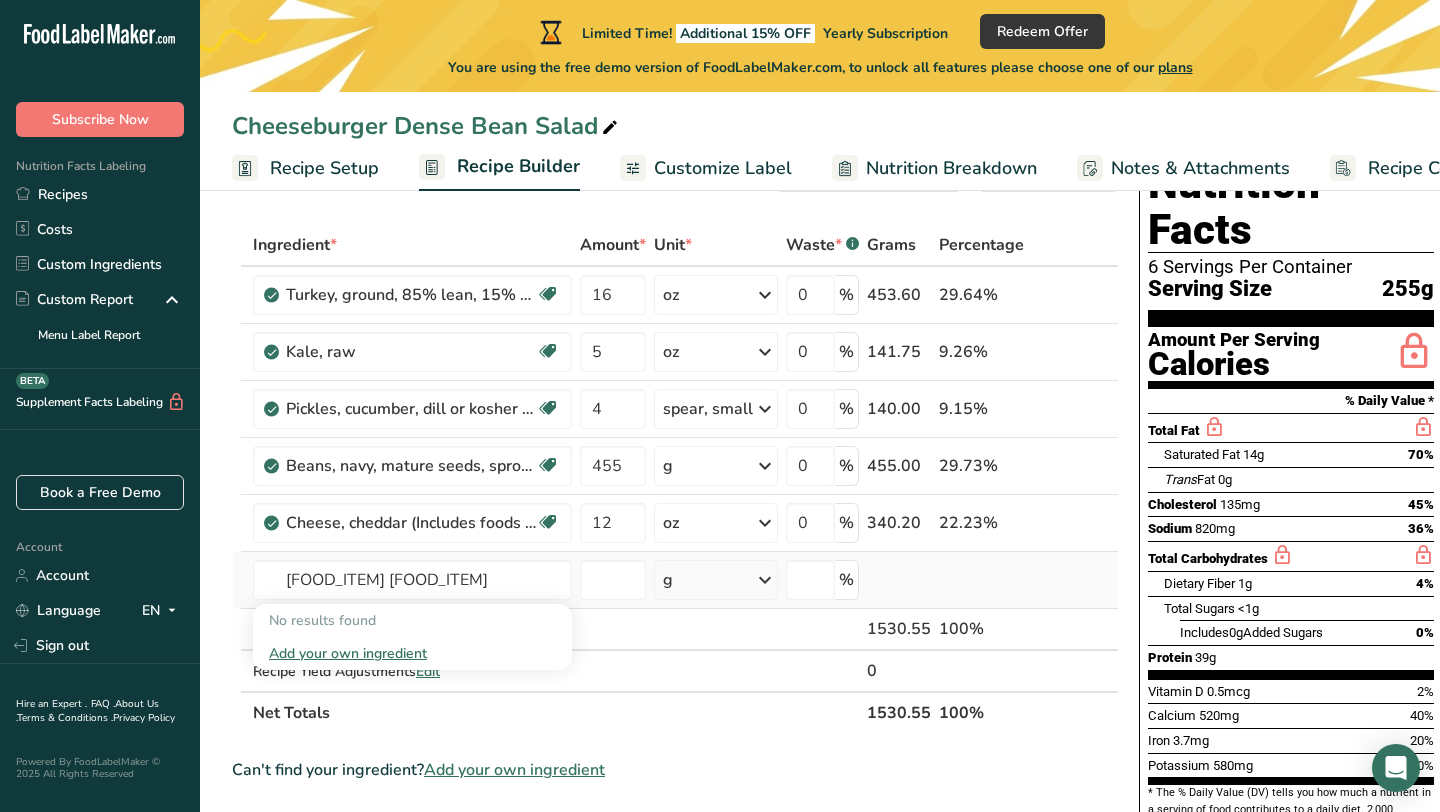 type 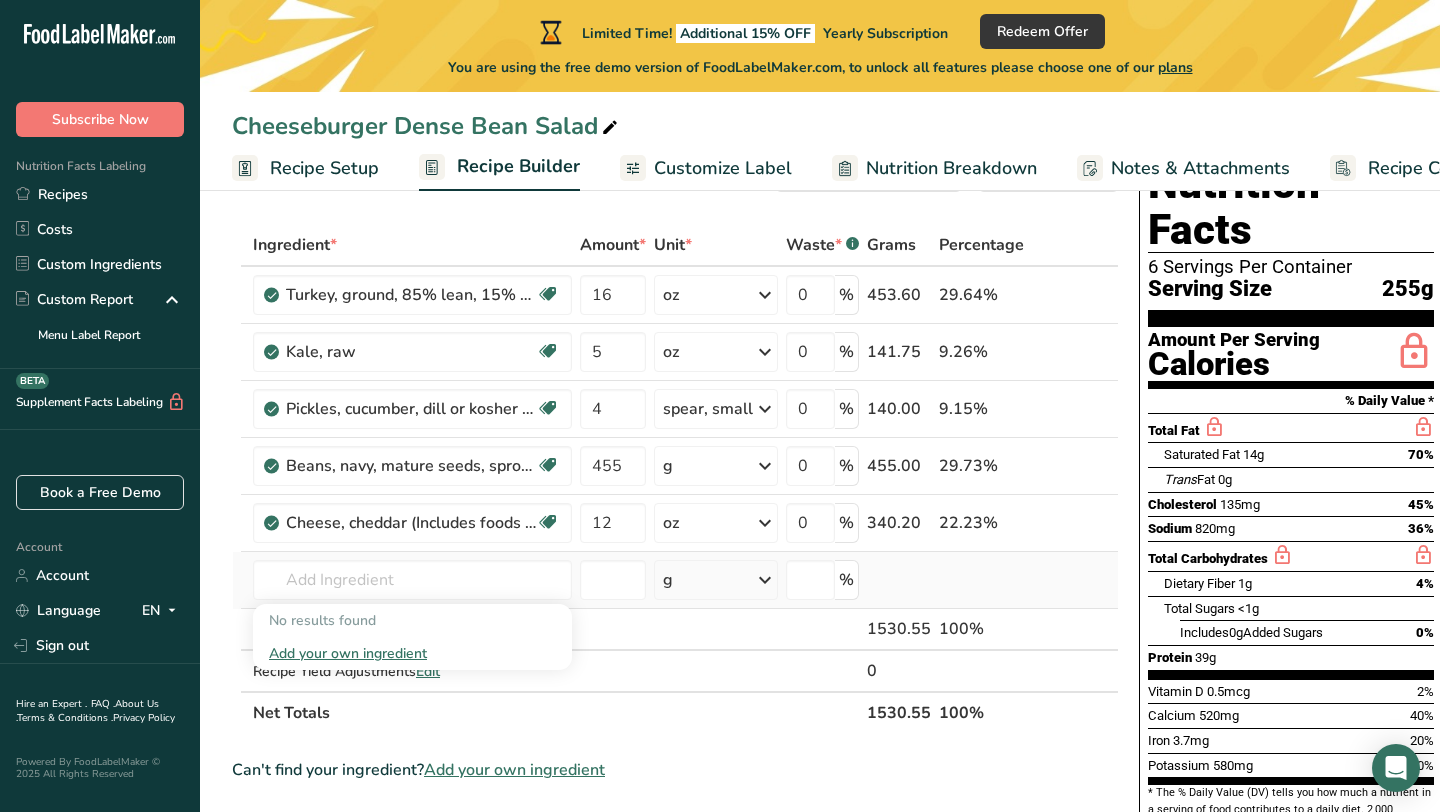 click on "Add your own ingredient" at bounding box center (412, 653) 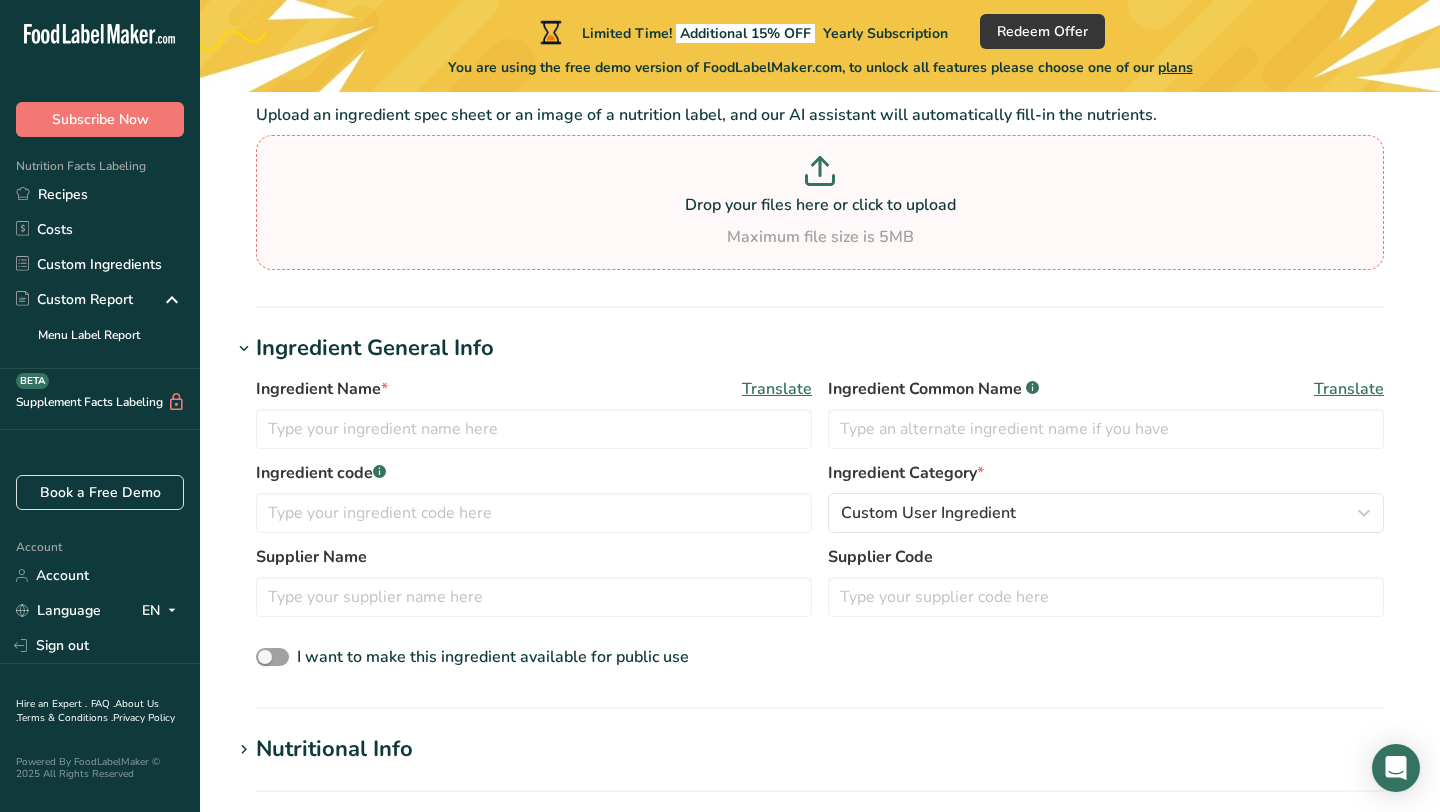 scroll, scrollTop: 154, scrollLeft: 0, axis: vertical 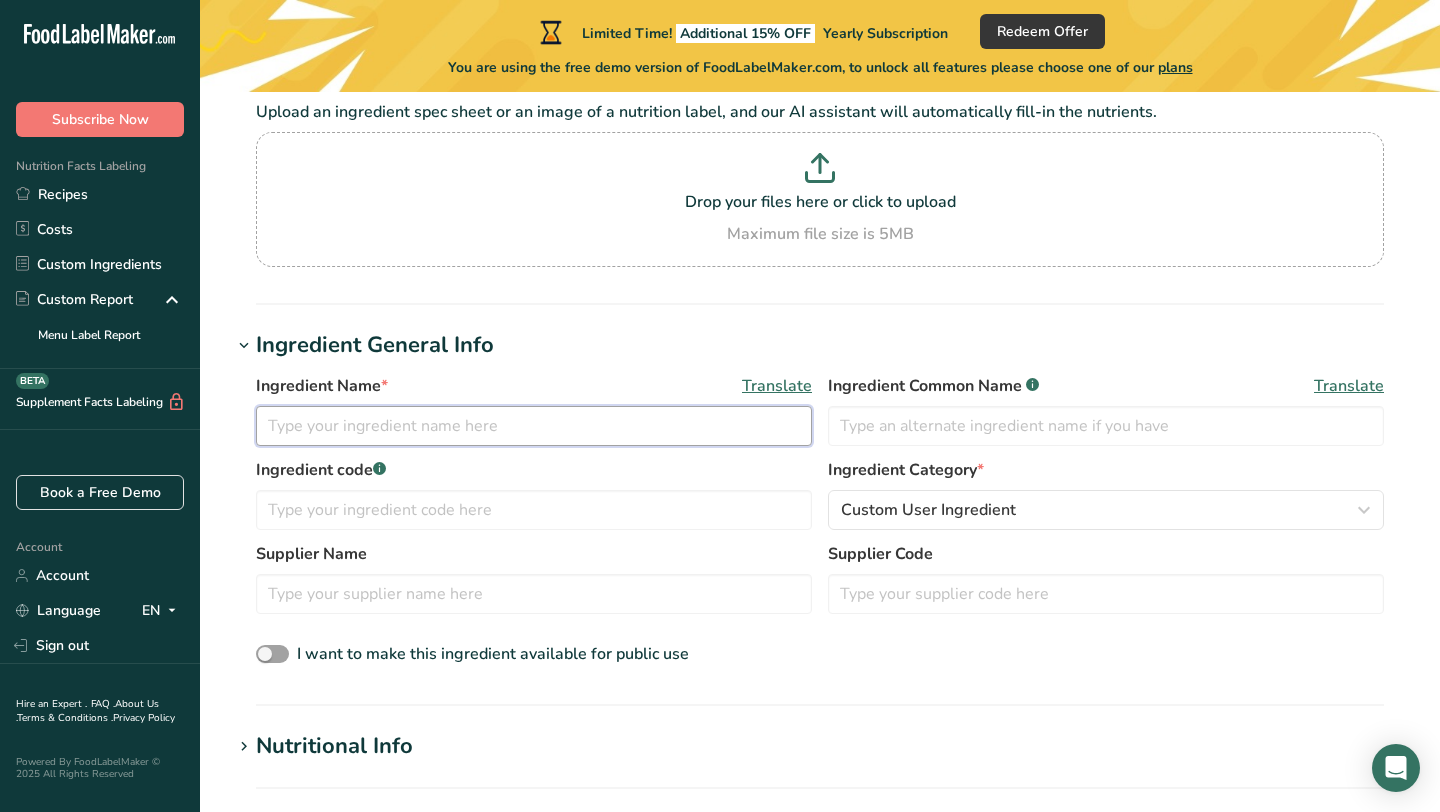 click at bounding box center (534, 426) 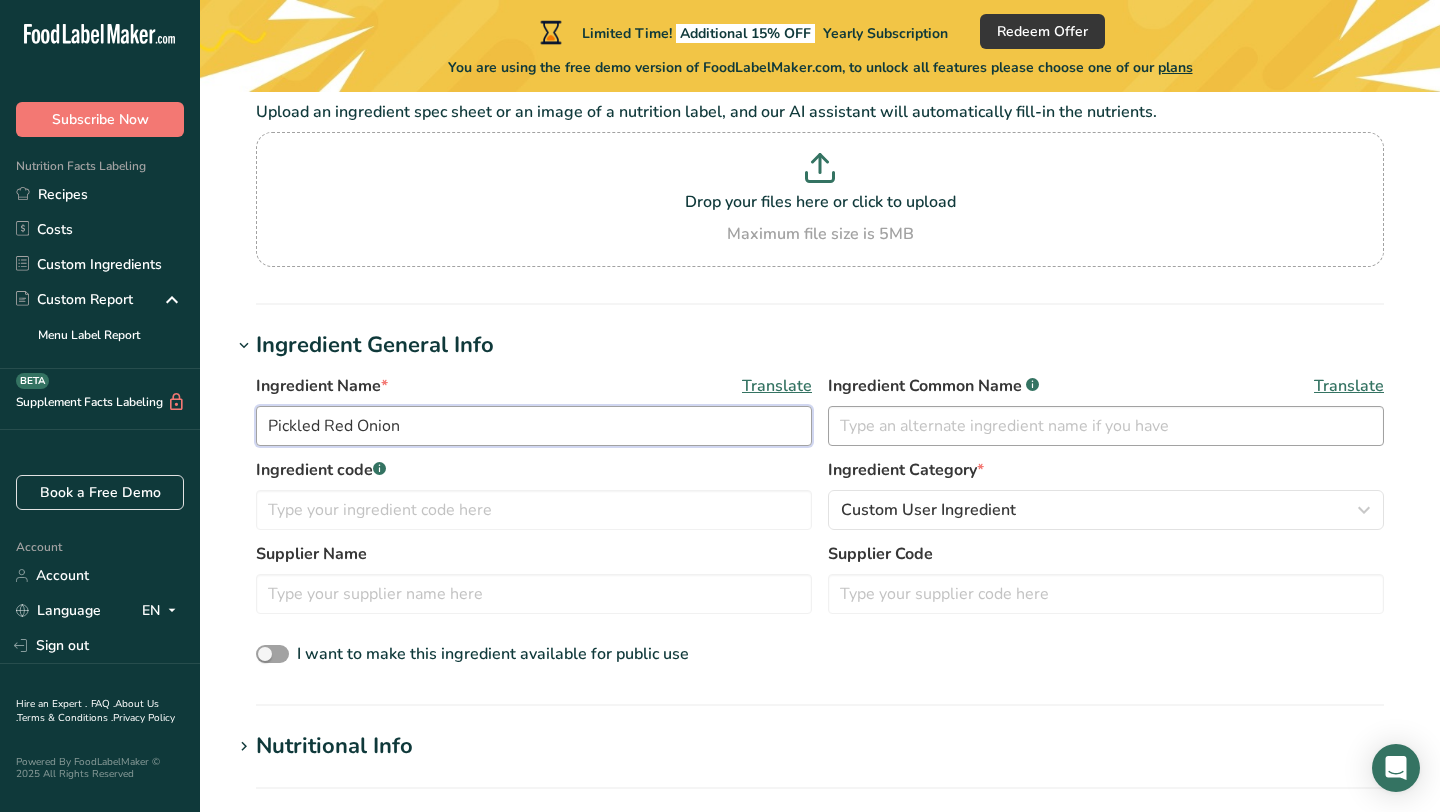 type on "Pickled Red Onion" 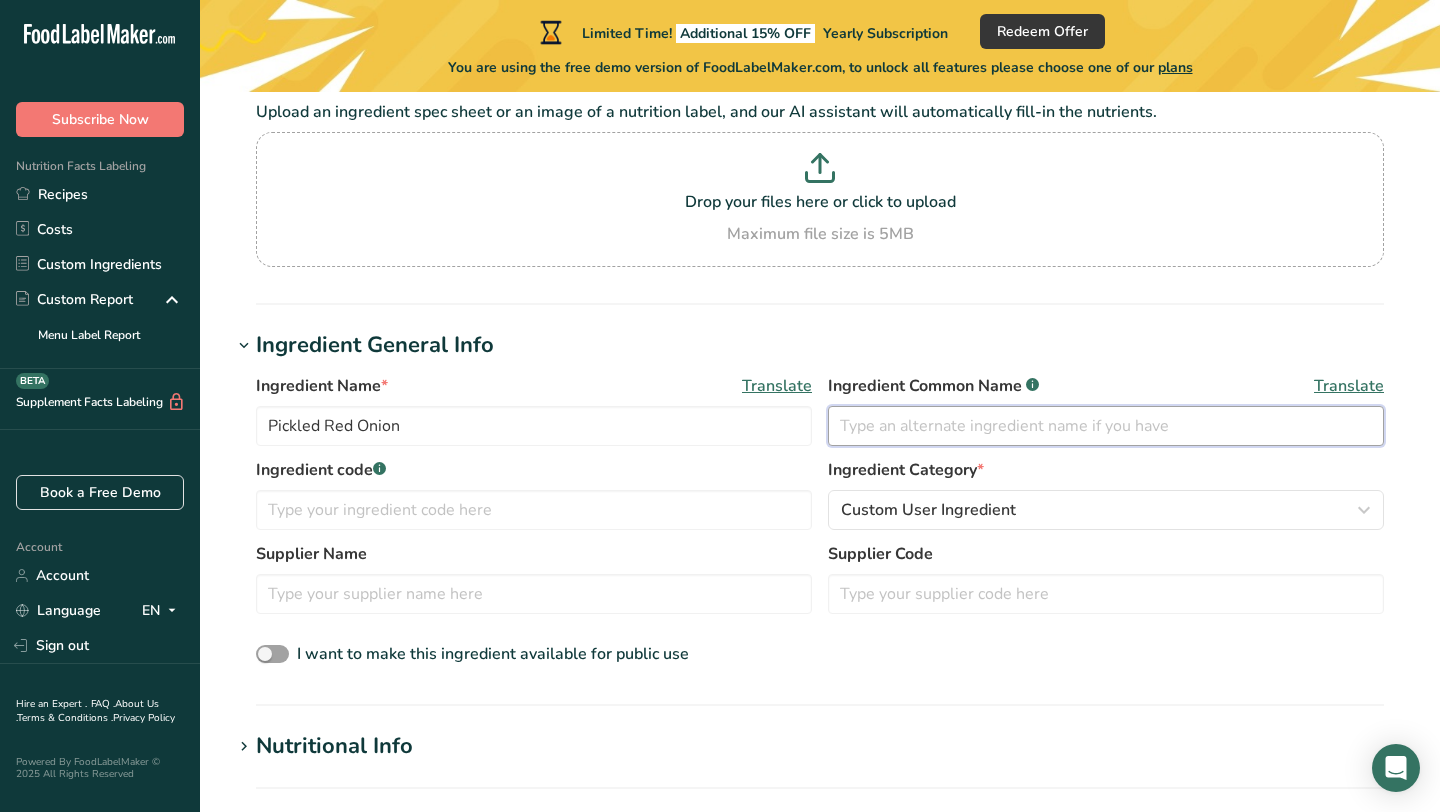 click at bounding box center (1106, 426) 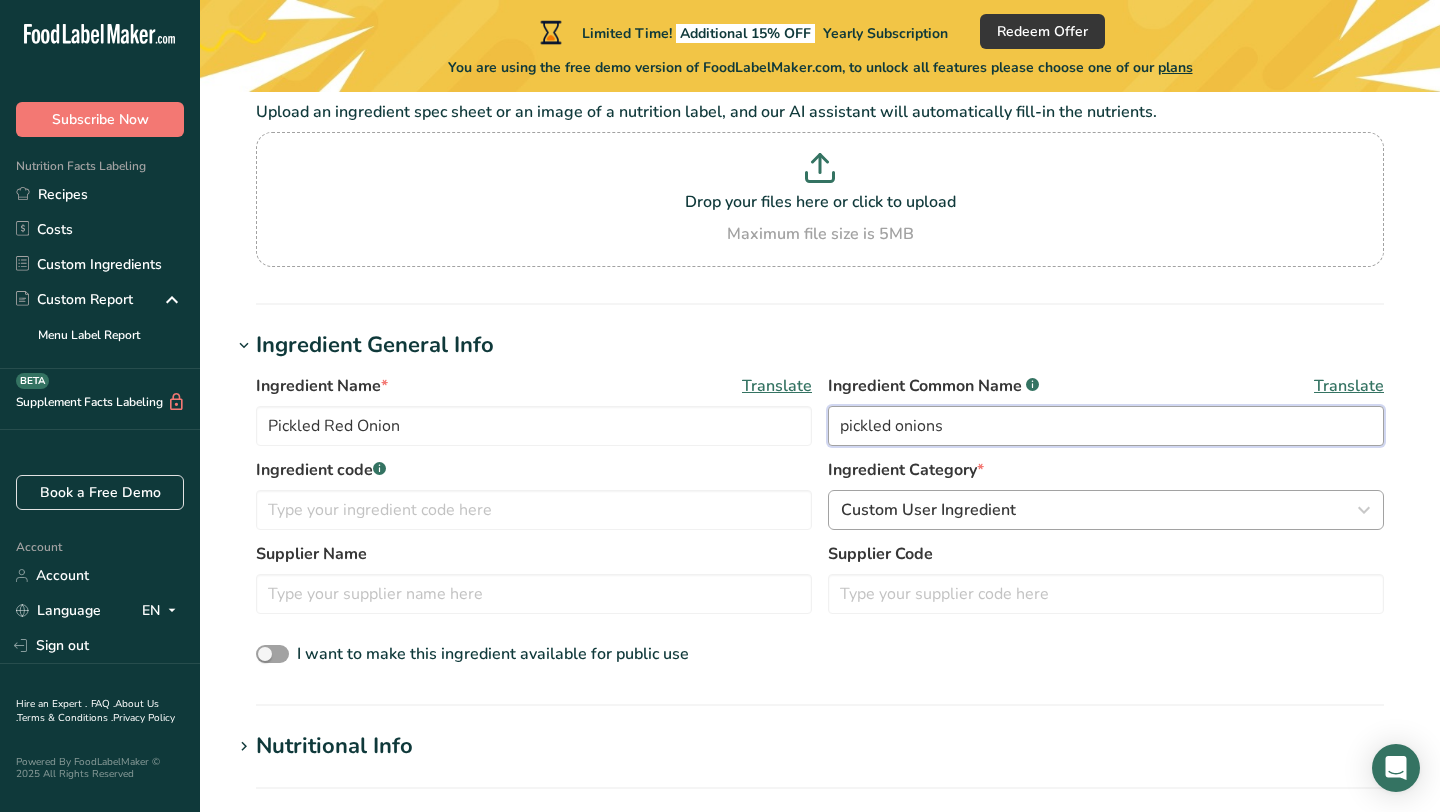 type on "pickled onions" 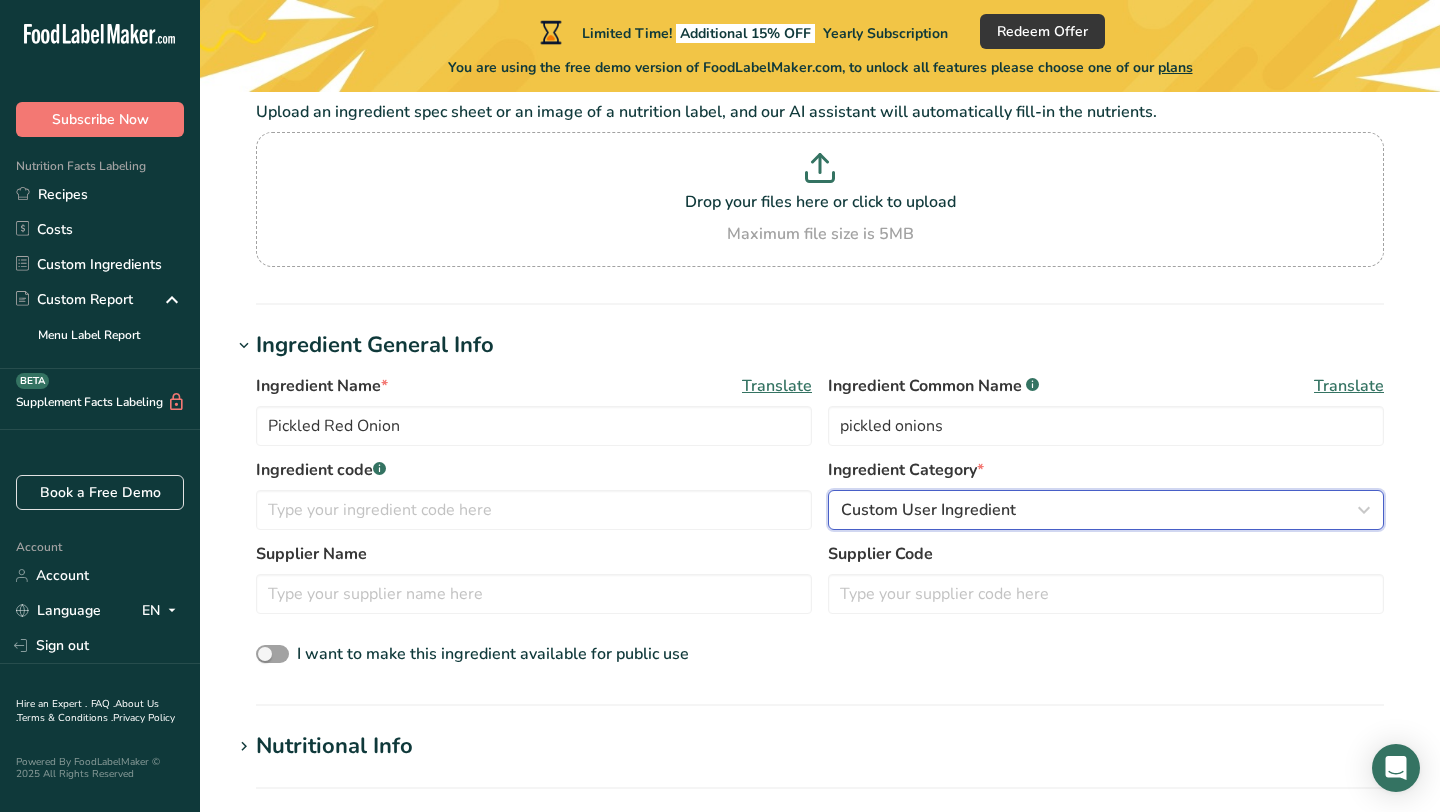 click on "Custom User Ingredient" at bounding box center [1106, 510] 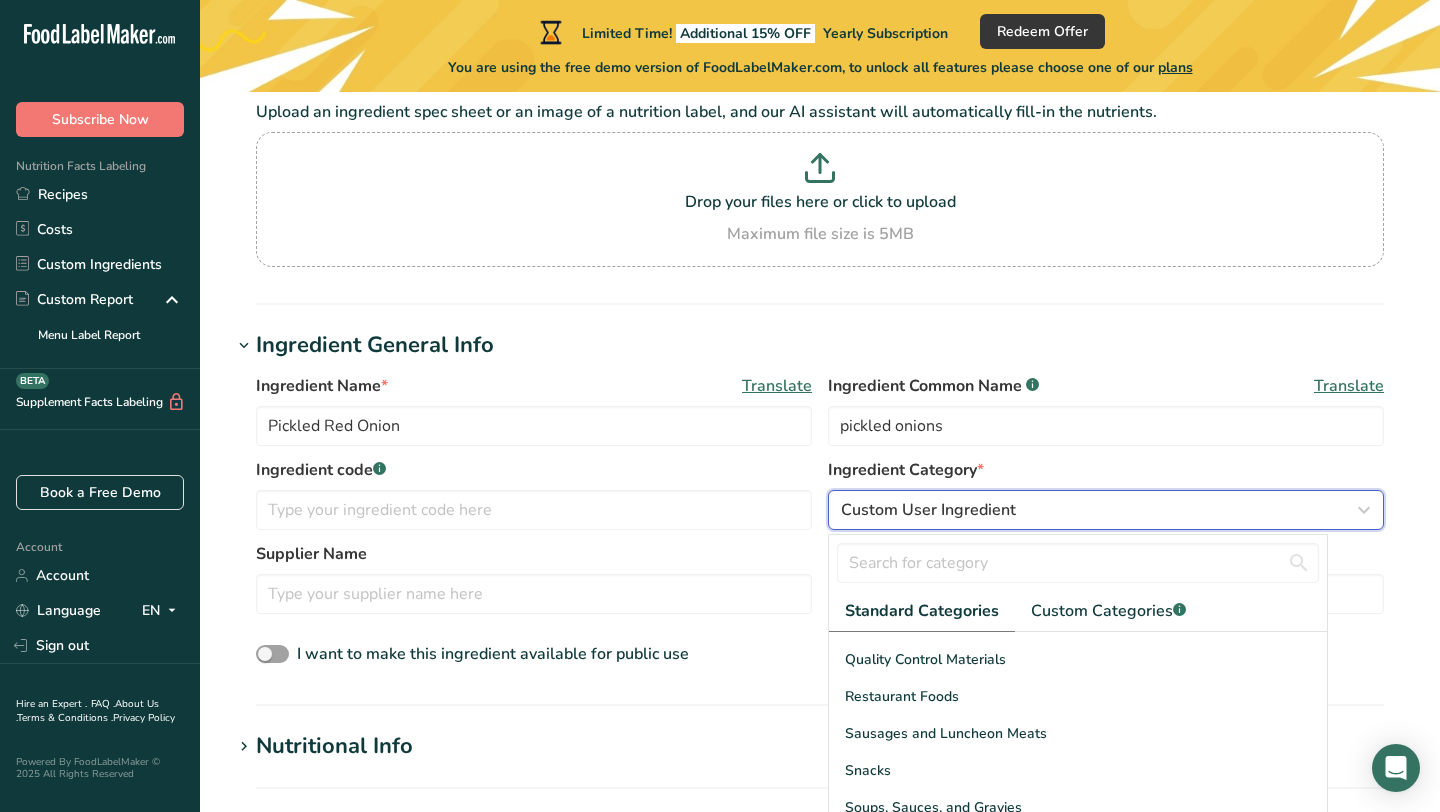 scroll, scrollTop: 773, scrollLeft: 0, axis: vertical 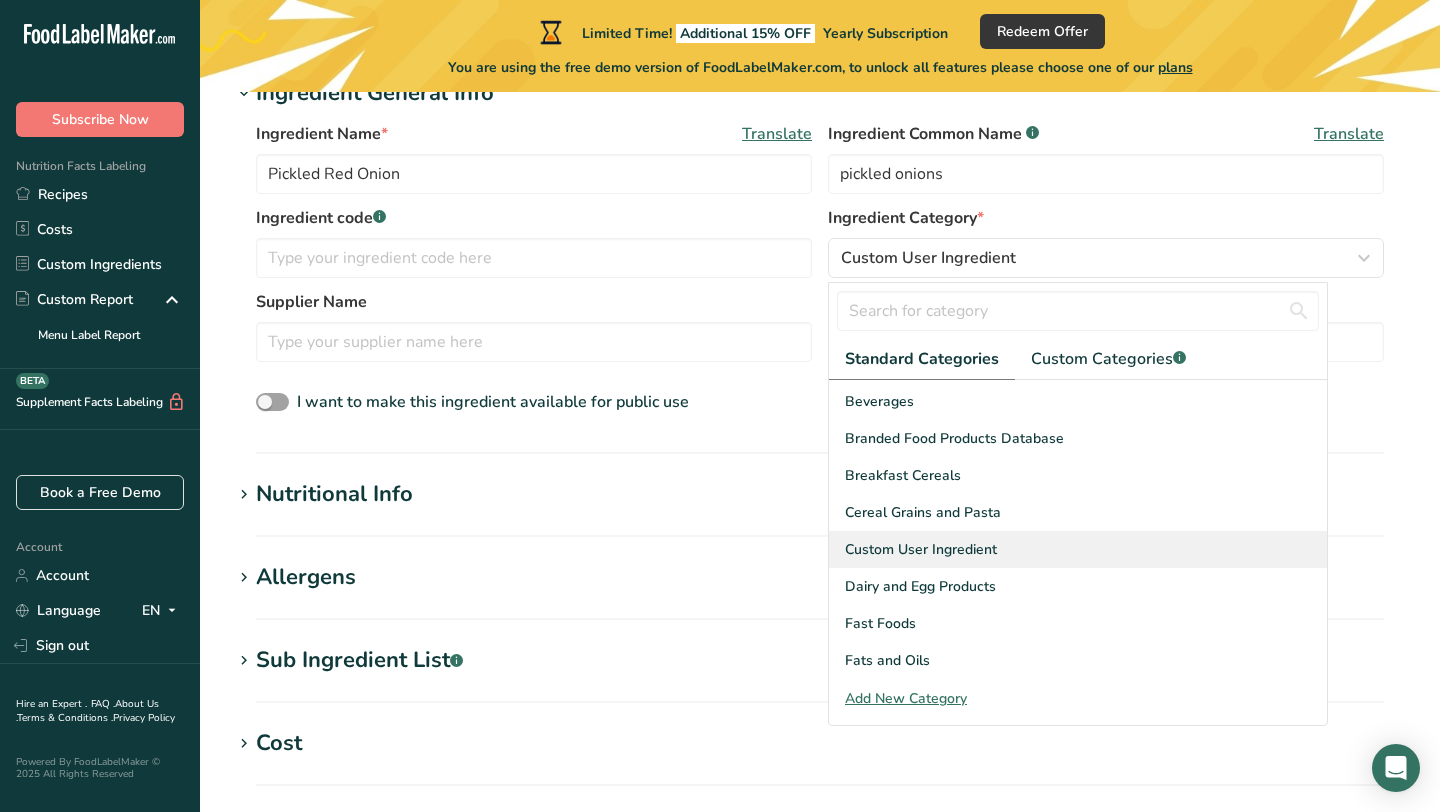 click on "Custom User Ingredient" at bounding box center (921, 549) 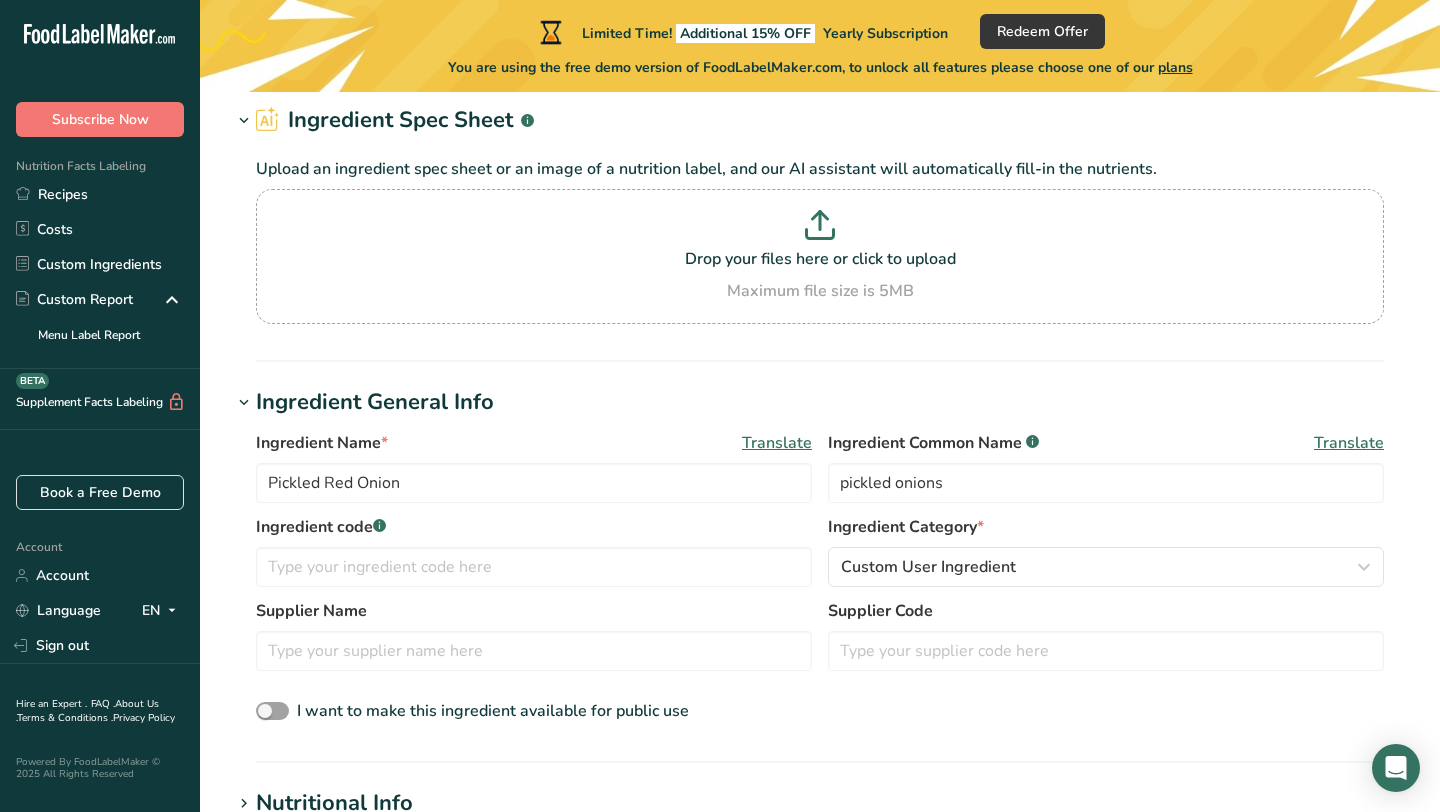 scroll, scrollTop: 49, scrollLeft: 0, axis: vertical 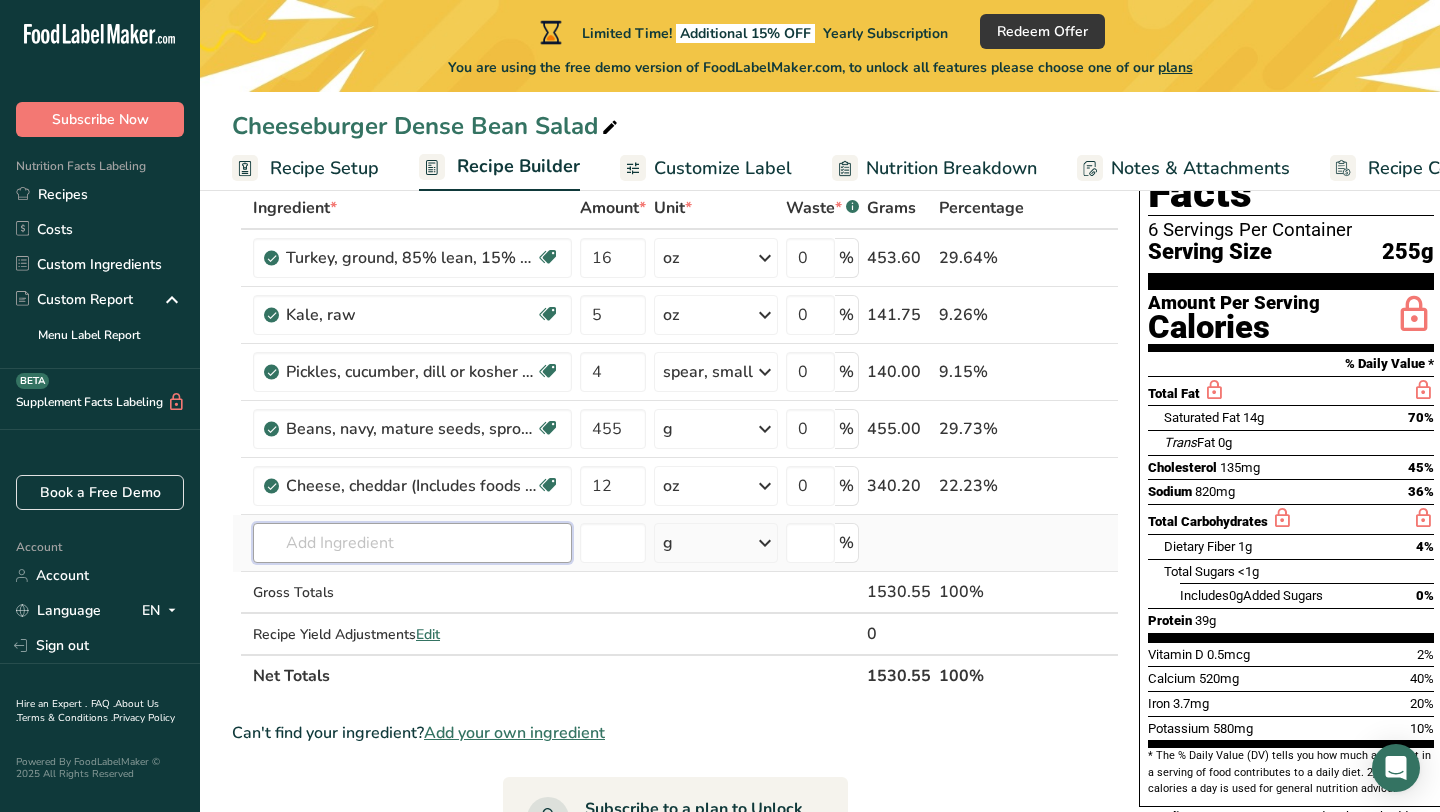 click at bounding box center [412, 543] 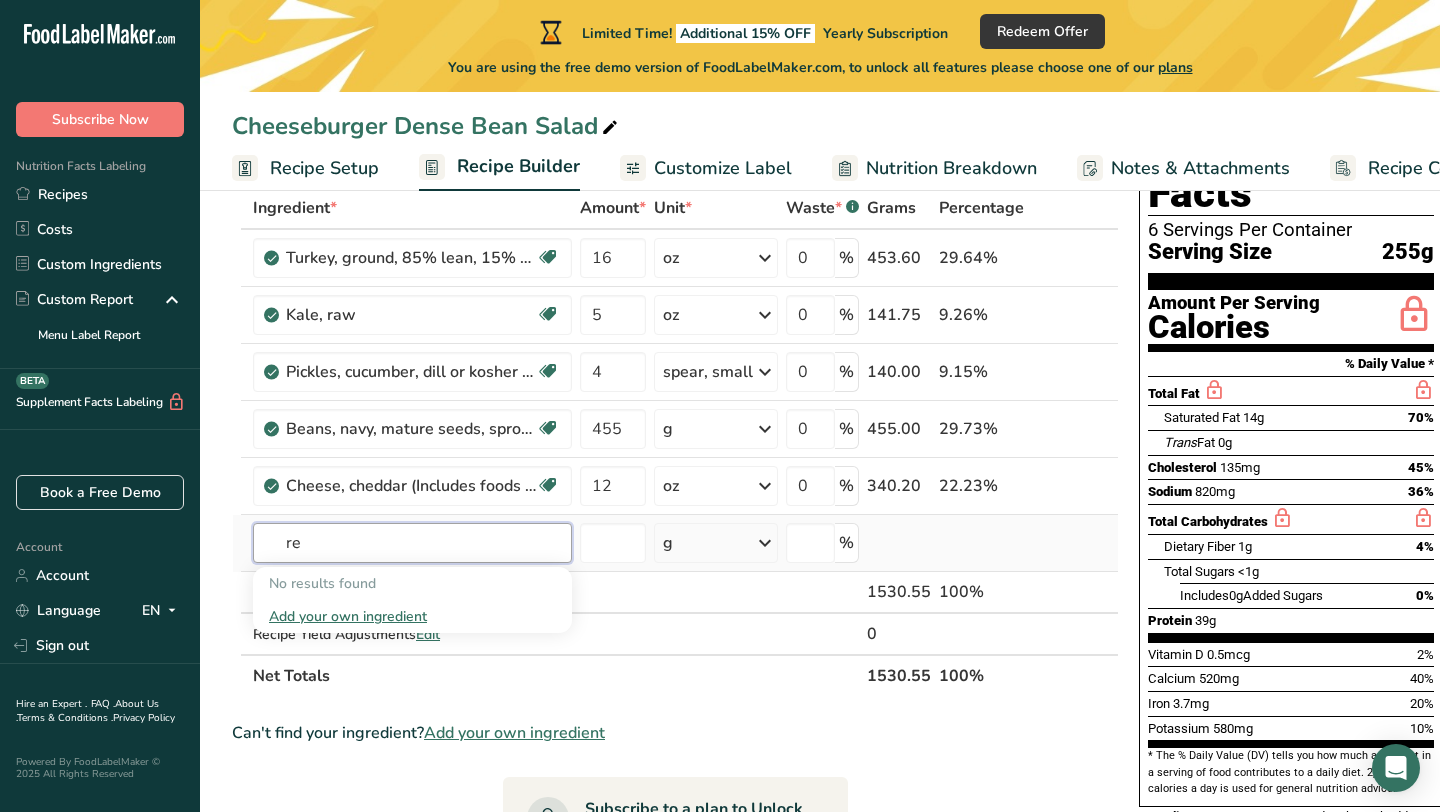 type on "r" 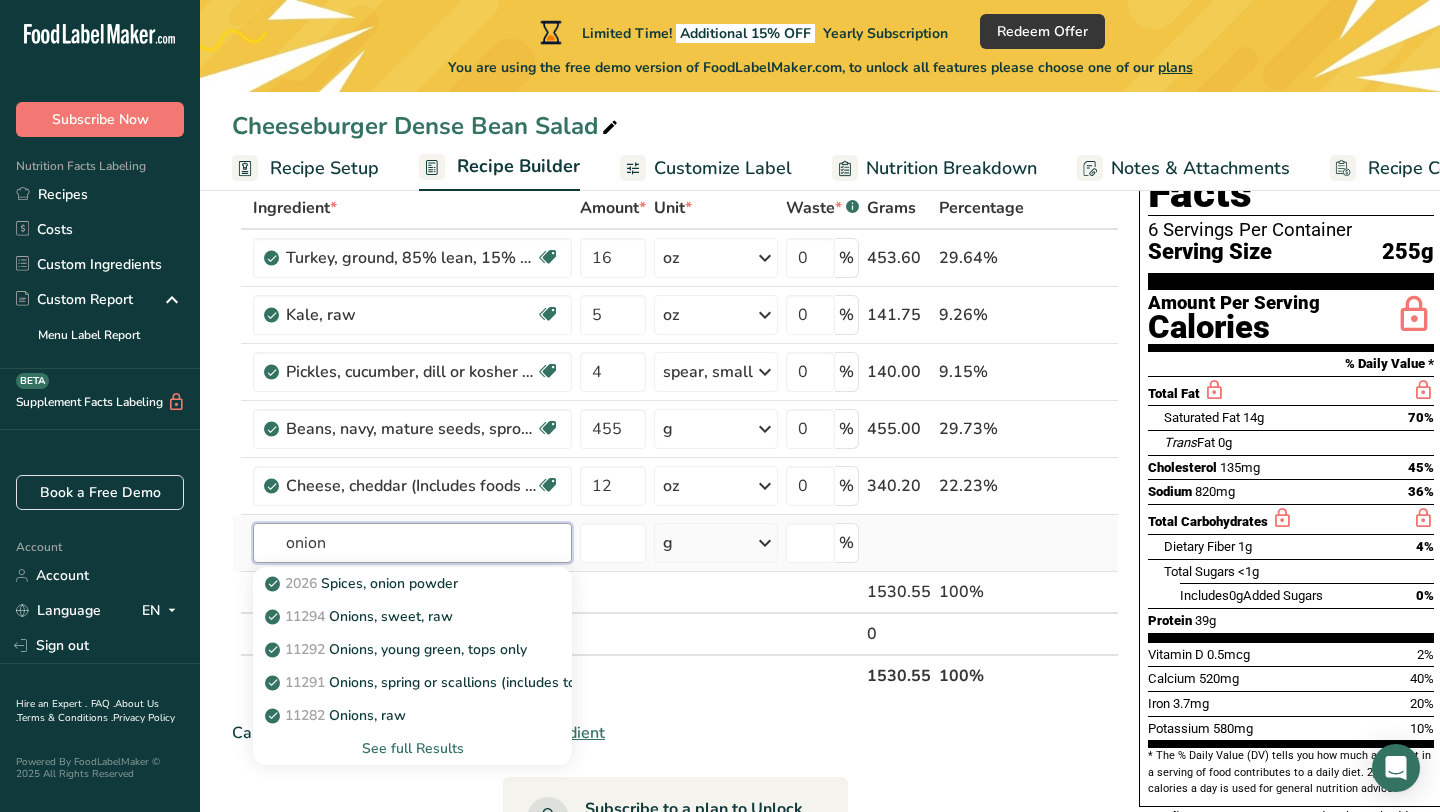 type on "onion" 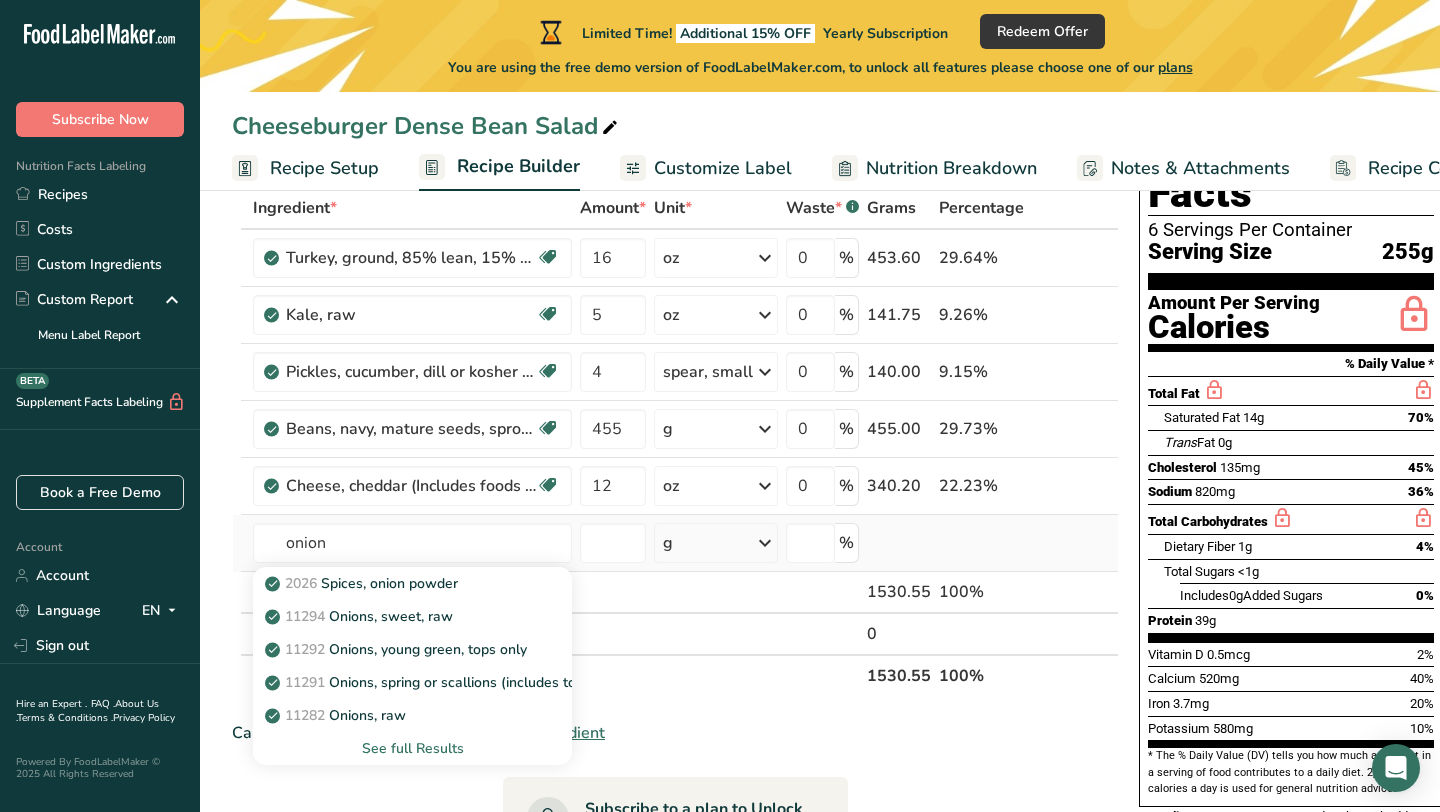 type 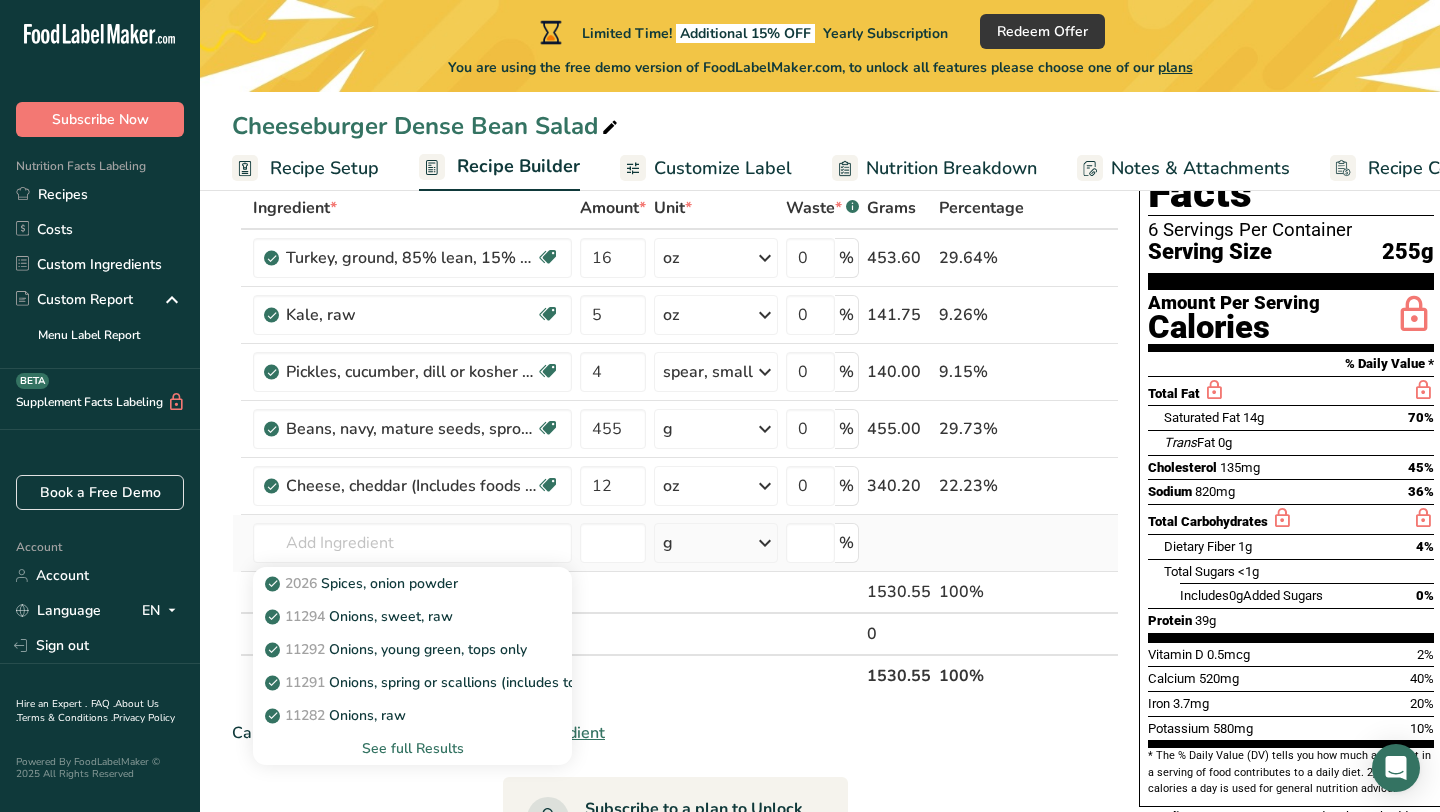 click on "See full Results" at bounding box center [412, 748] 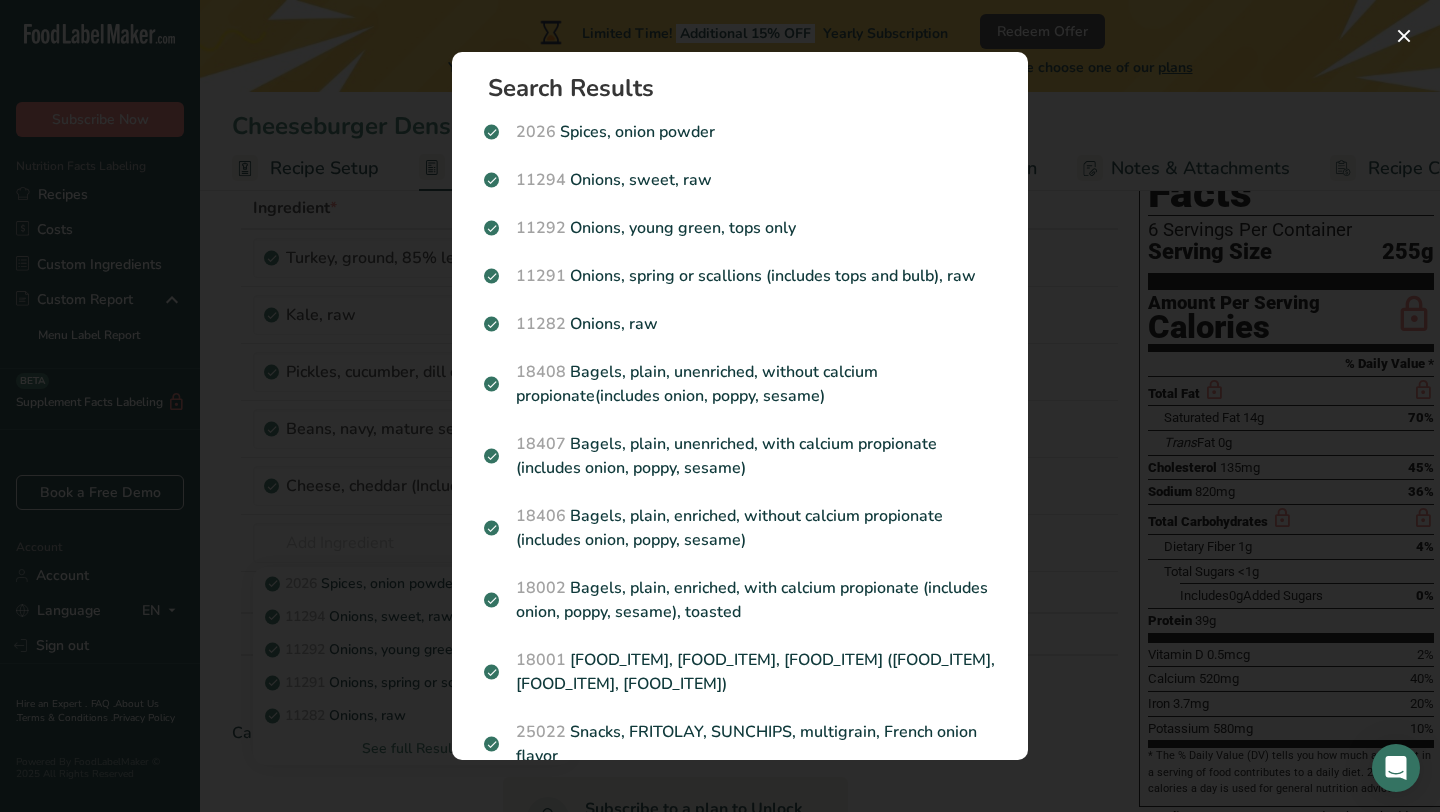 scroll, scrollTop: 0, scrollLeft: 0, axis: both 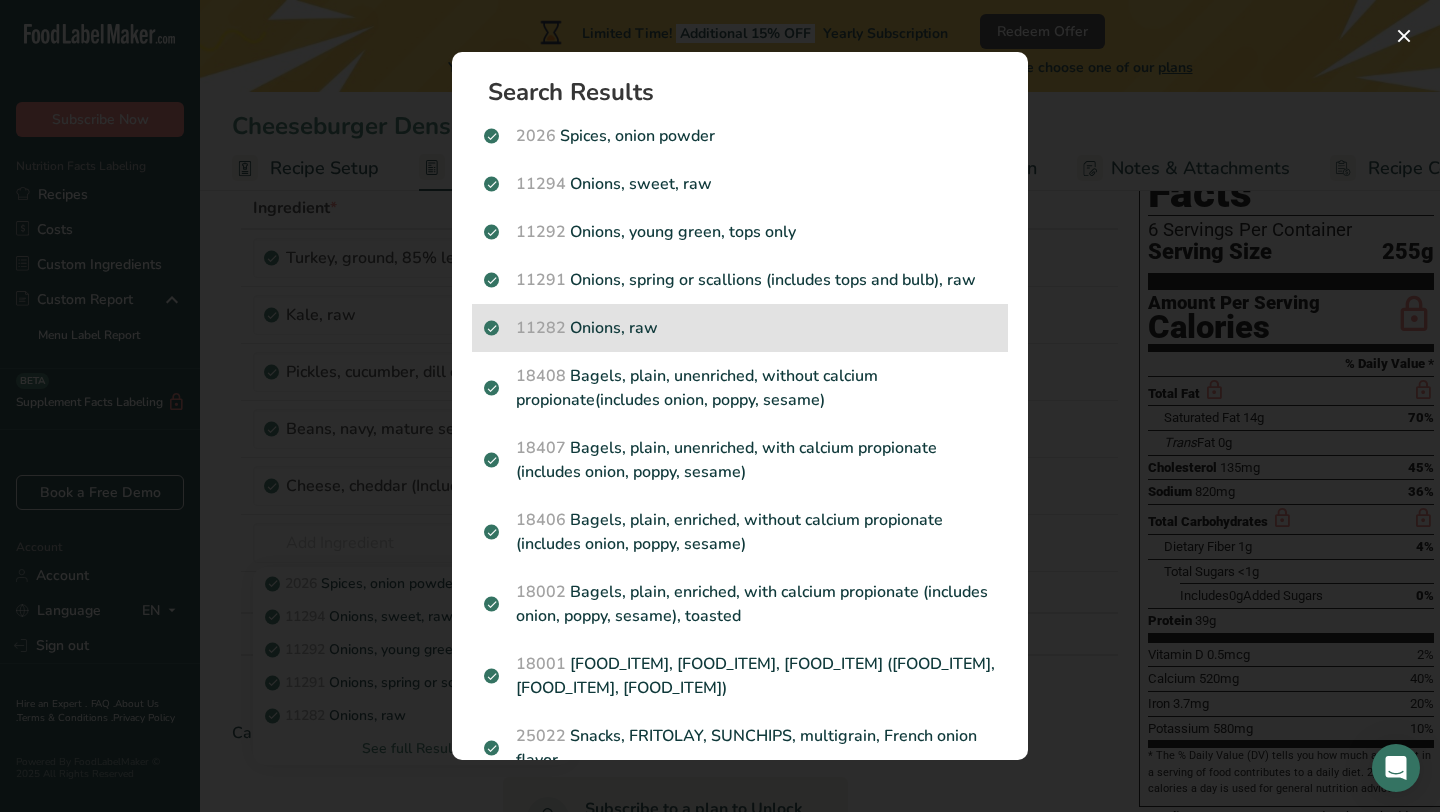 click on "Onions, raw" at bounding box center [740, 328] 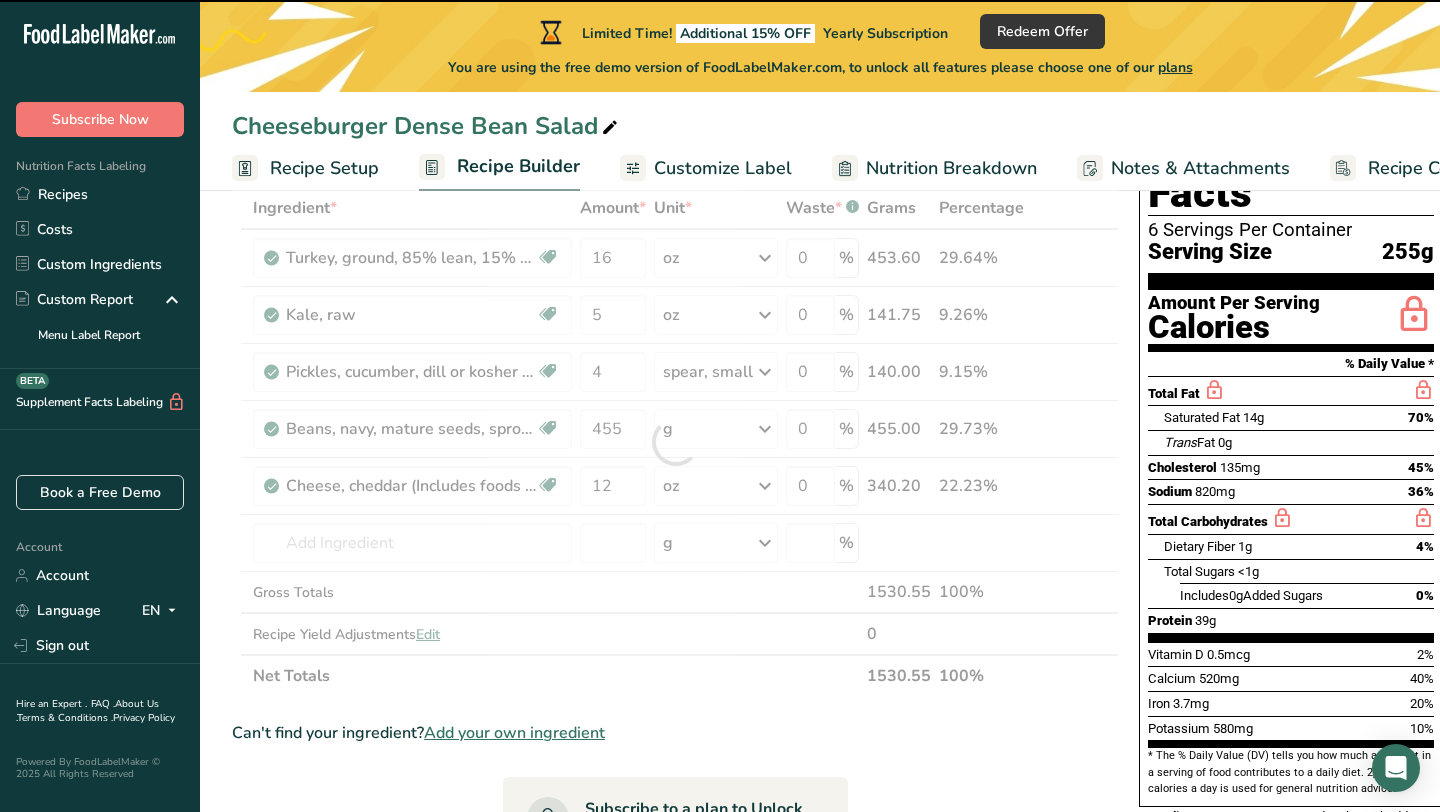 type on "0" 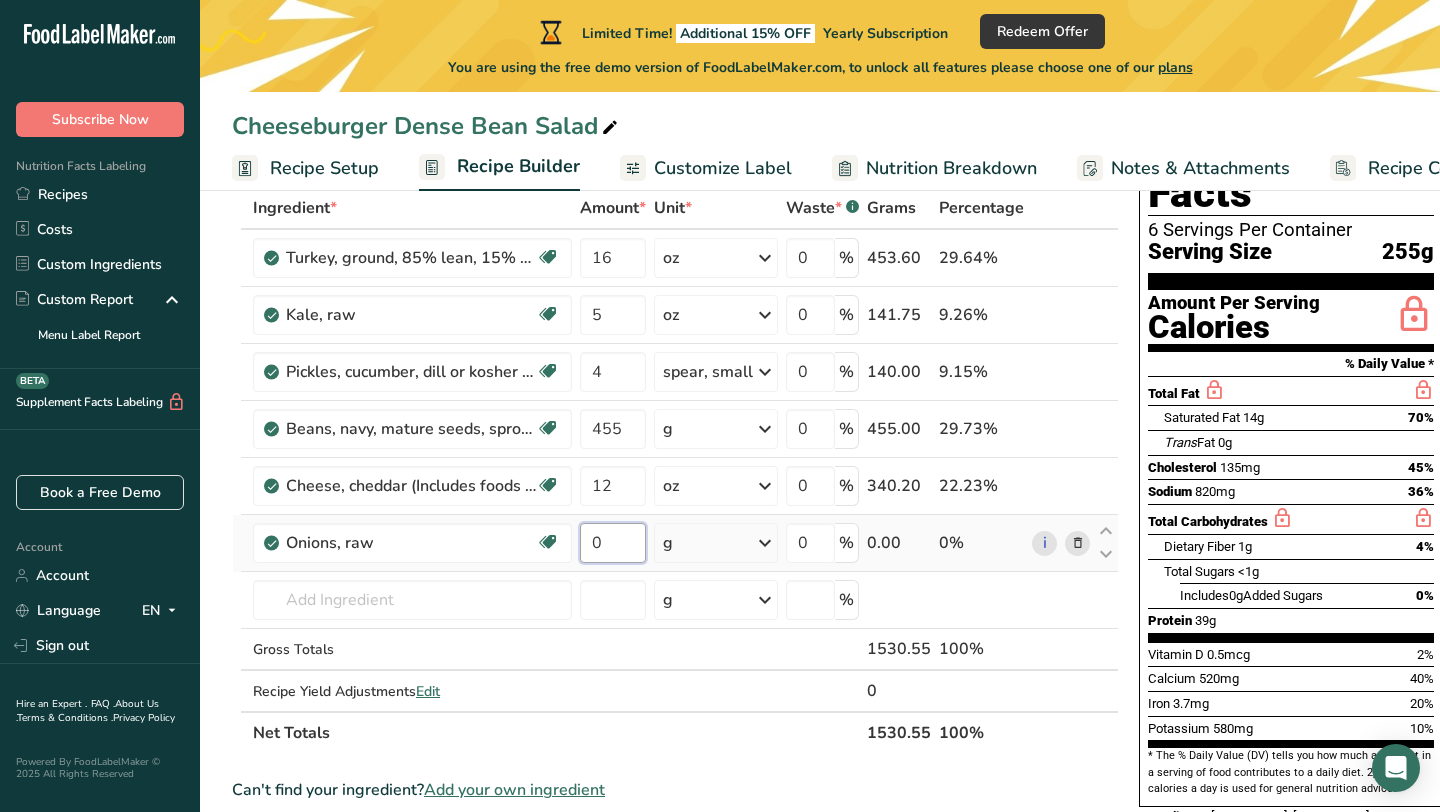 click on "0" at bounding box center [613, 543] 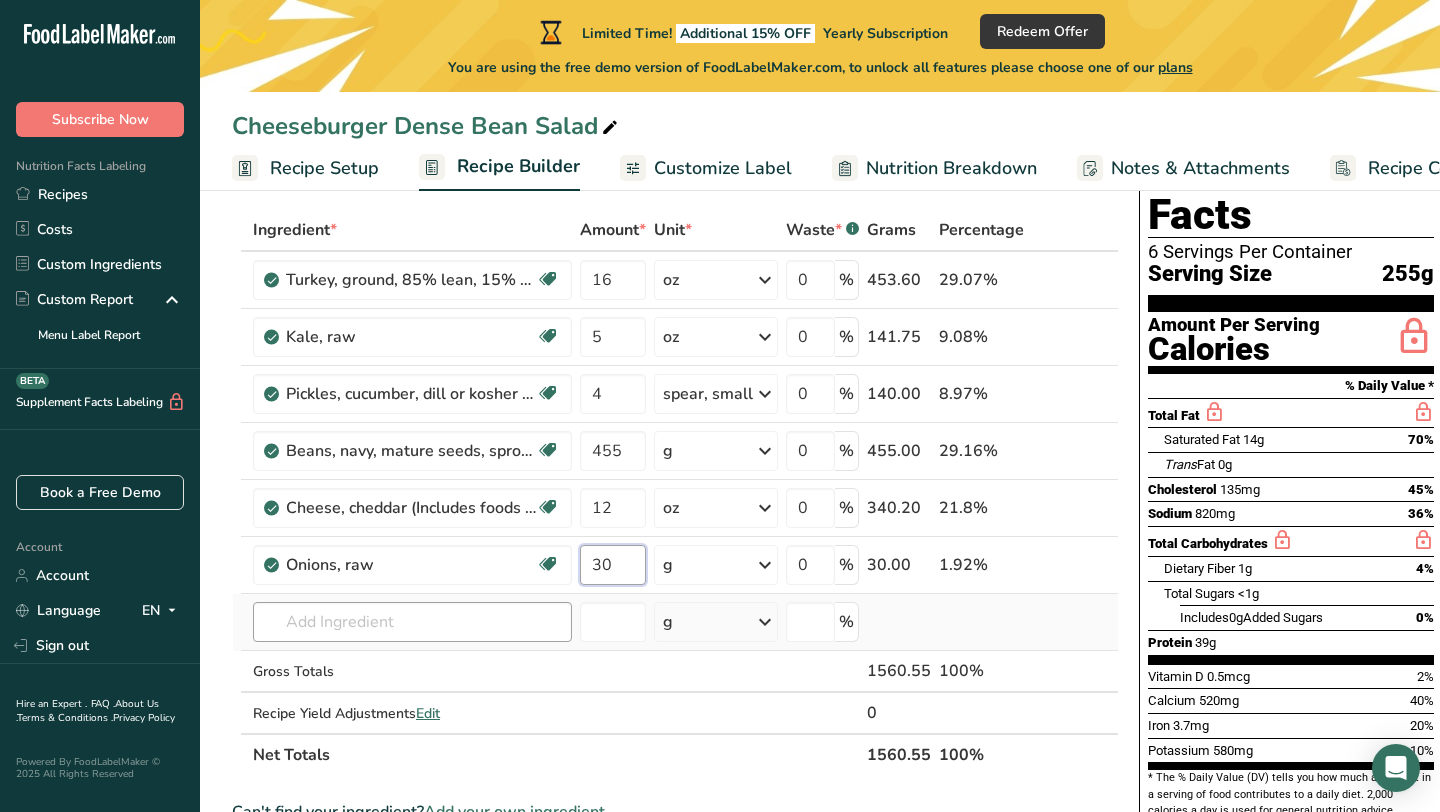 scroll, scrollTop: 102, scrollLeft: 0, axis: vertical 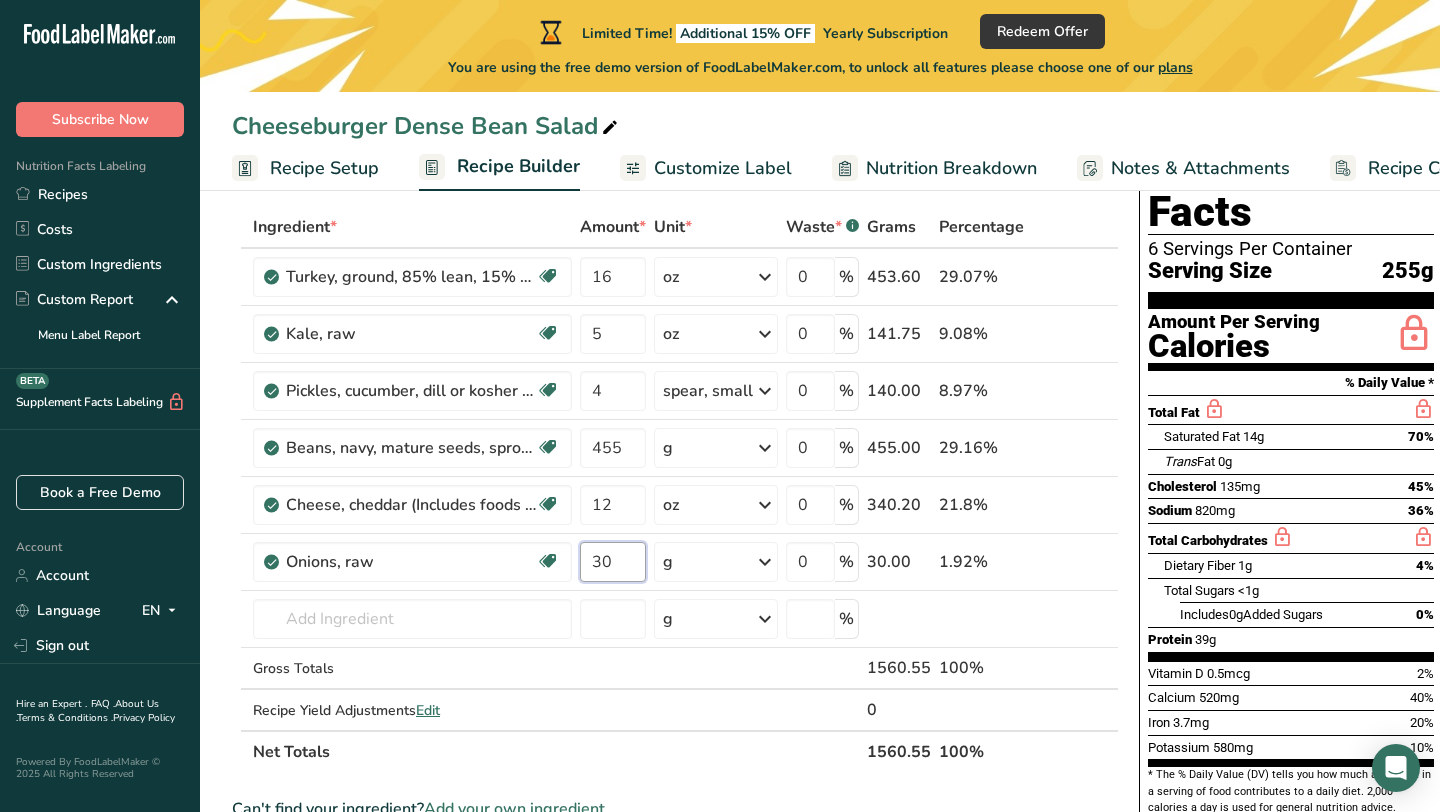 type on "30" 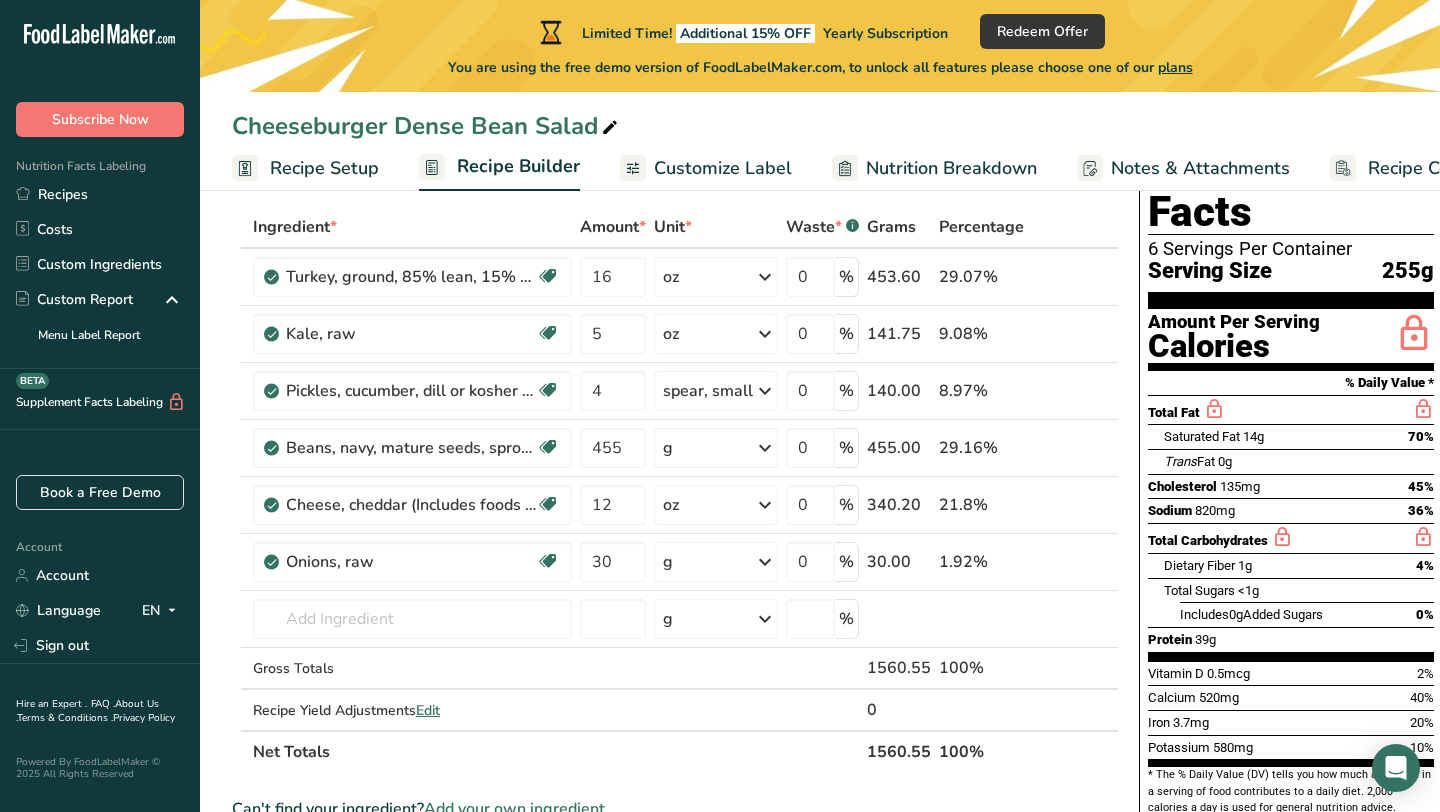 click on "Nutrition Breakdown" at bounding box center (951, 168) 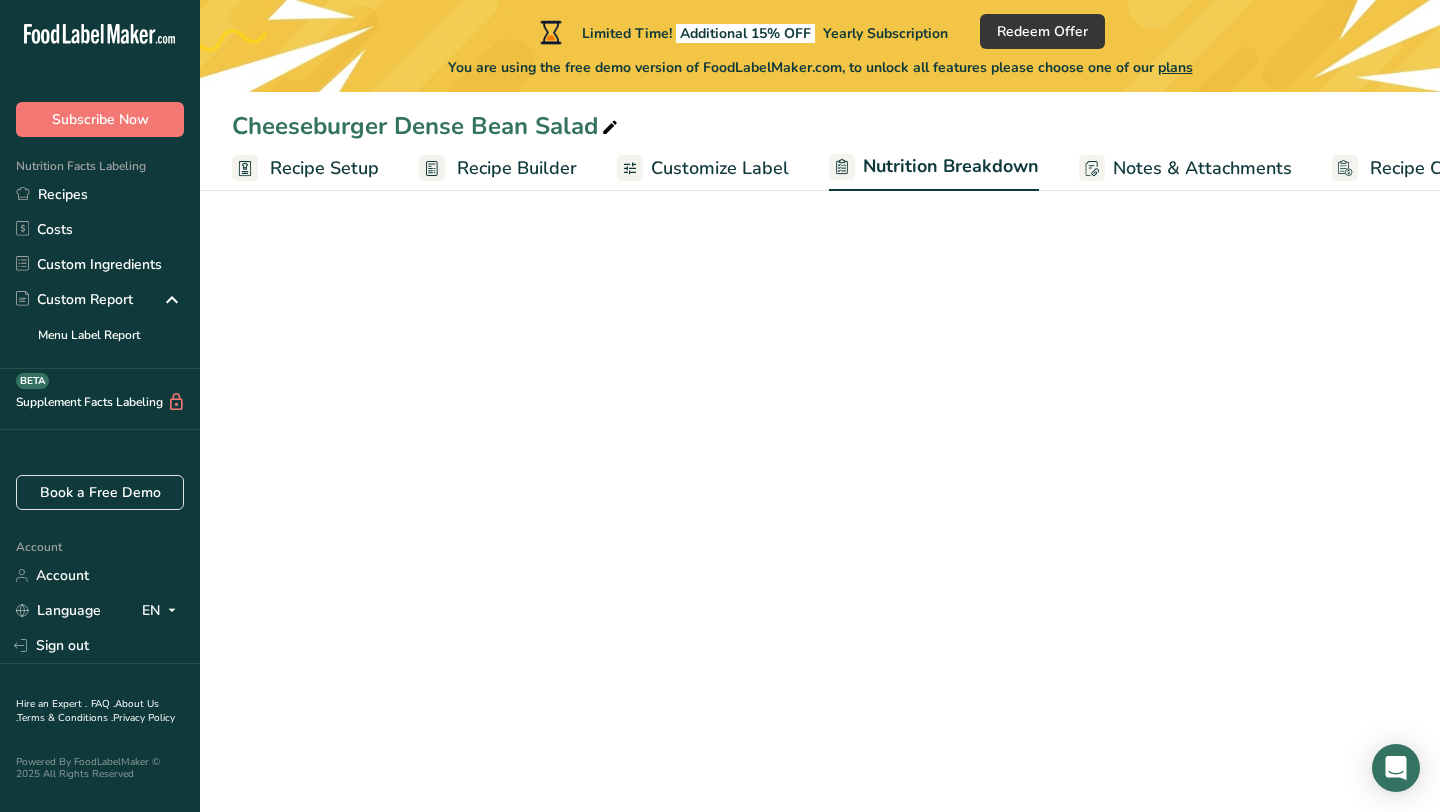 scroll, scrollTop: 0, scrollLeft: 47, axis: horizontal 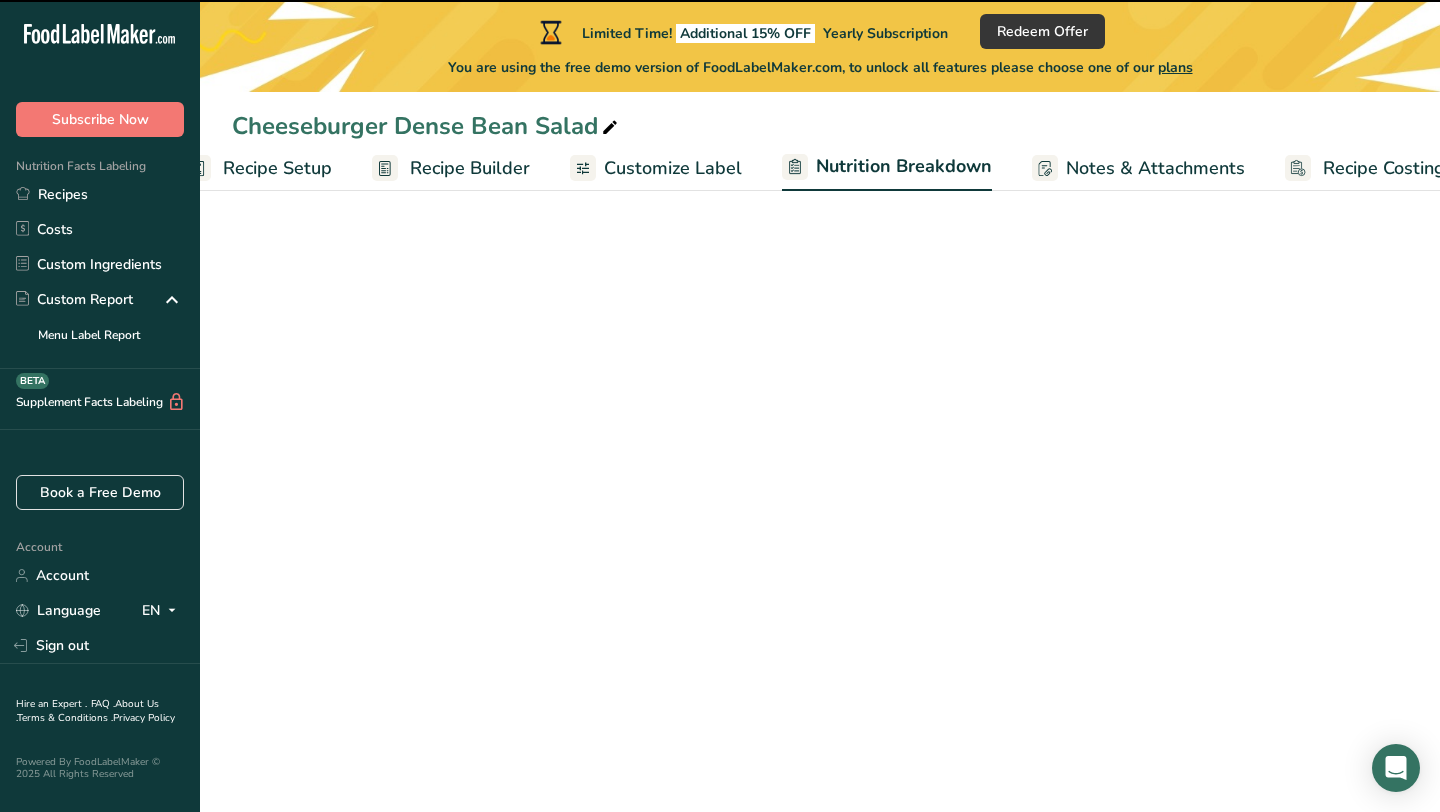 select on "Calories" 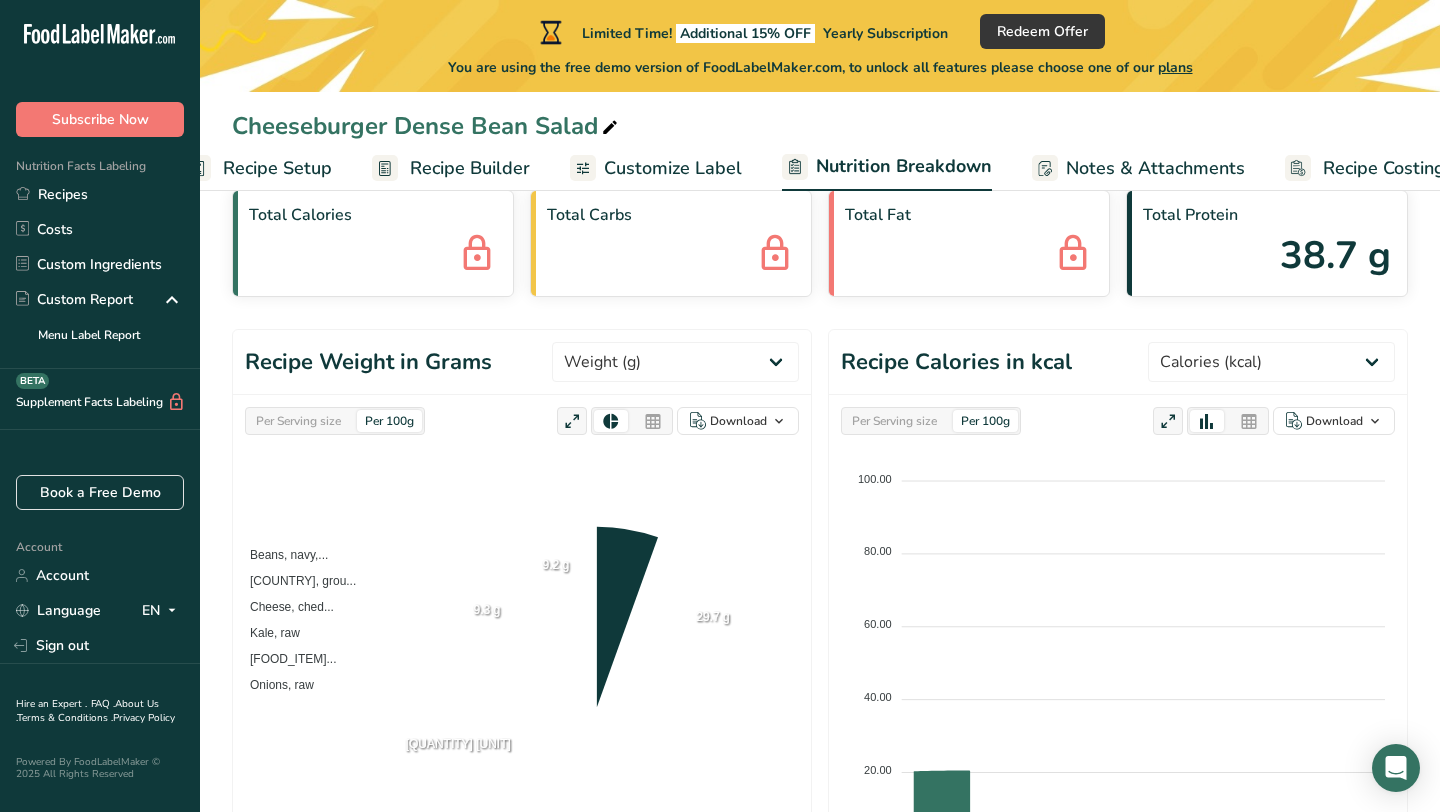 scroll, scrollTop: 0, scrollLeft: 0, axis: both 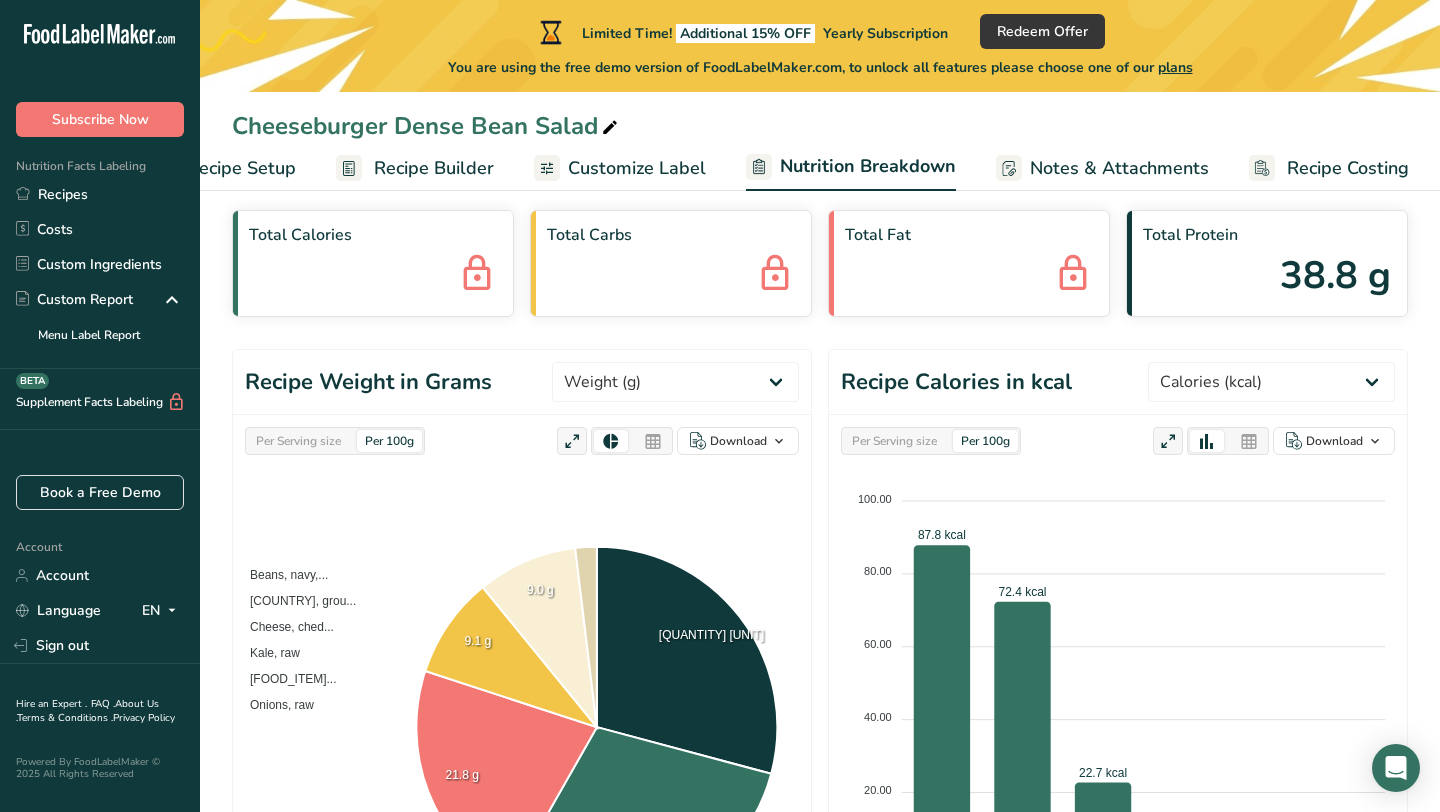 click on "Subscribe Now" at bounding box center (100, 99) 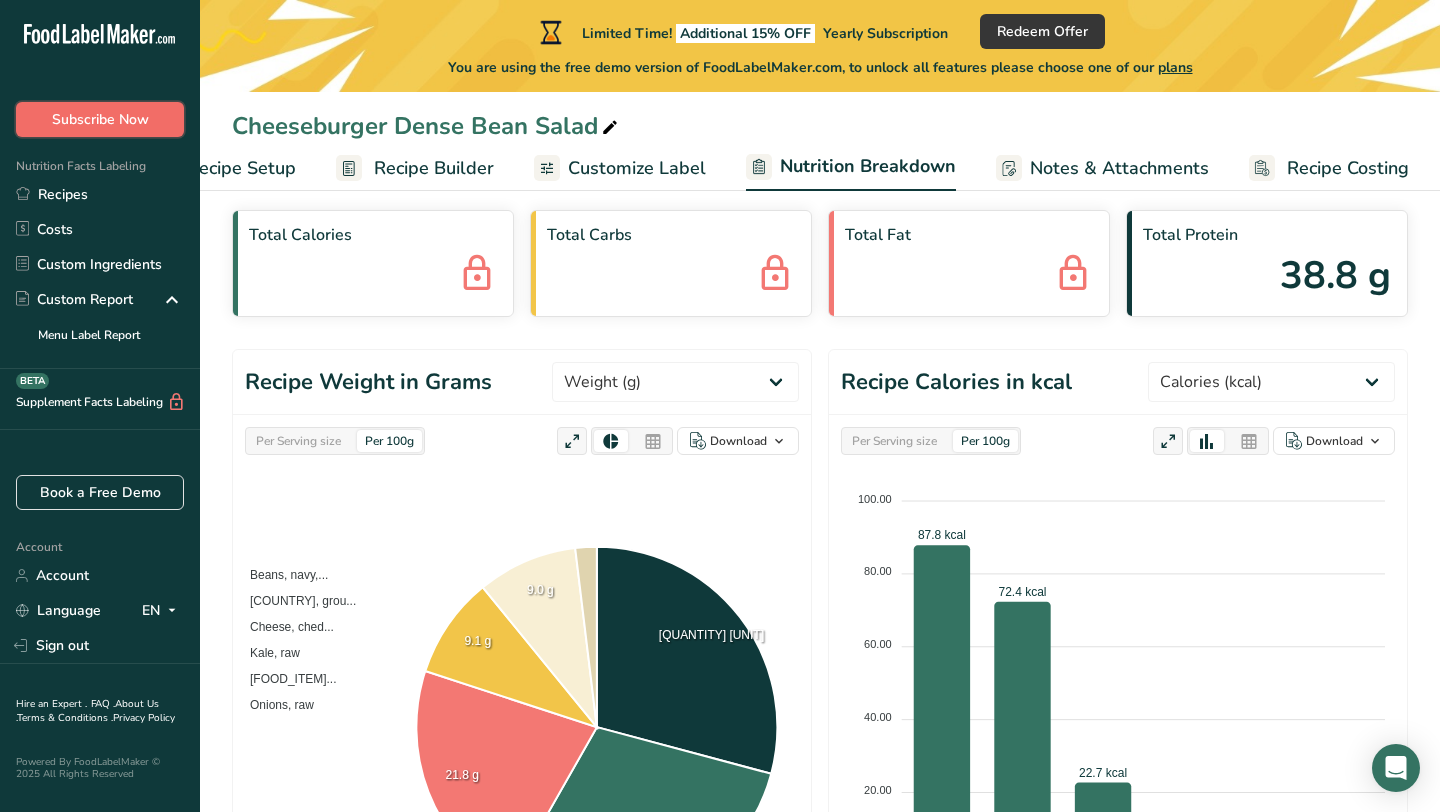 click on "Subscribe Now" at bounding box center (100, 119) 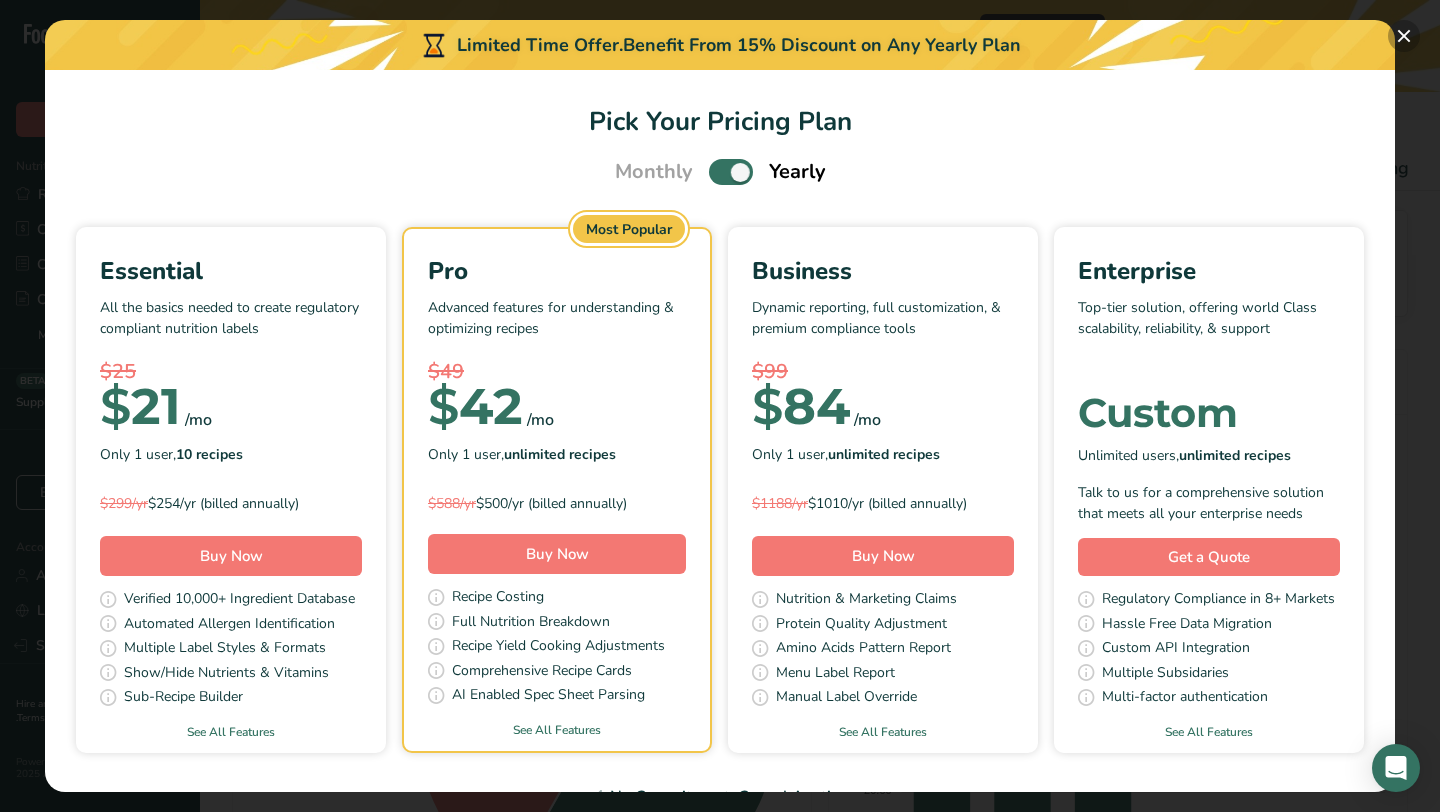 click at bounding box center [1404, 36] 